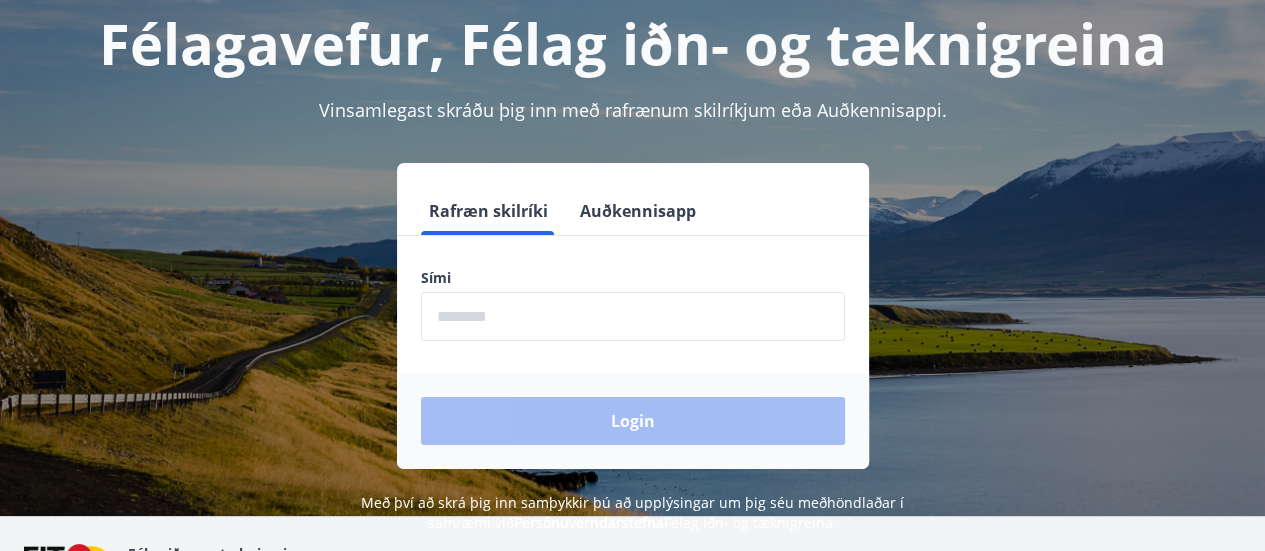 scroll, scrollTop: 120, scrollLeft: 0, axis: vertical 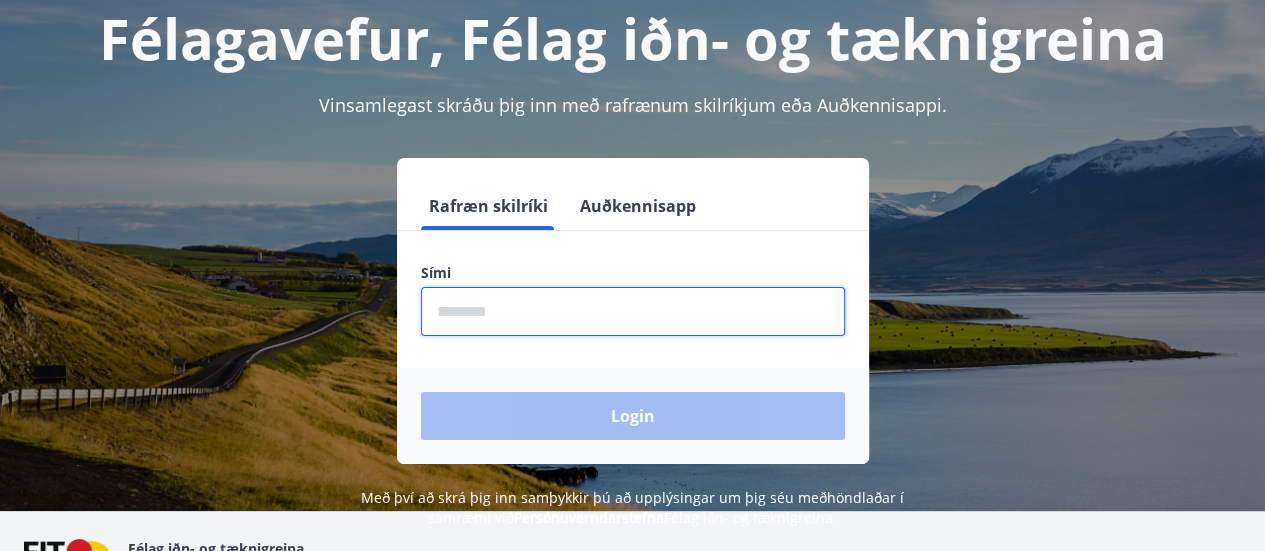 click at bounding box center (633, 311) 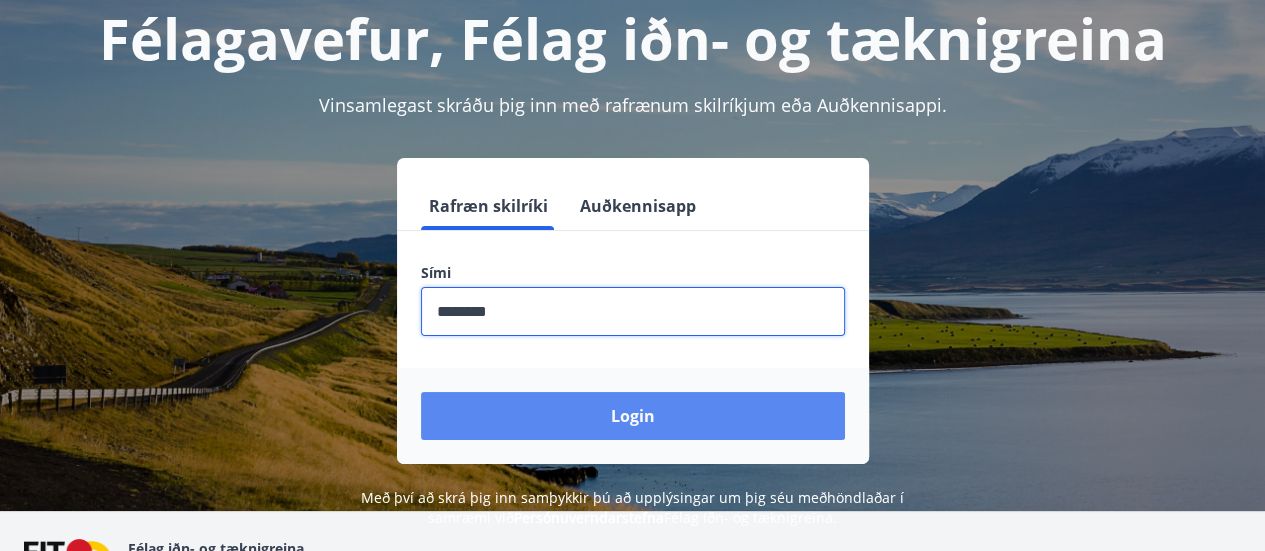 type on "********" 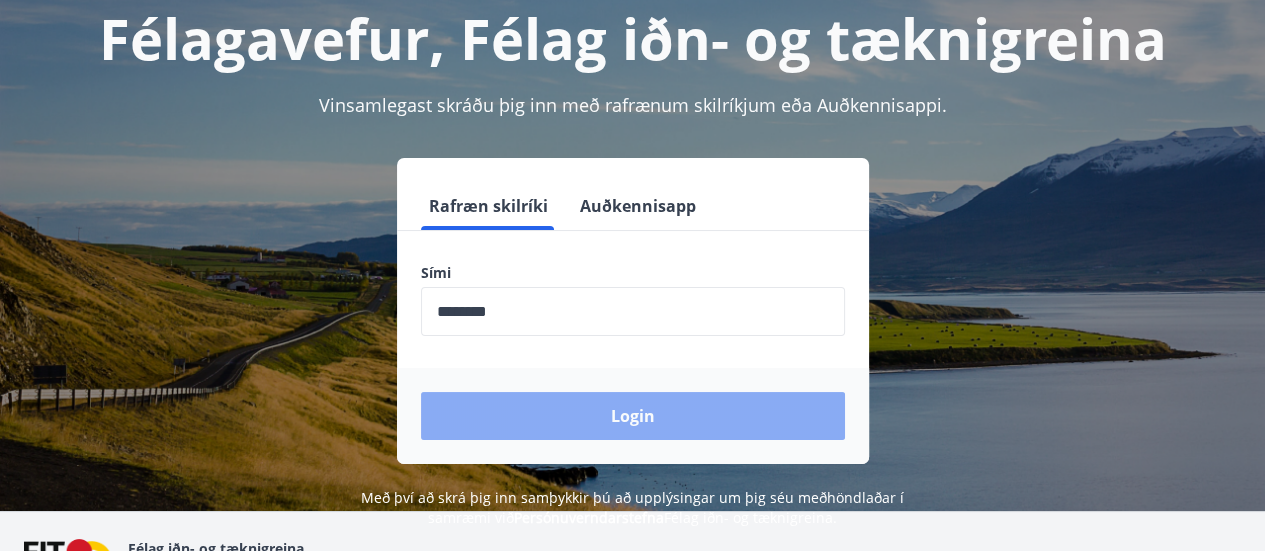 click on "Login" at bounding box center [633, 416] 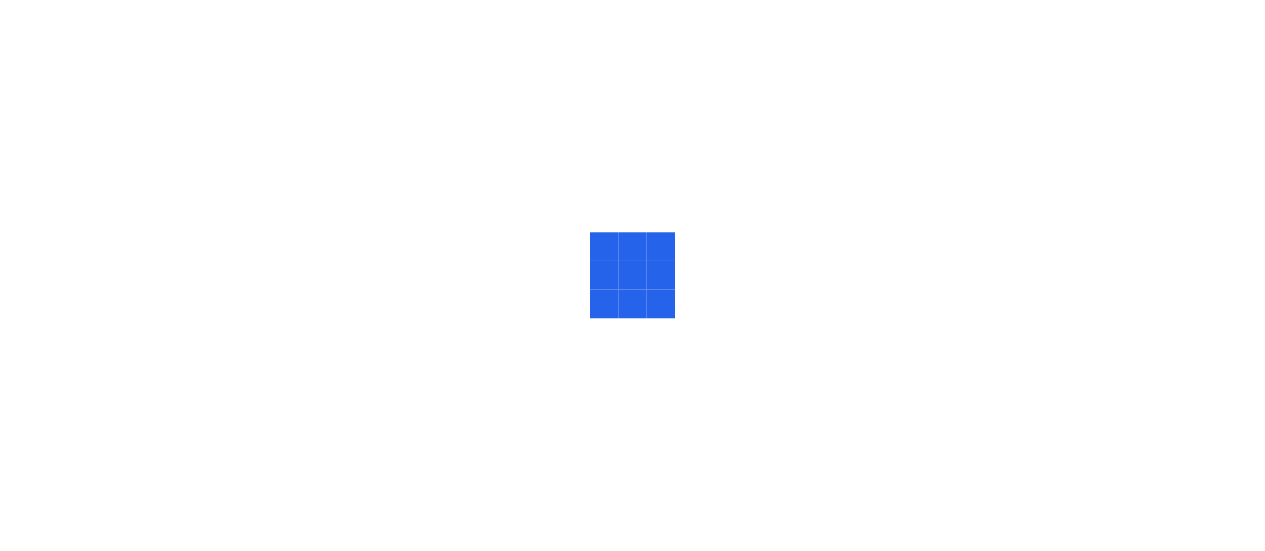 scroll, scrollTop: 0, scrollLeft: 0, axis: both 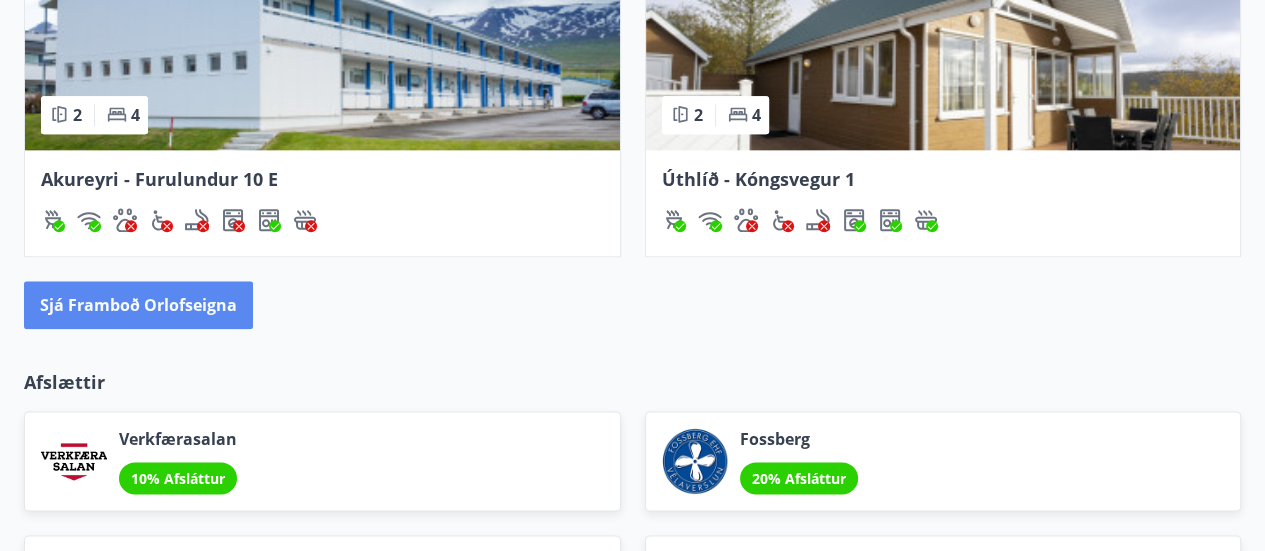 click on "Sjá framboð orlofseigna" at bounding box center [138, 305] 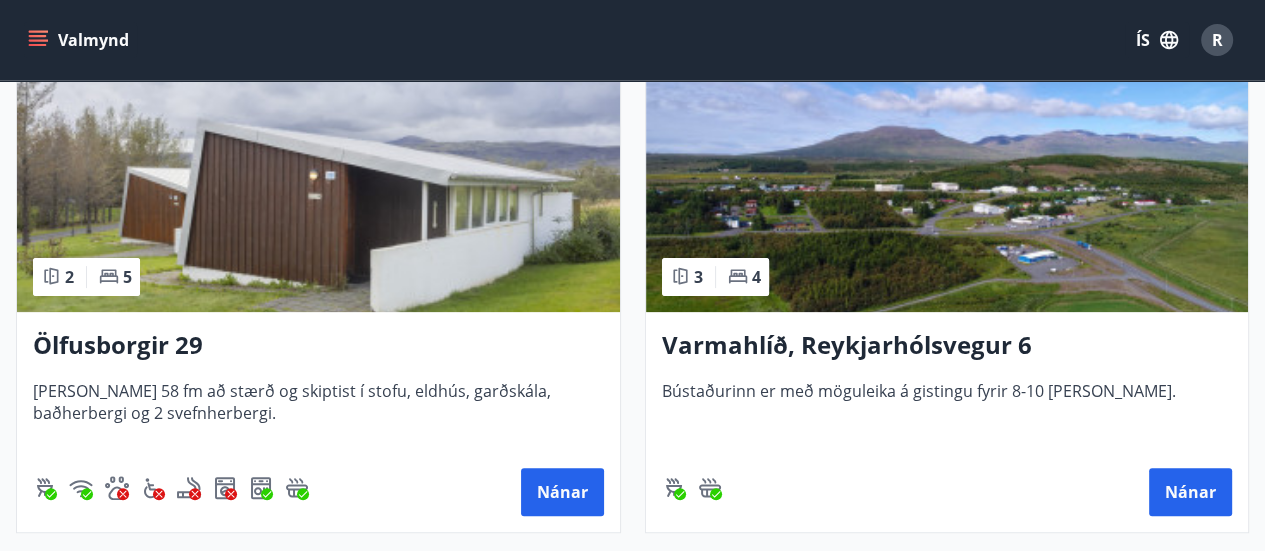 scroll, scrollTop: 431, scrollLeft: 0, axis: vertical 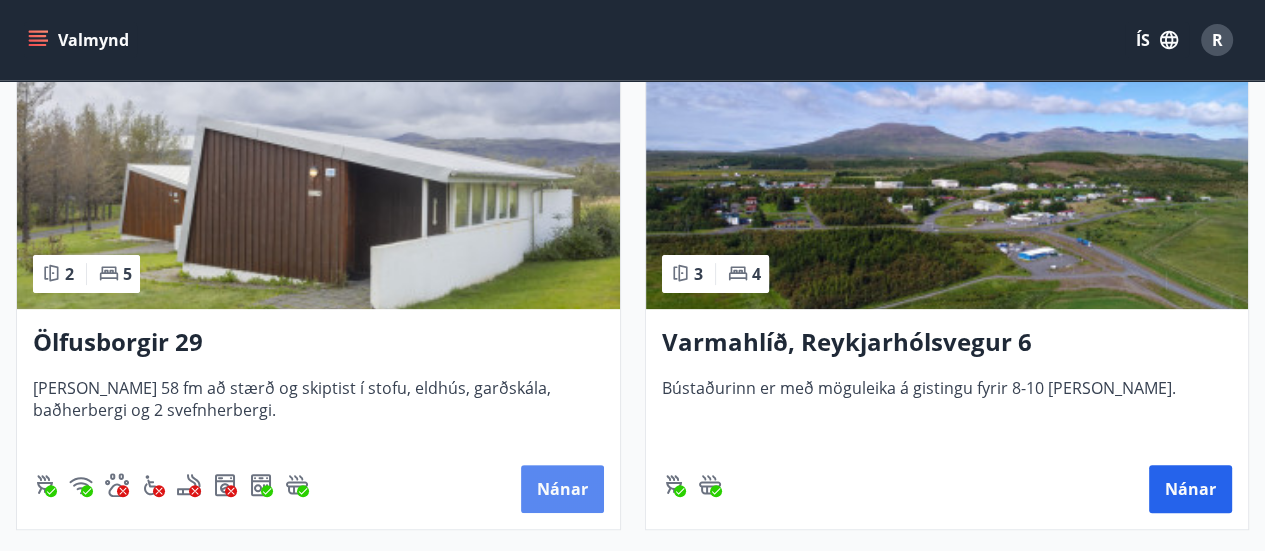 click on "Nánar" at bounding box center (562, 489) 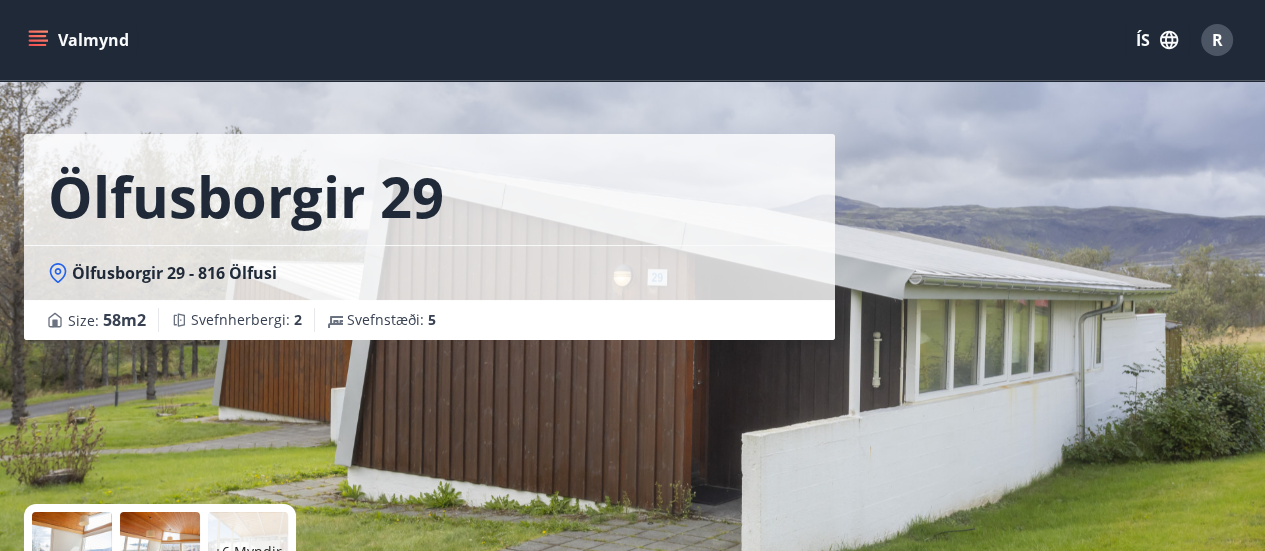 scroll, scrollTop: 0, scrollLeft: 0, axis: both 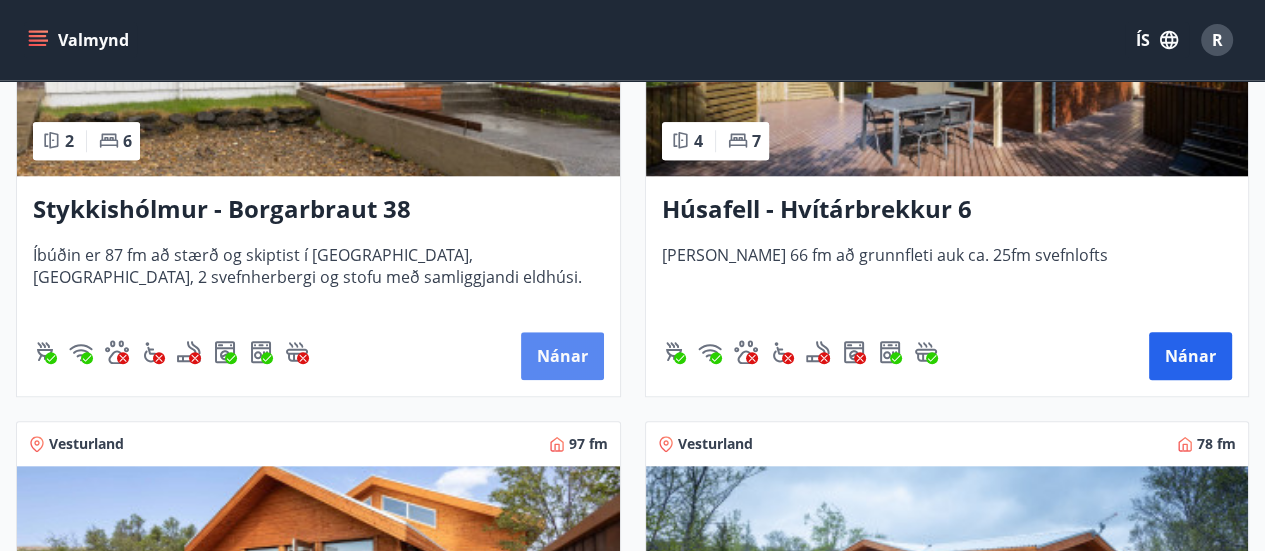 click on "Nánar" at bounding box center [562, 356] 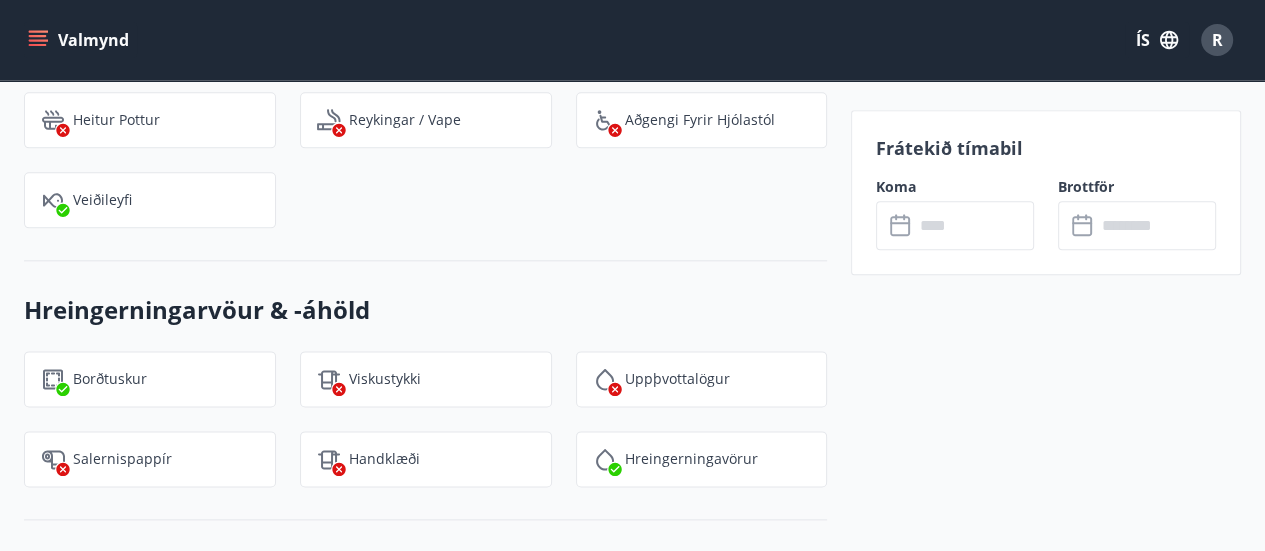 scroll, scrollTop: 1984, scrollLeft: 0, axis: vertical 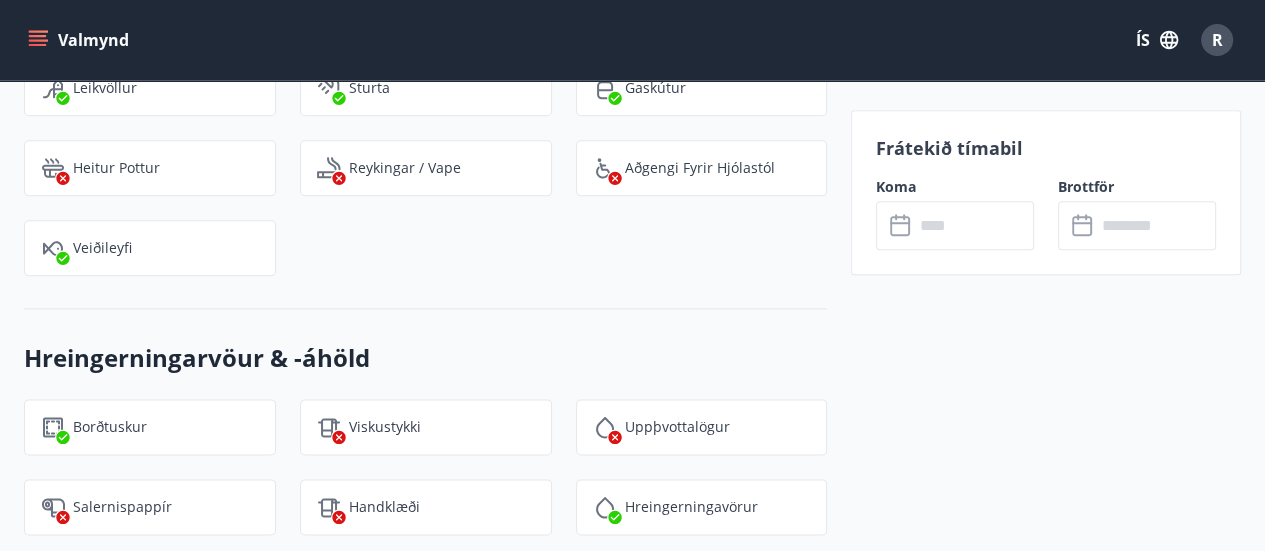 click at bounding box center [974, 225] 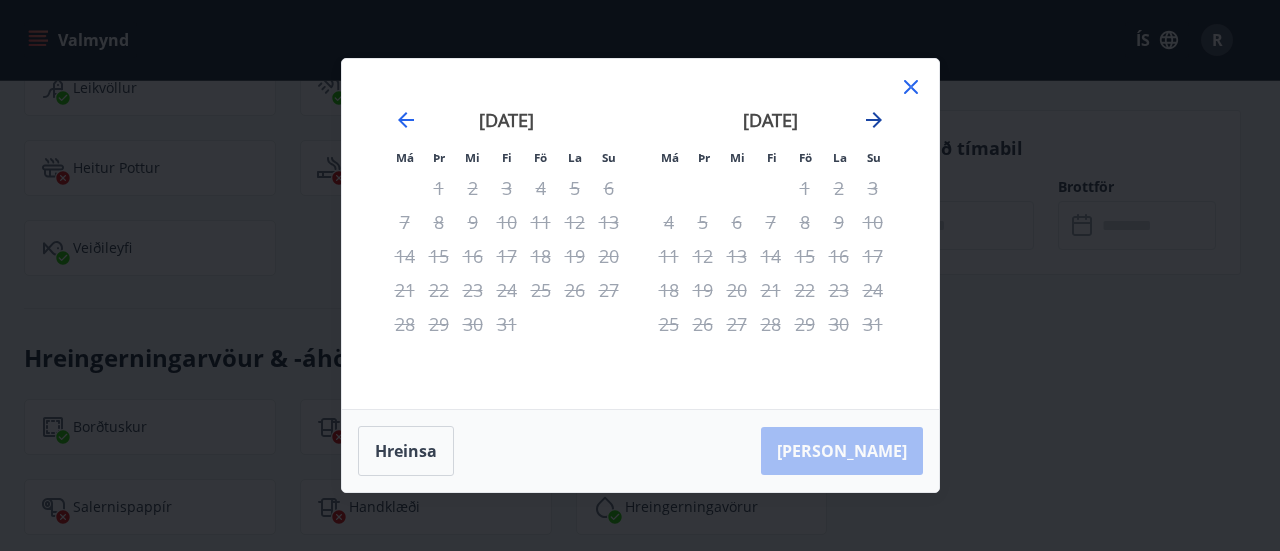 click 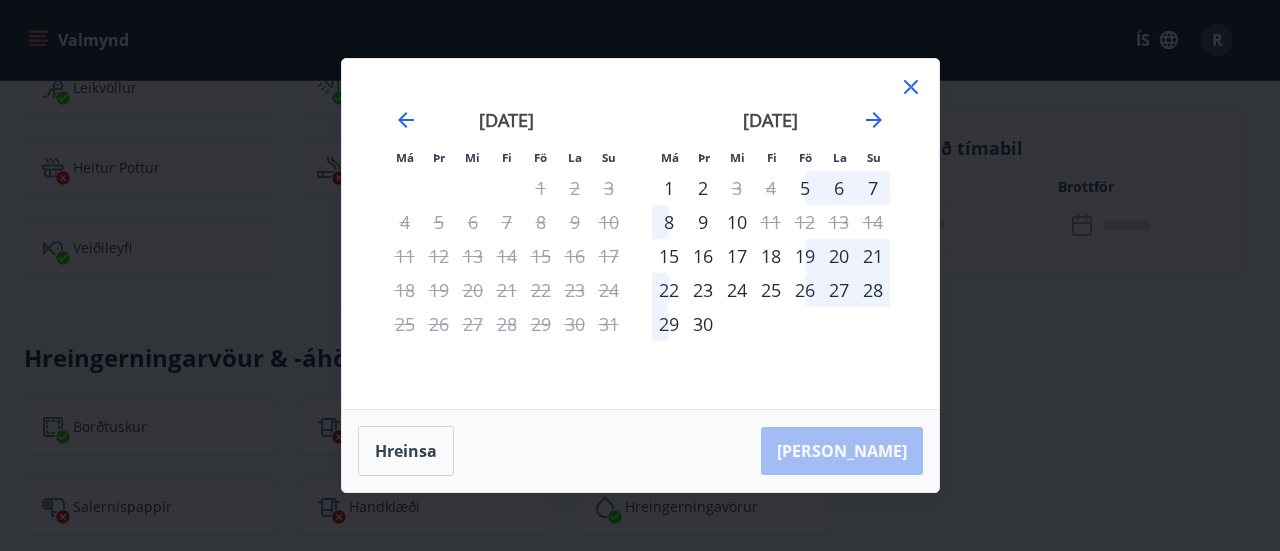 click 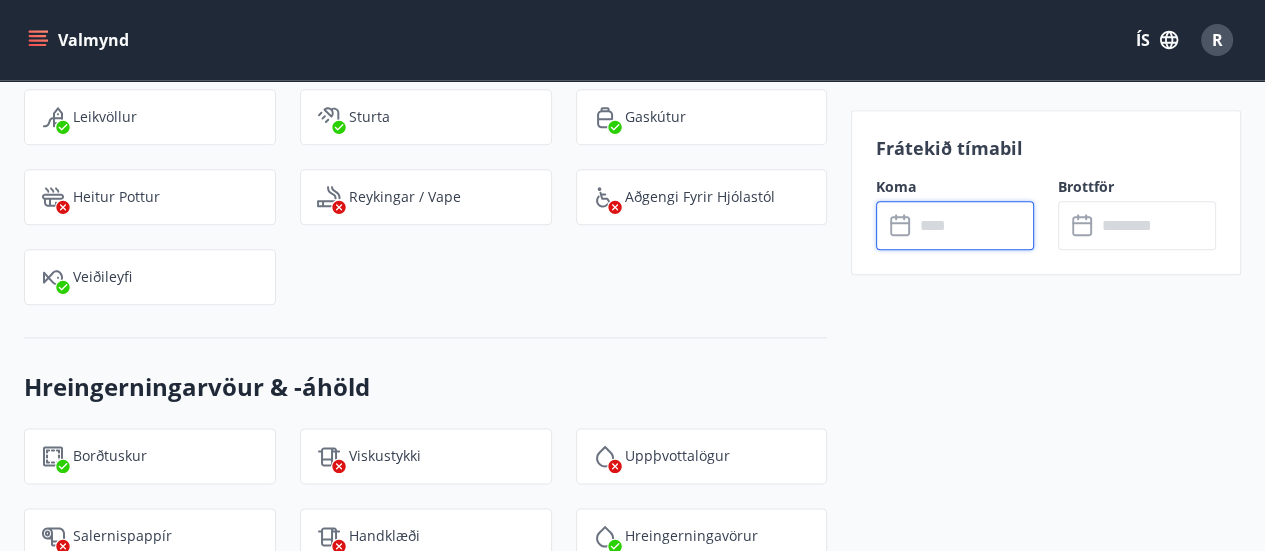 scroll, scrollTop: 1921, scrollLeft: 0, axis: vertical 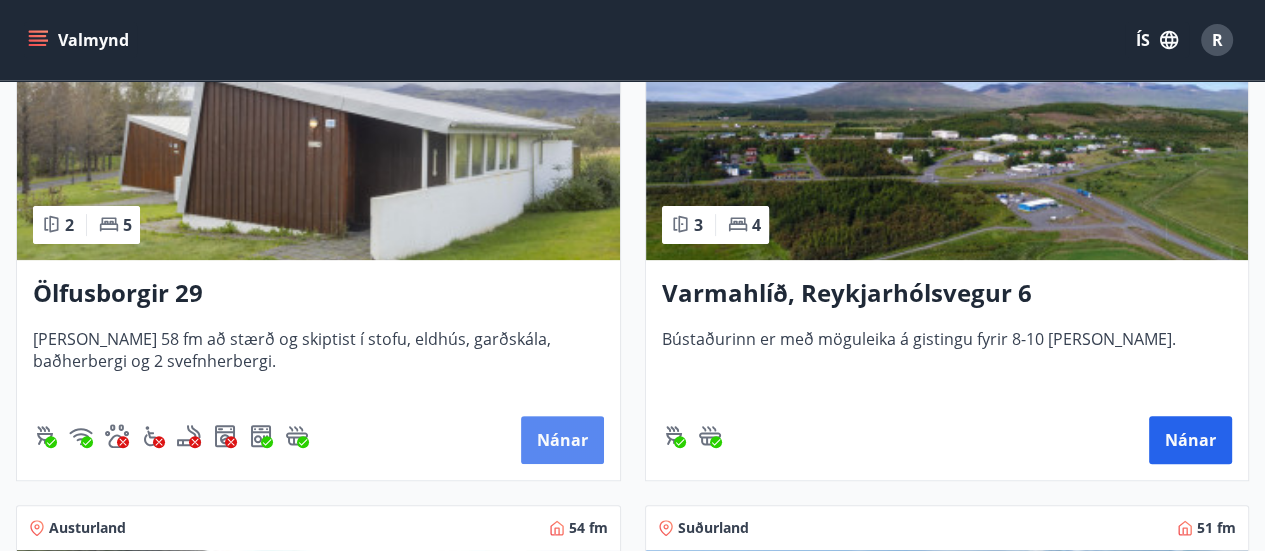 click on "Nánar" at bounding box center (562, 440) 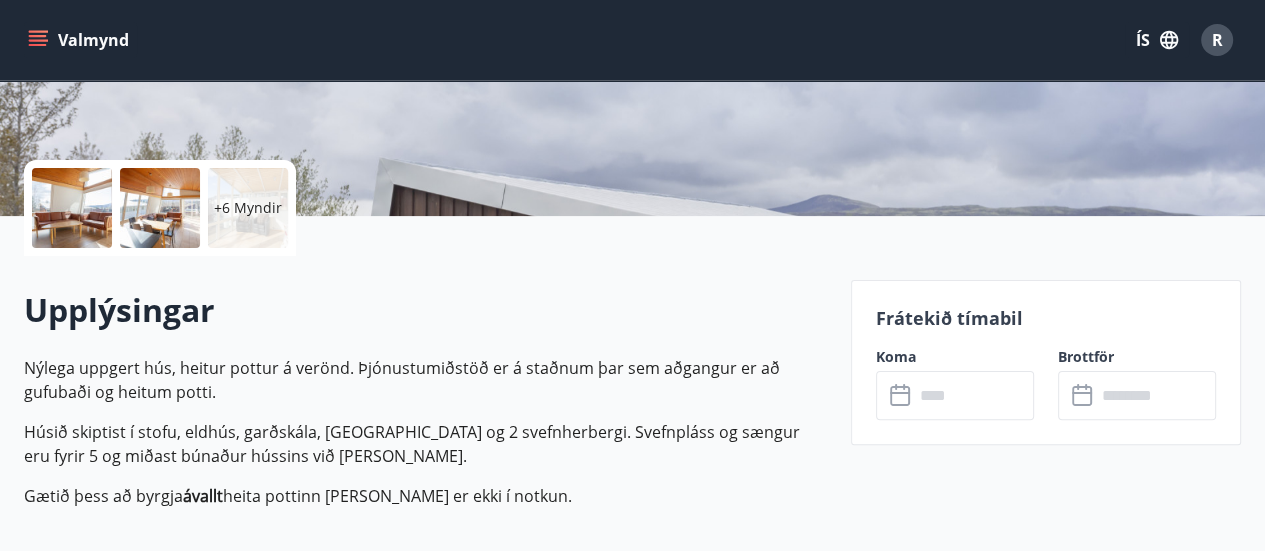 scroll, scrollTop: 422, scrollLeft: 0, axis: vertical 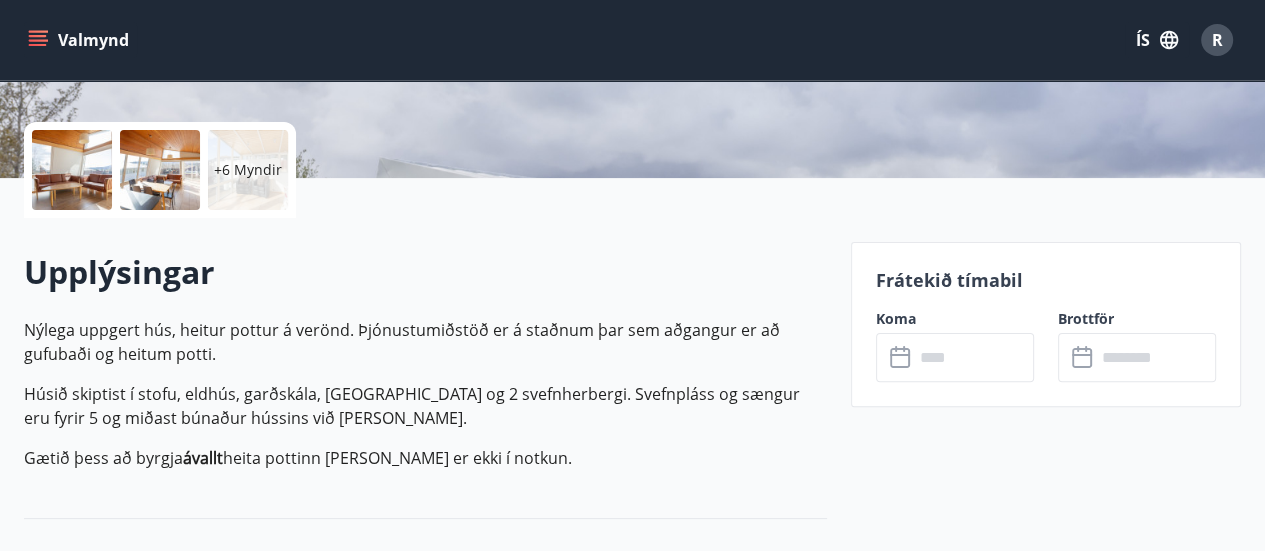 click at bounding box center [974, 357] 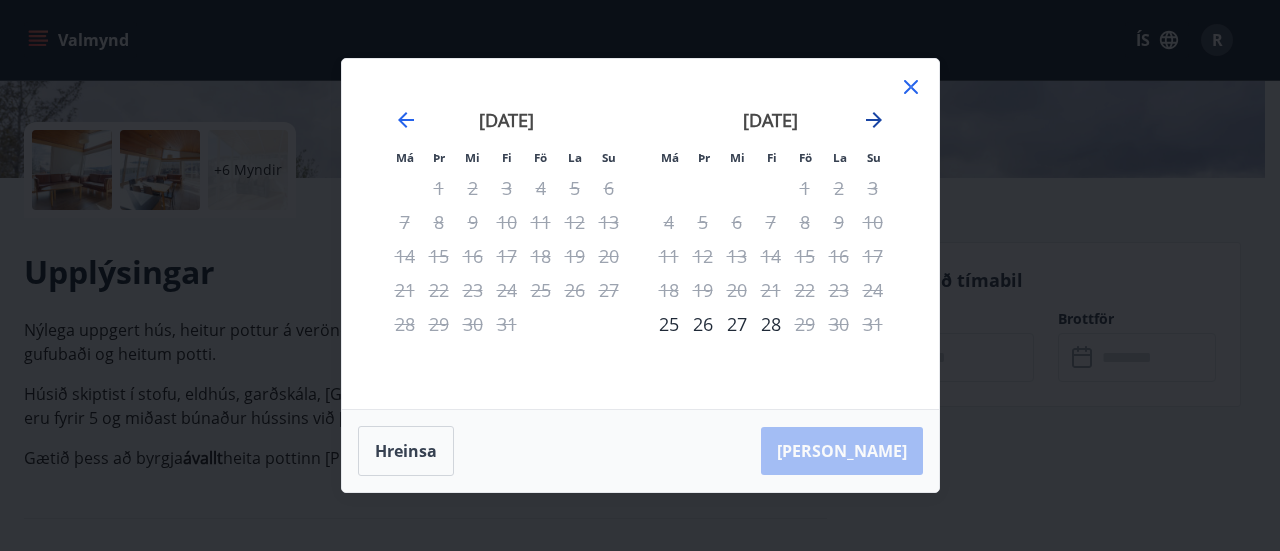 click 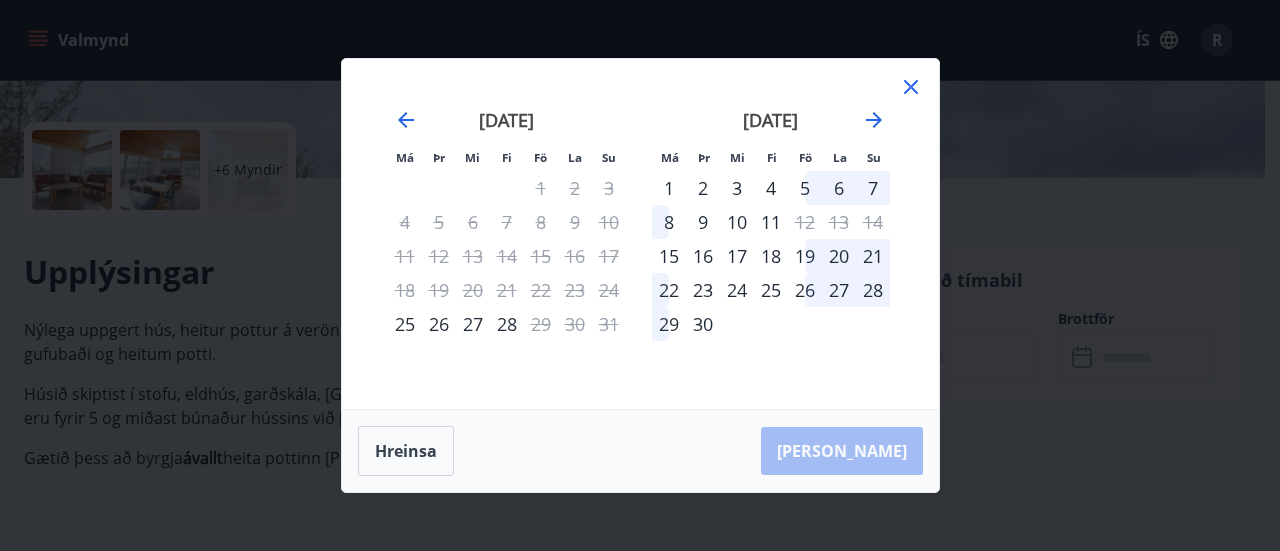 click 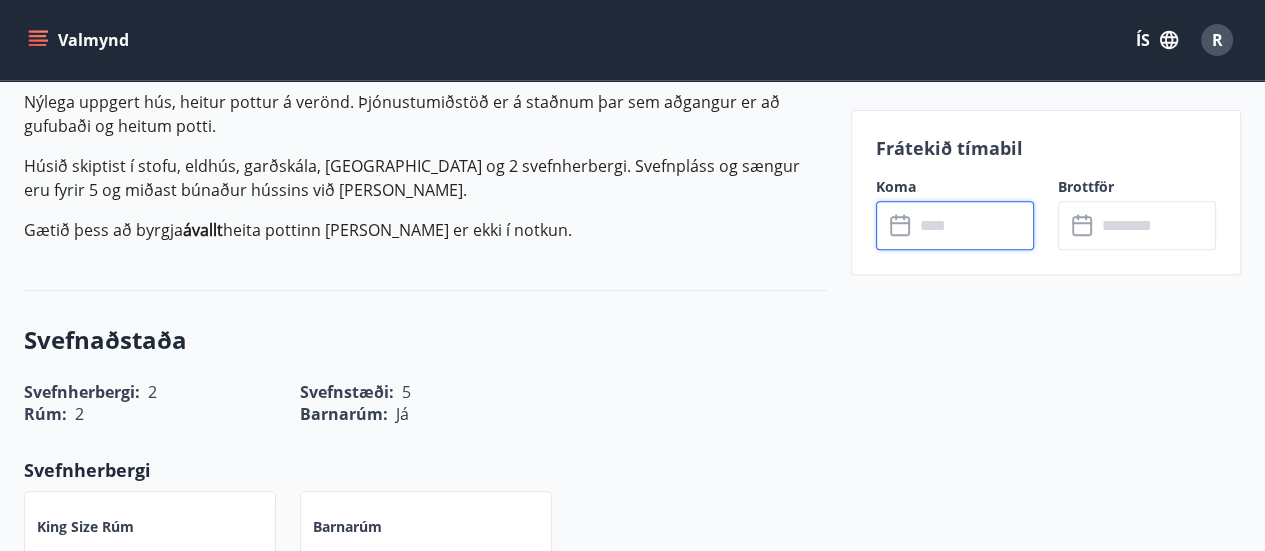 scroll, scrollTop: 660, scrollLeft: 0, axis: vertical 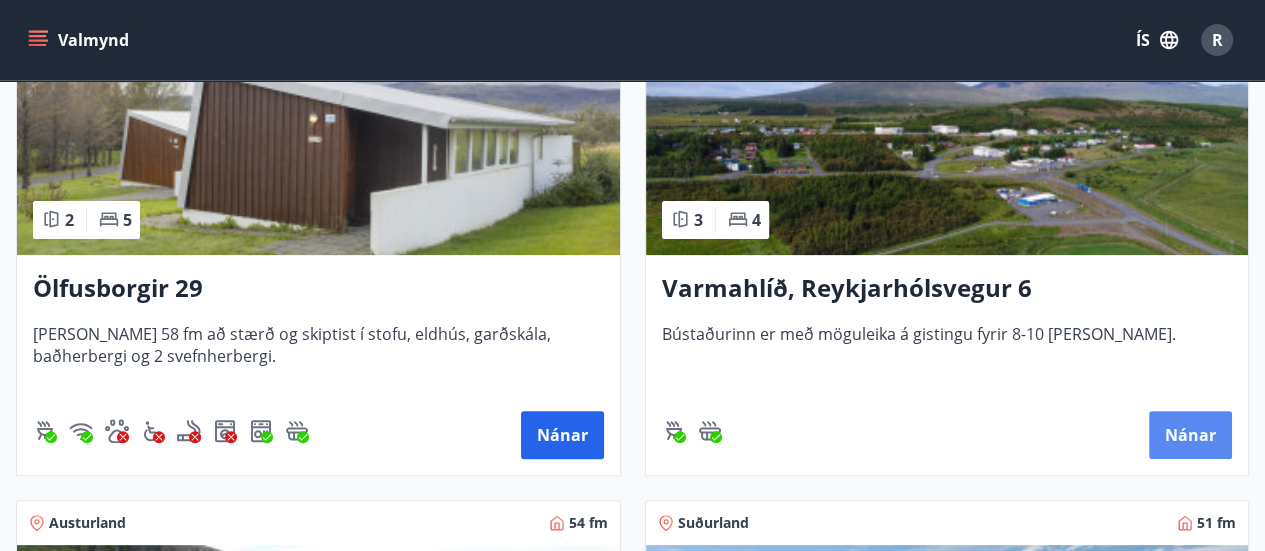 click on "Nánar" at bounding box center [1190, 435] 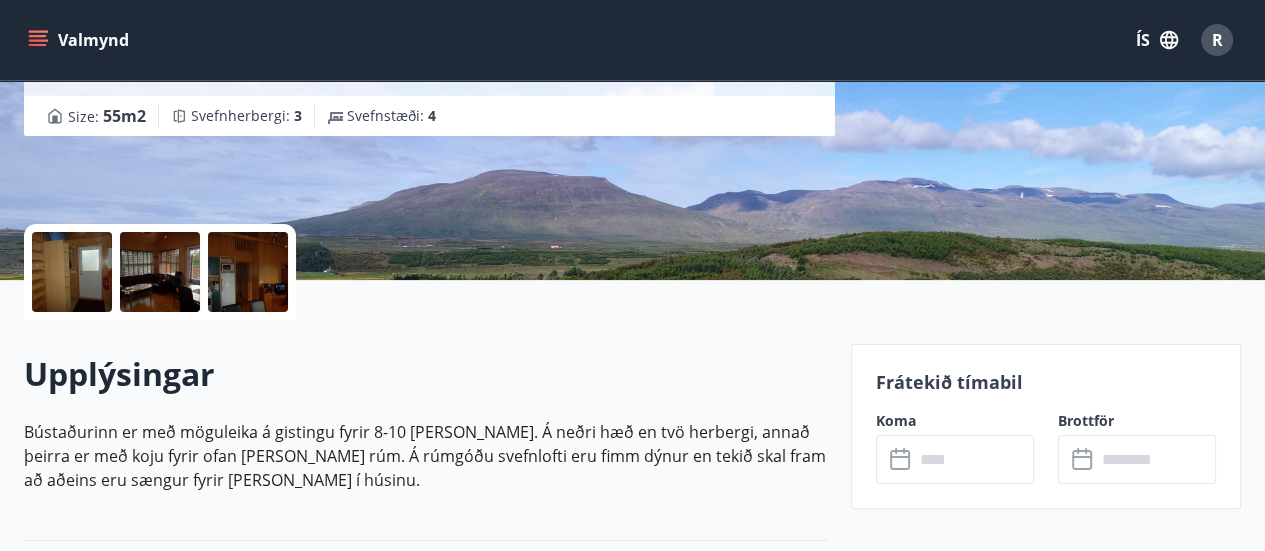 scroll, scrollTop: 328, scrollLeft: 0, axis: vertical 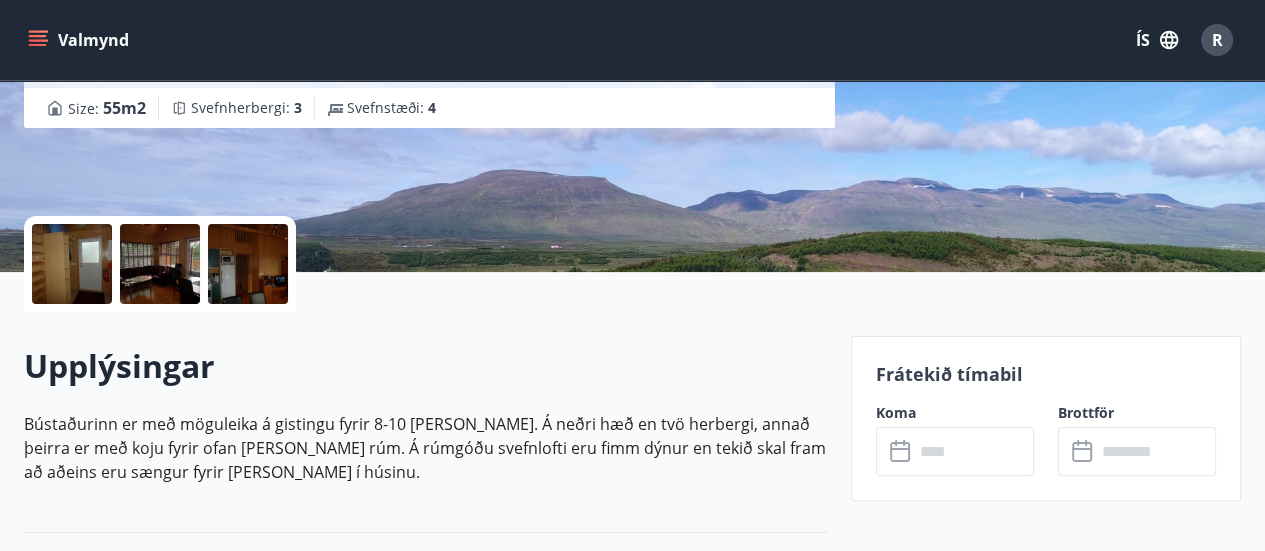 click at bounding box center [974, 451] 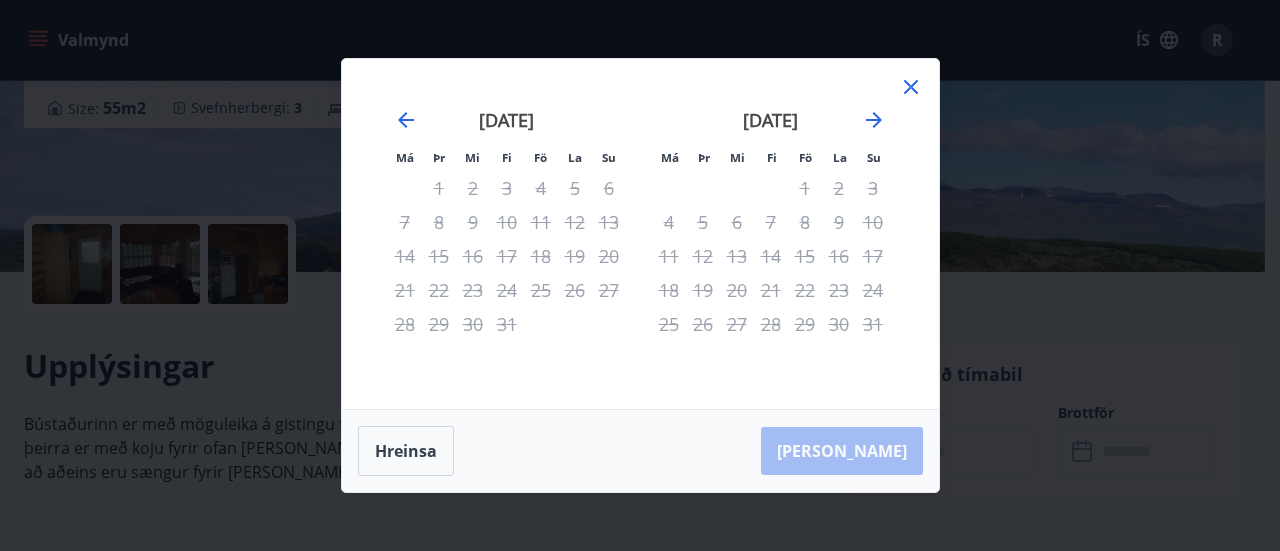 click 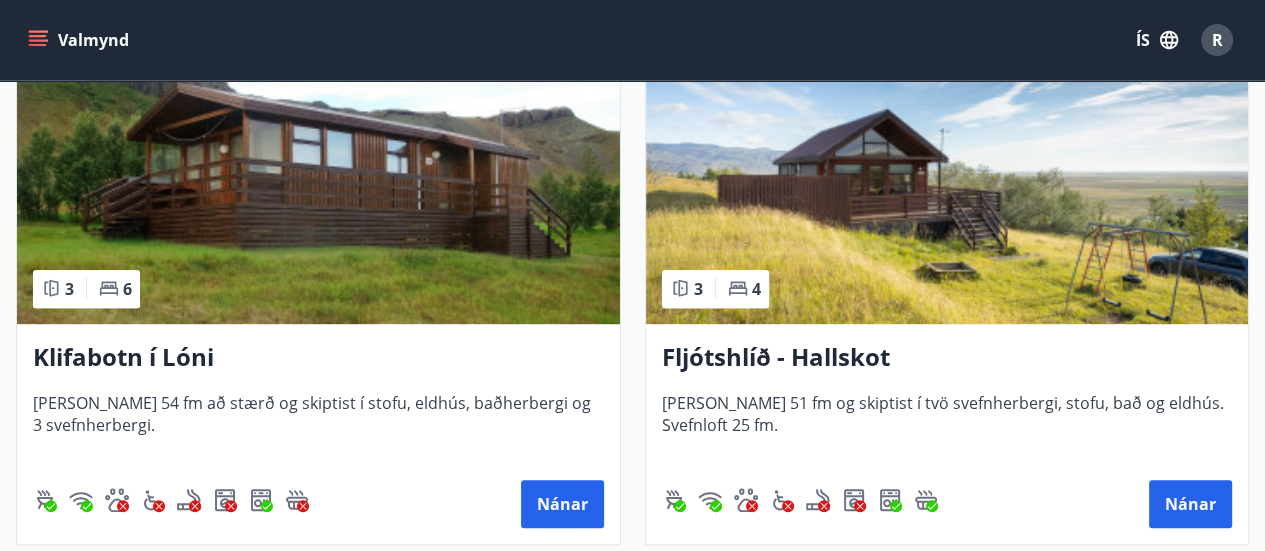 scroll, scrollTop: 964, scrollLeft: 0, axis: vertical 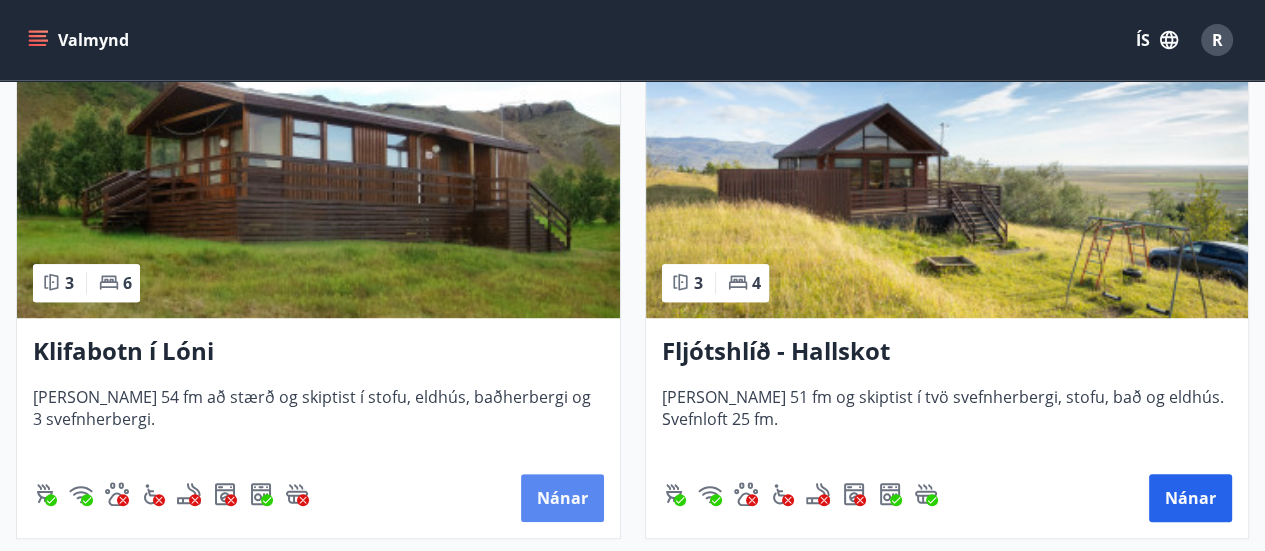 click on "Nánar" at bounding box center (562, 498) 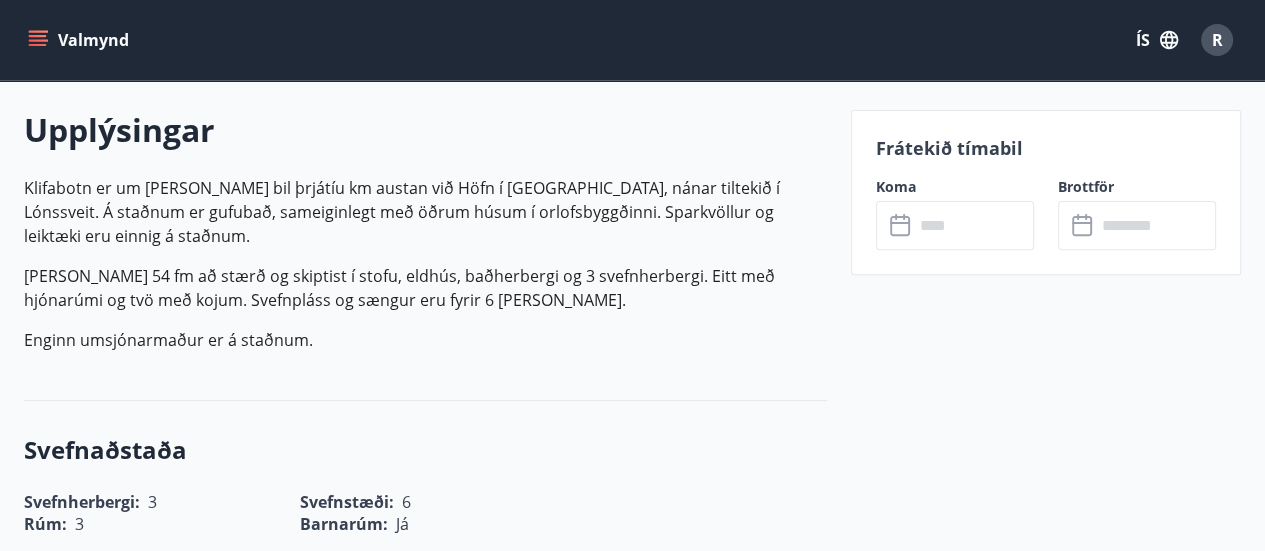 scroll, scrollTop: 565, scrollLeft: 0, axis: vertical 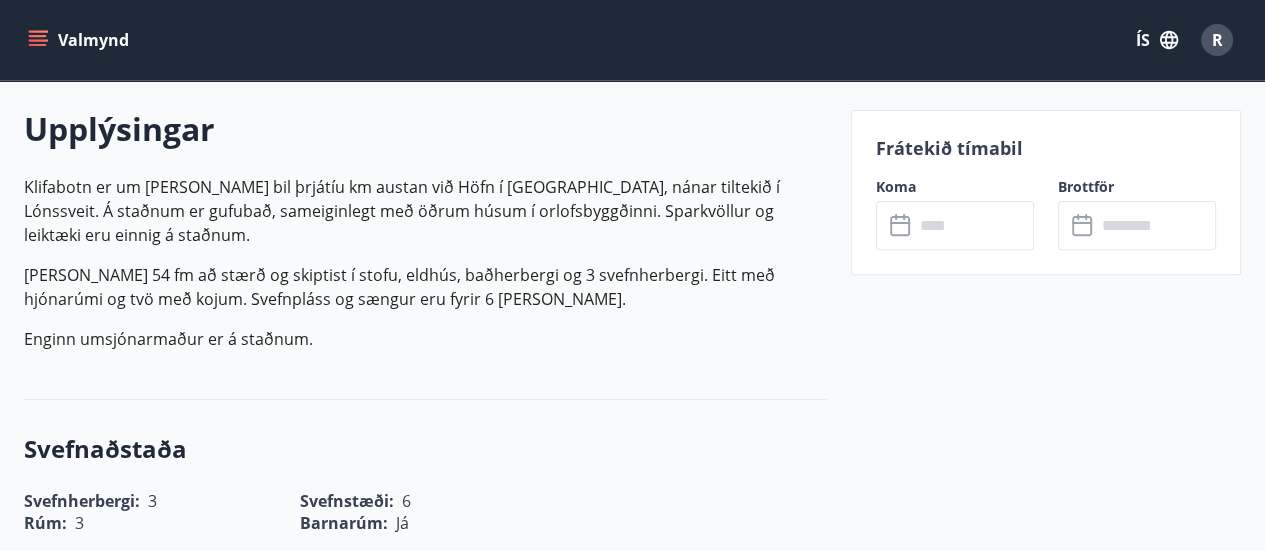 click at bounding box center [974, 225] 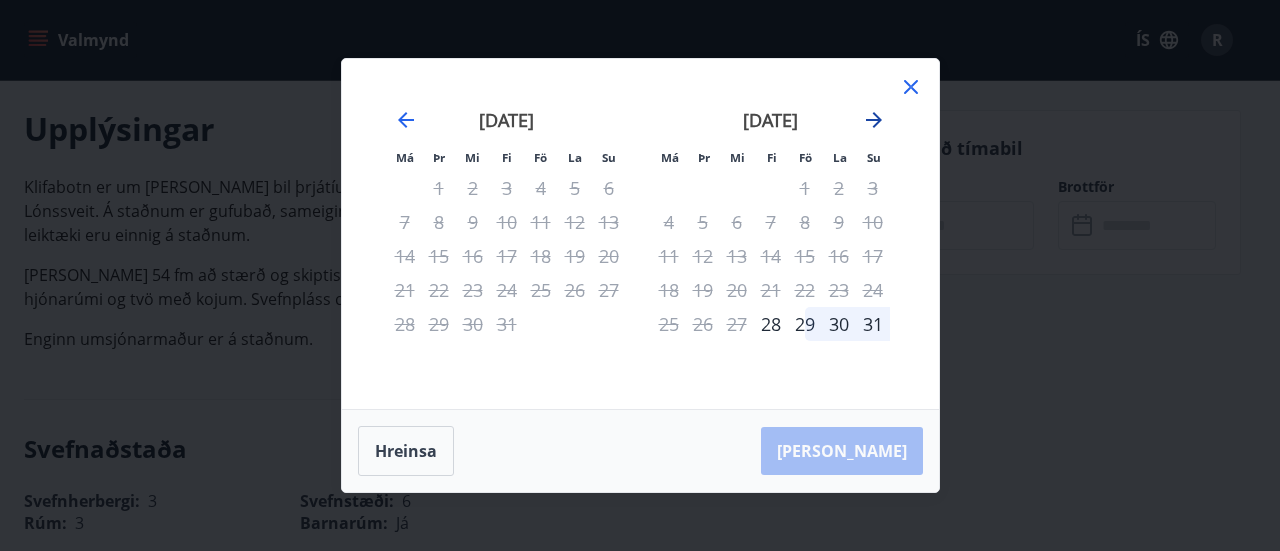 click 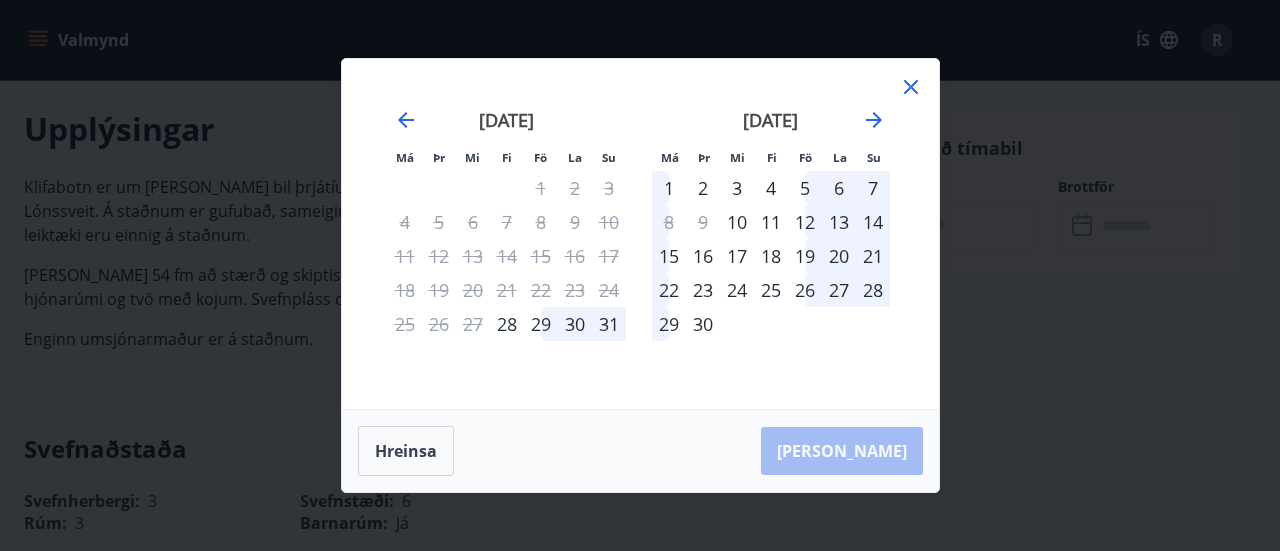 click on "6" at bounding box center [839, 188] 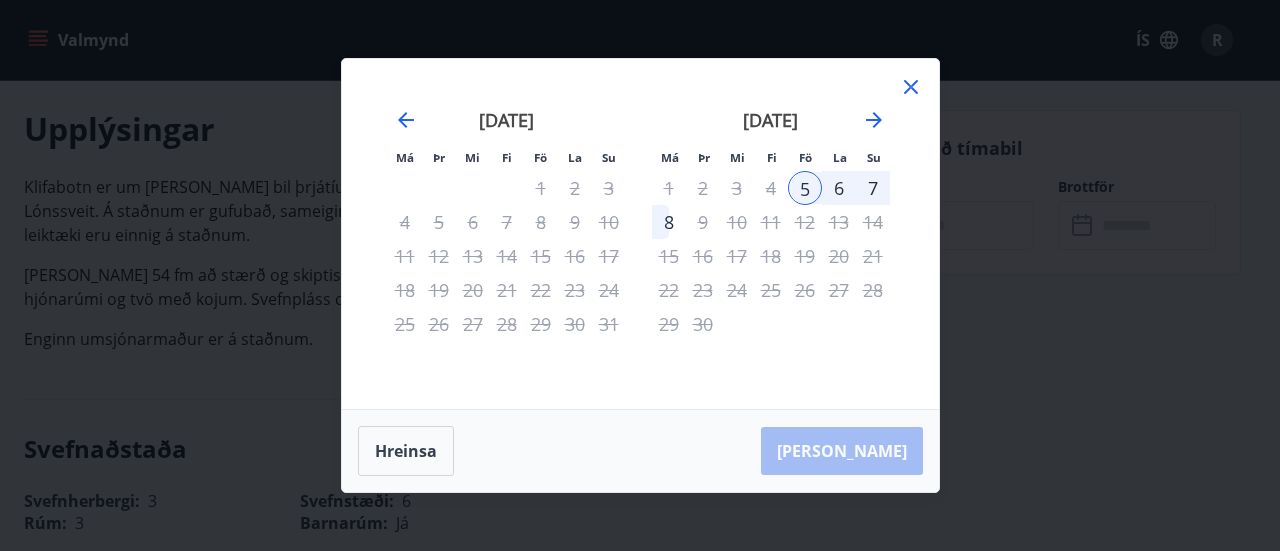 click 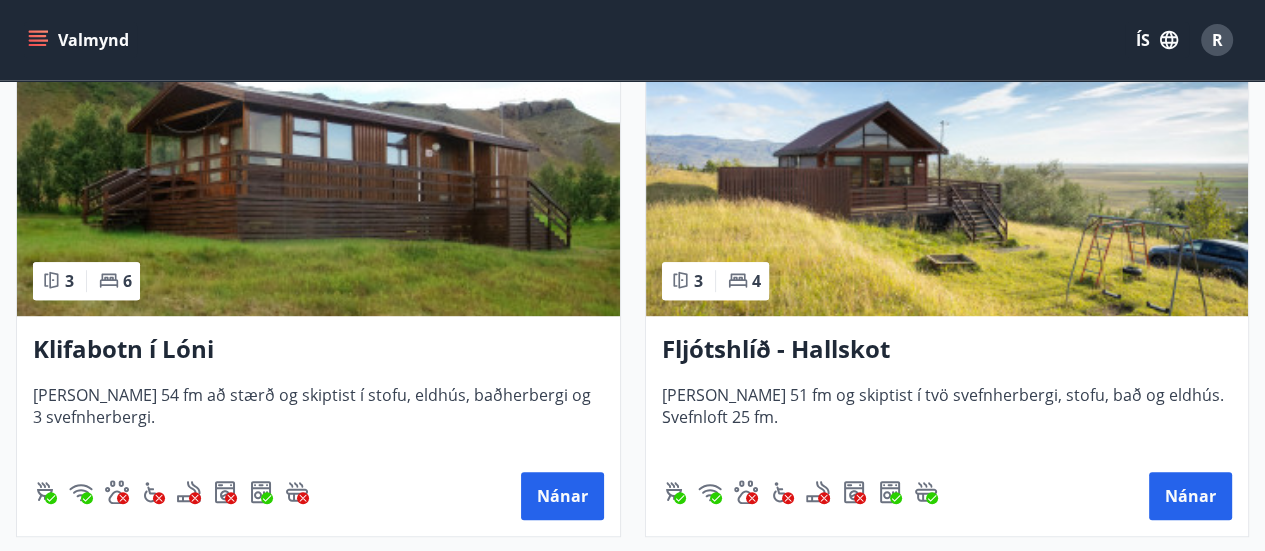 scroll, scrollTop: 968, scrollLeft: 0, axis: vertical 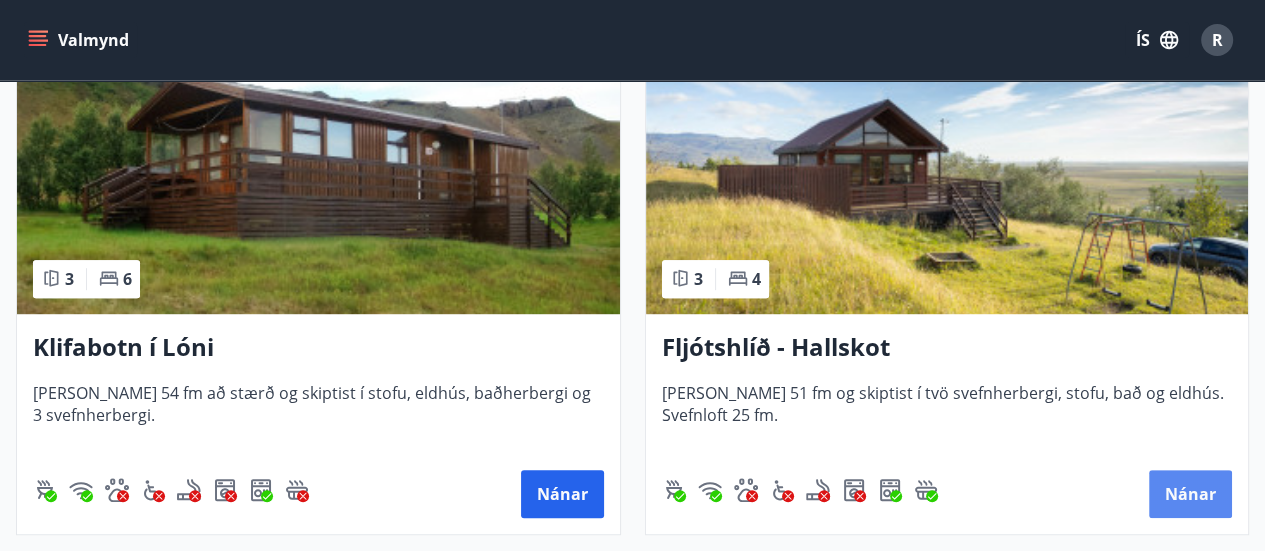 click on "Nánar" at bounding box center [1190, 494] 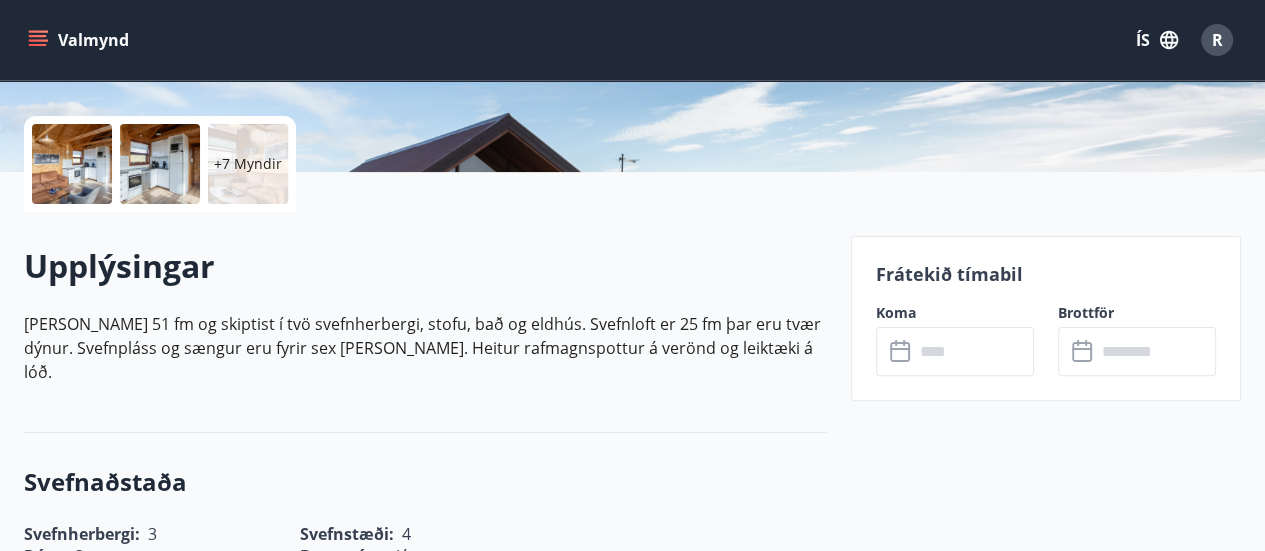 scroll, scrollTop: 437, scrollLeft: 0, axis: vertical 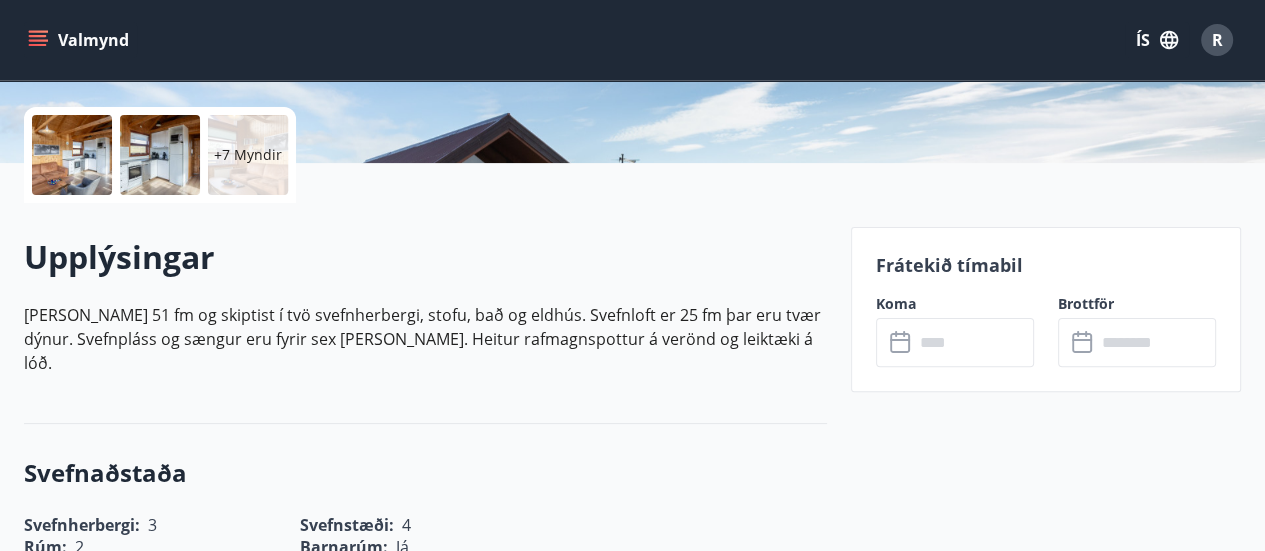 click at bounding box center (974, 342) 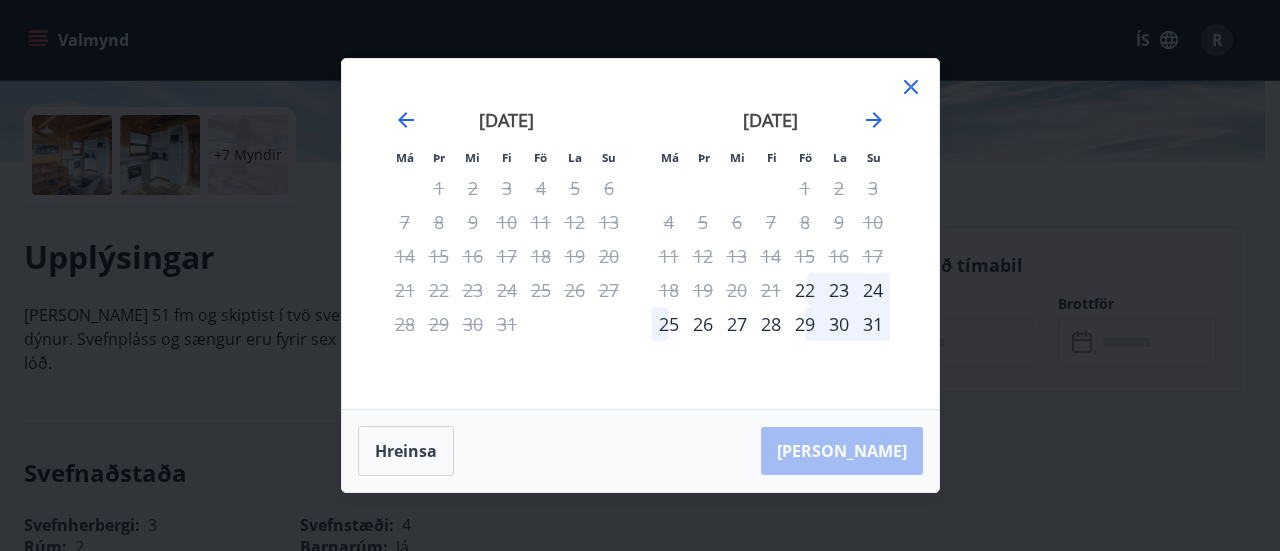 click on "28" at bounding box center [771, 324] 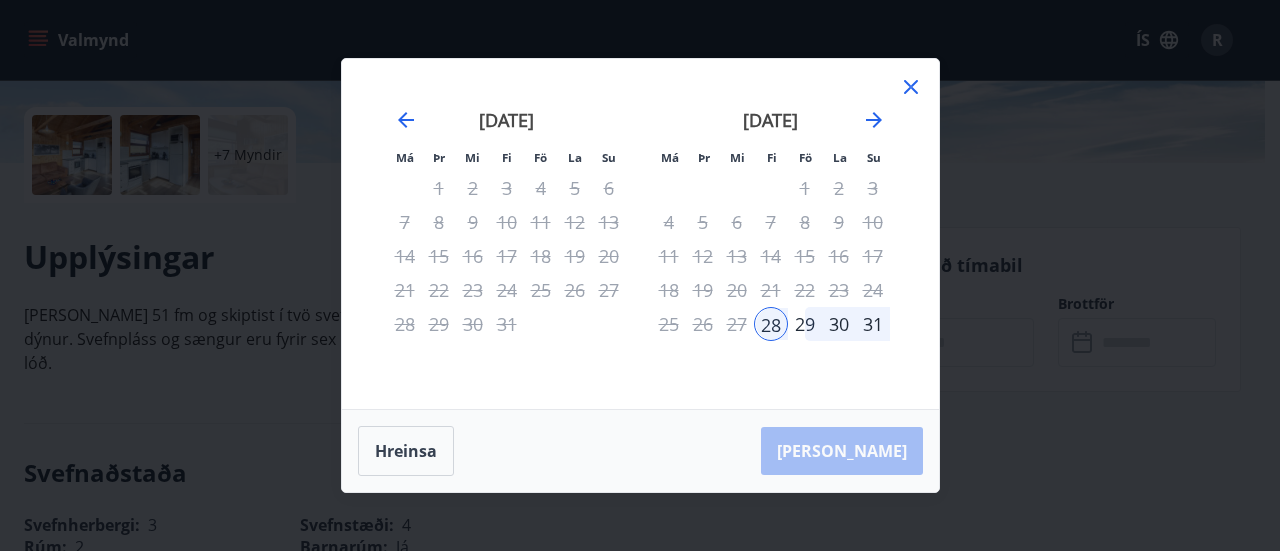 click 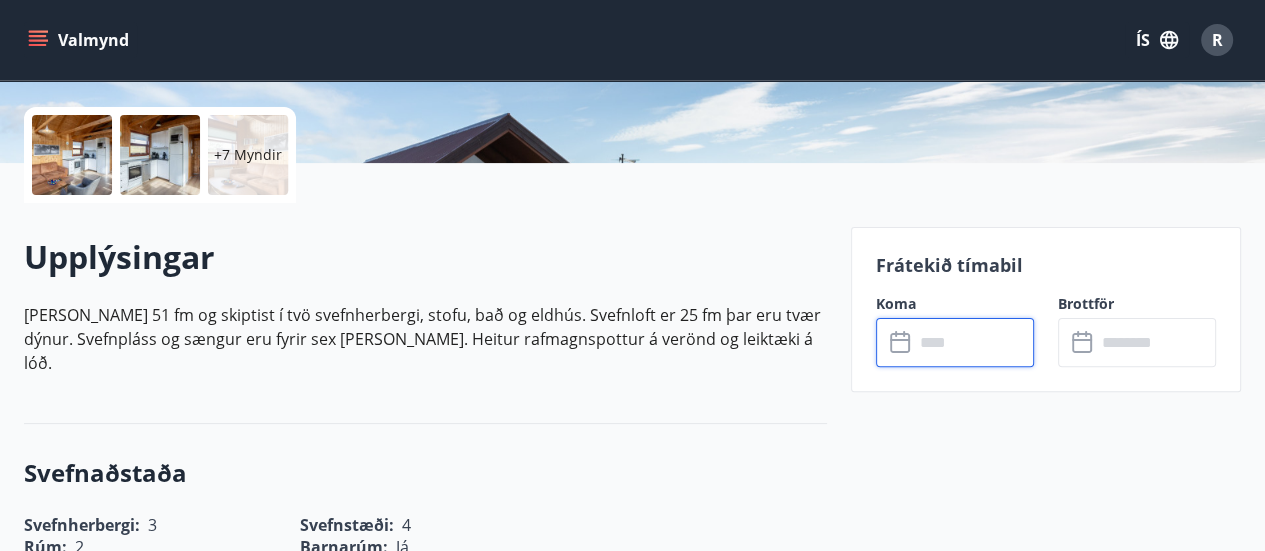 click at bounding box center [974, 342] 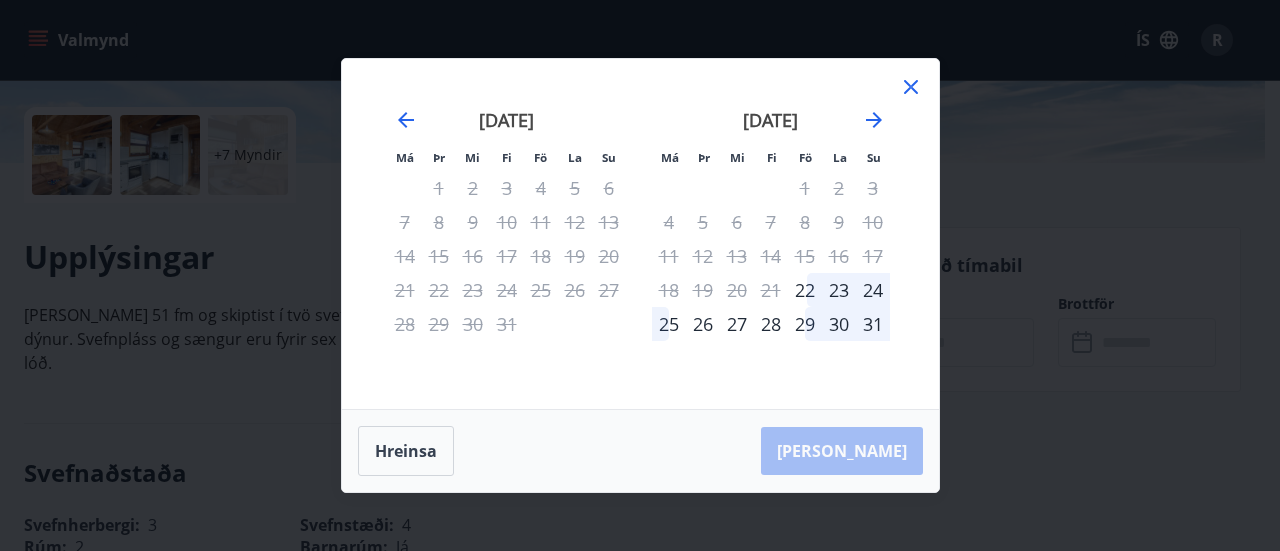 click on "22" at bounding box center (805, 290) 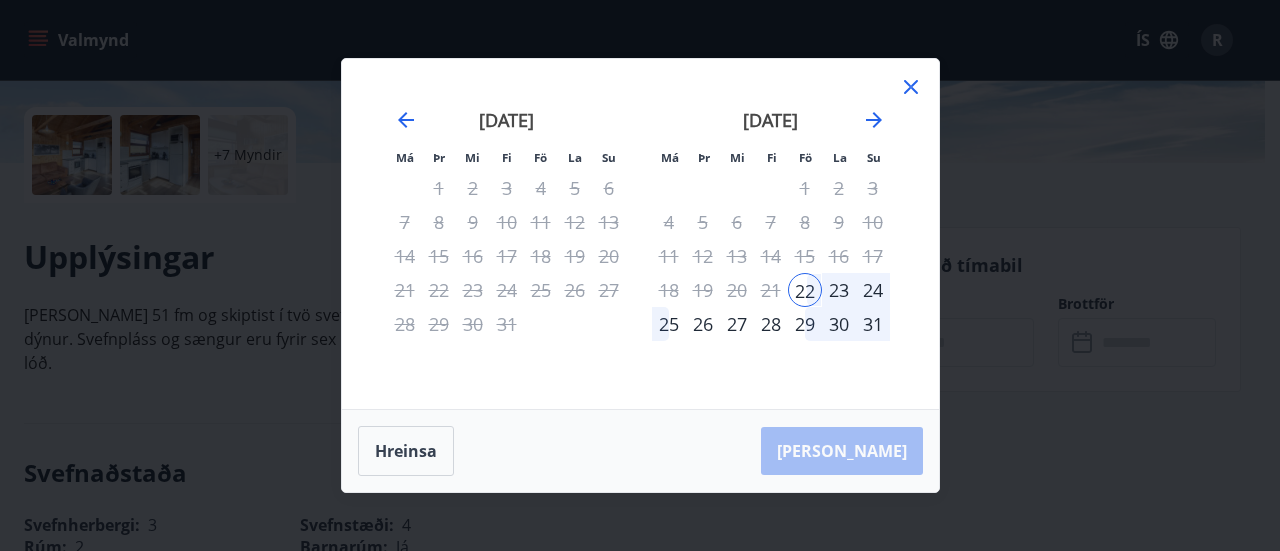 click on "23" at bounding box center (839, 290) 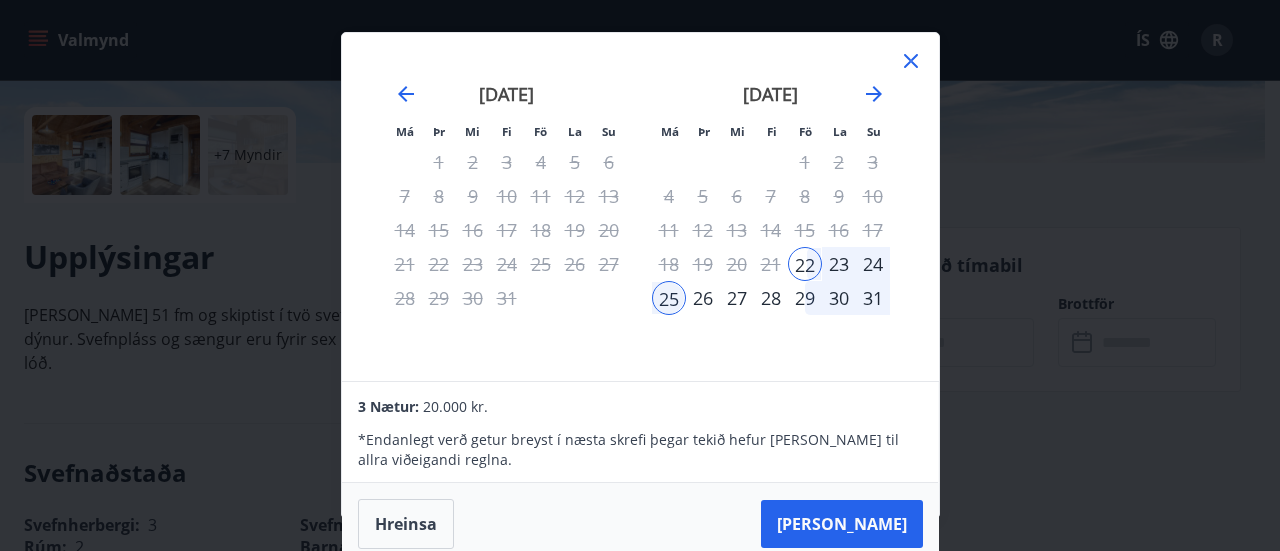 click on "20" at bounding box center [737, 264] 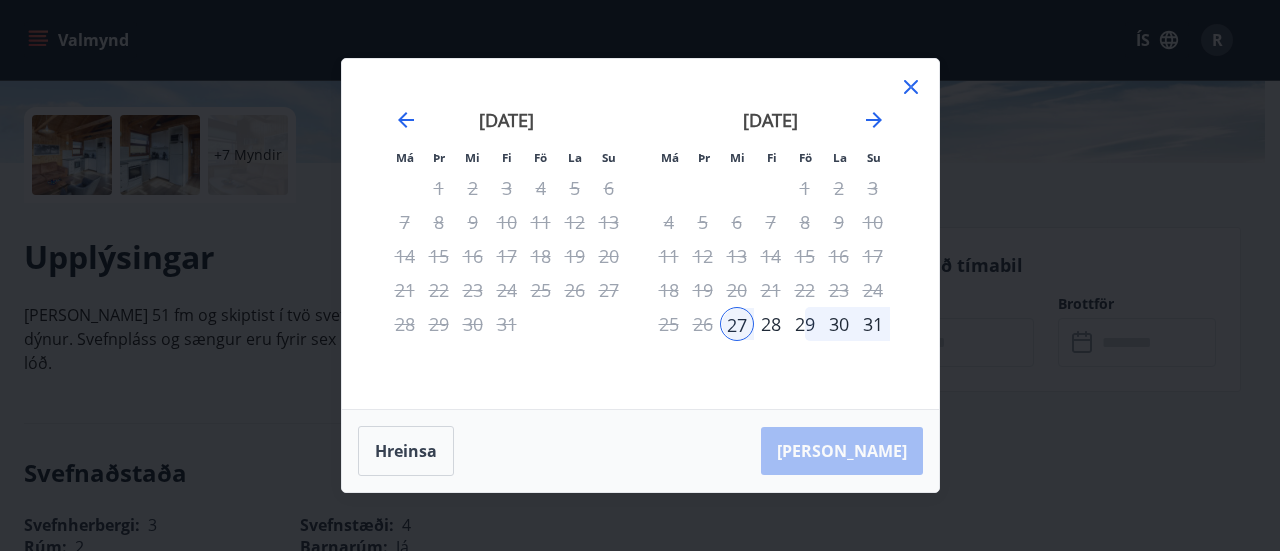 click on "21" at bounding box center (771, 290) 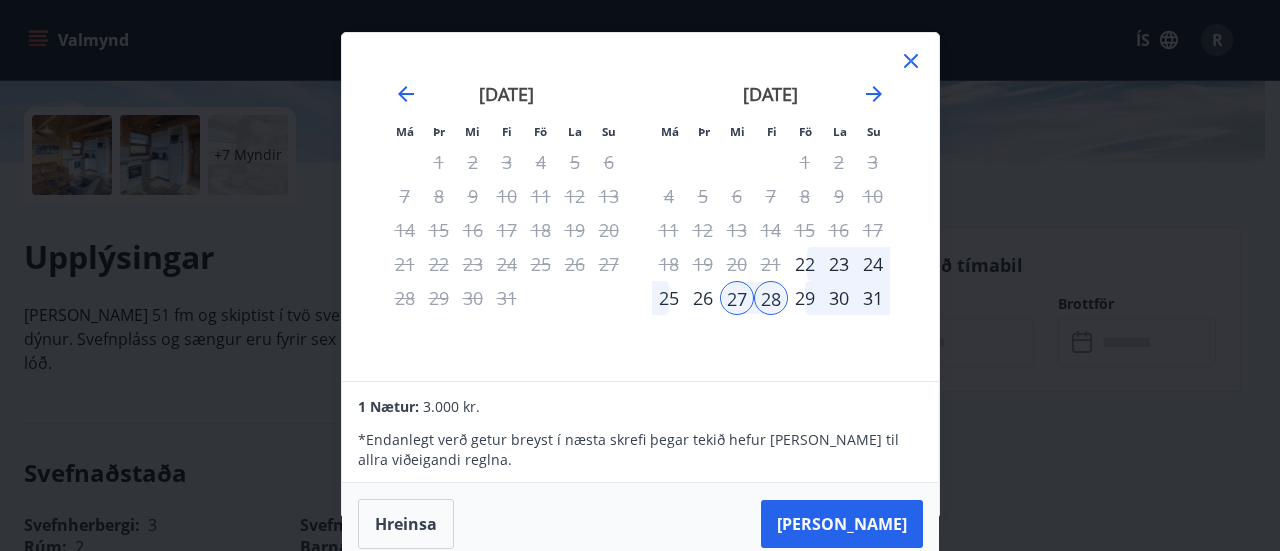 click on "26" at bounding box center [703, 298] 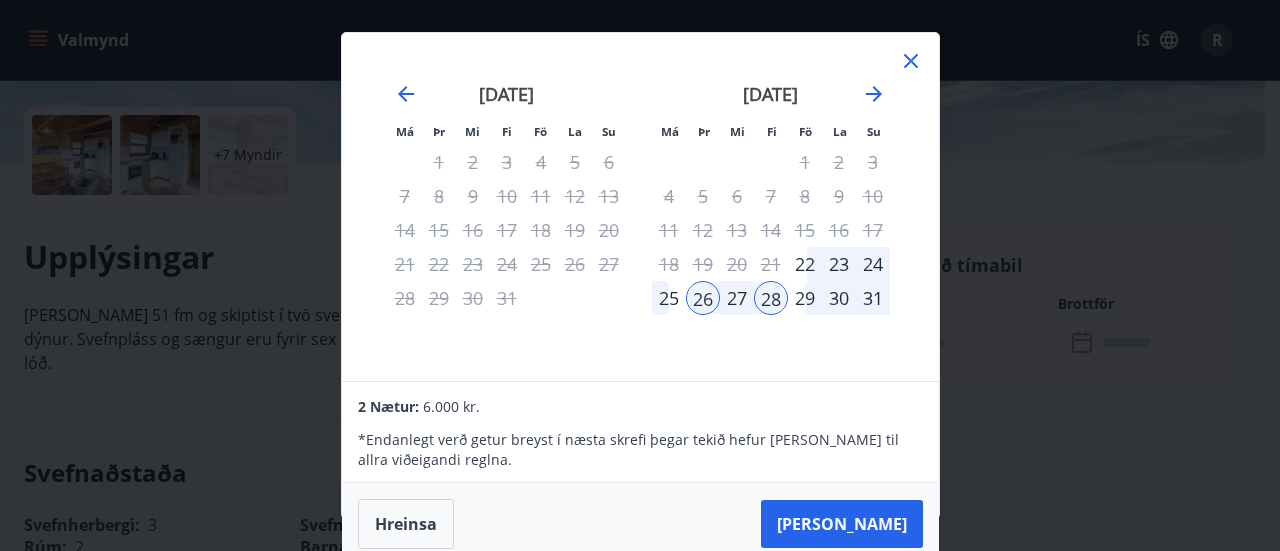 click on "27" at bounding box center (737, 298) 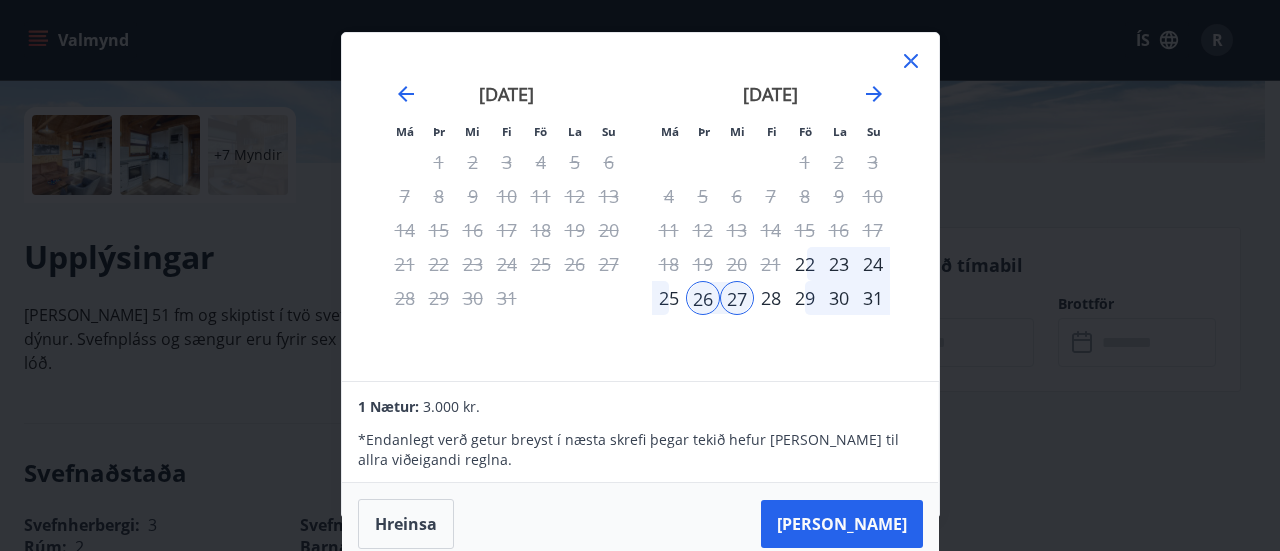 click on "22" at bounding box center (805, 264) 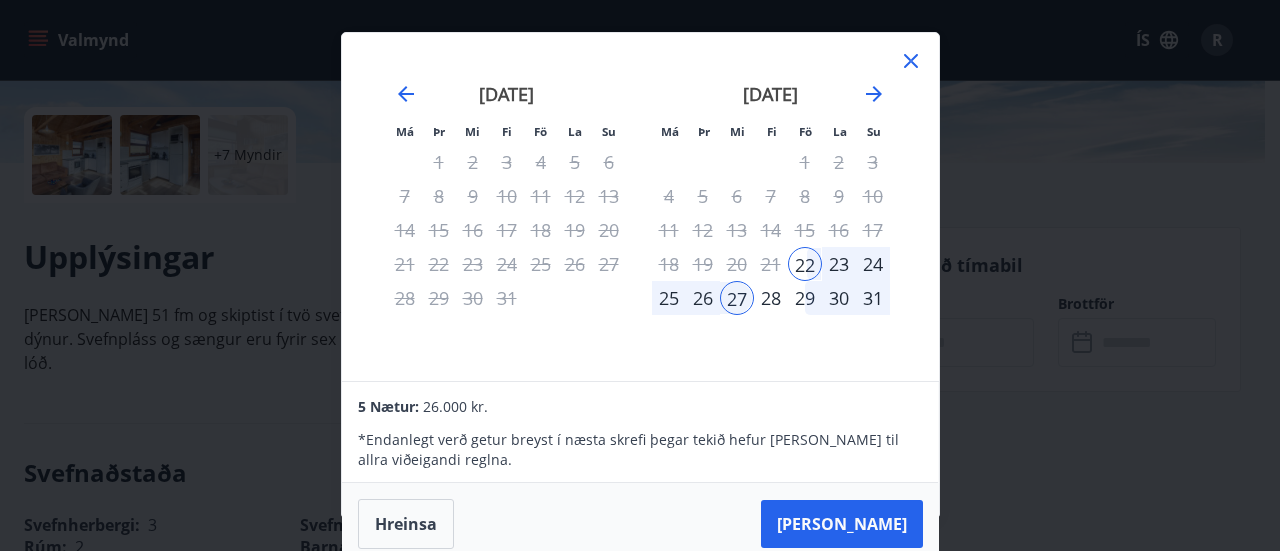 click on "23" at bounding box center [839, 264] 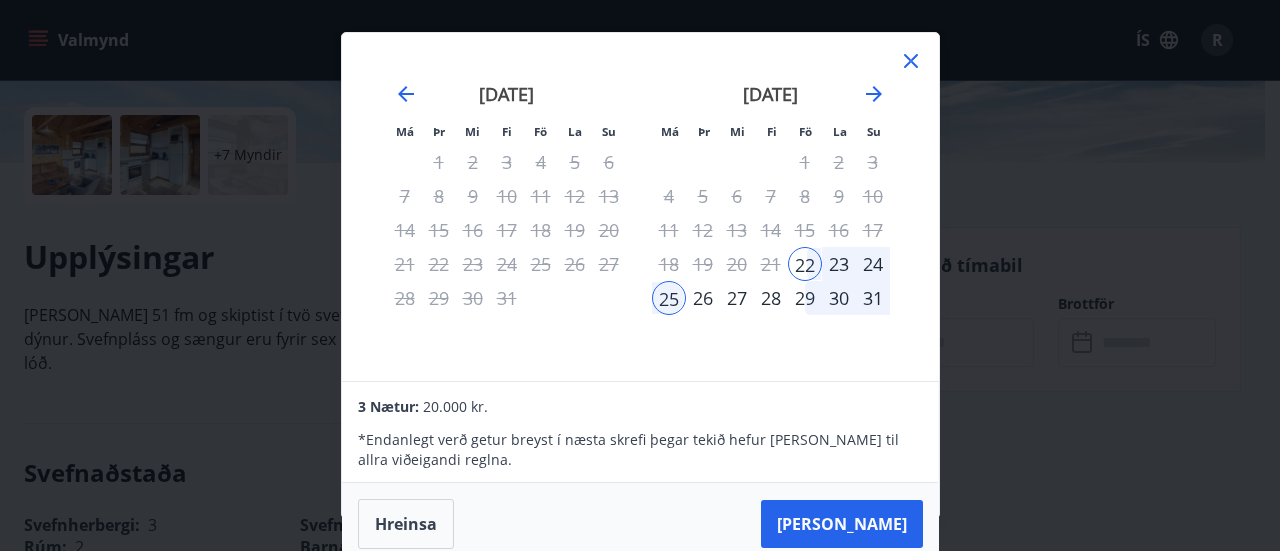 click on "23" at bounding box center [839, 264] 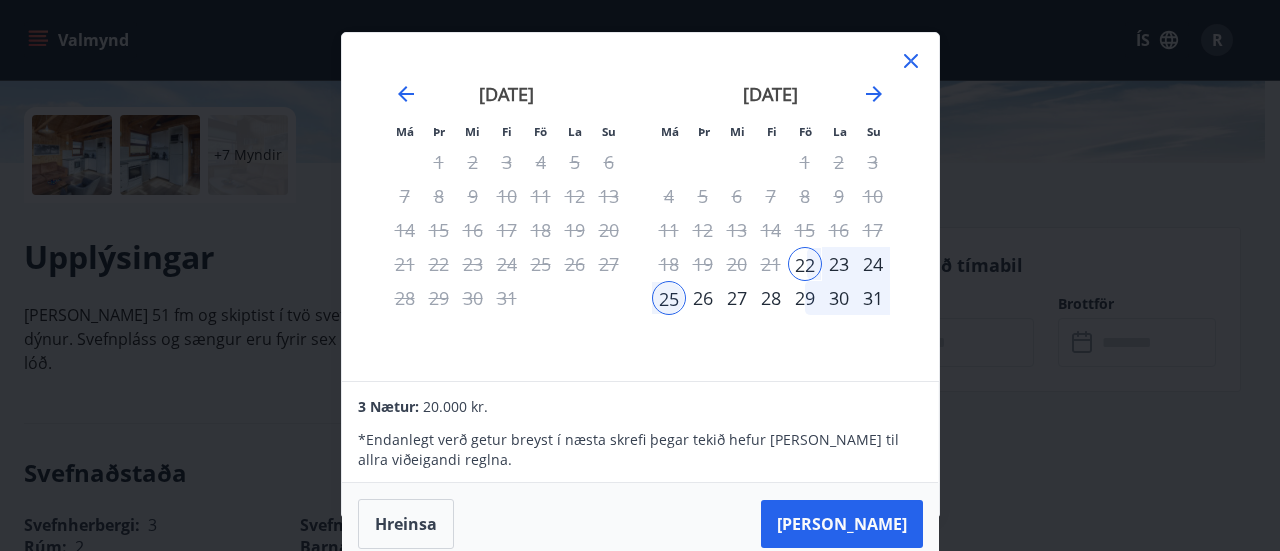 click on "28" at bounding box center (771, 298) 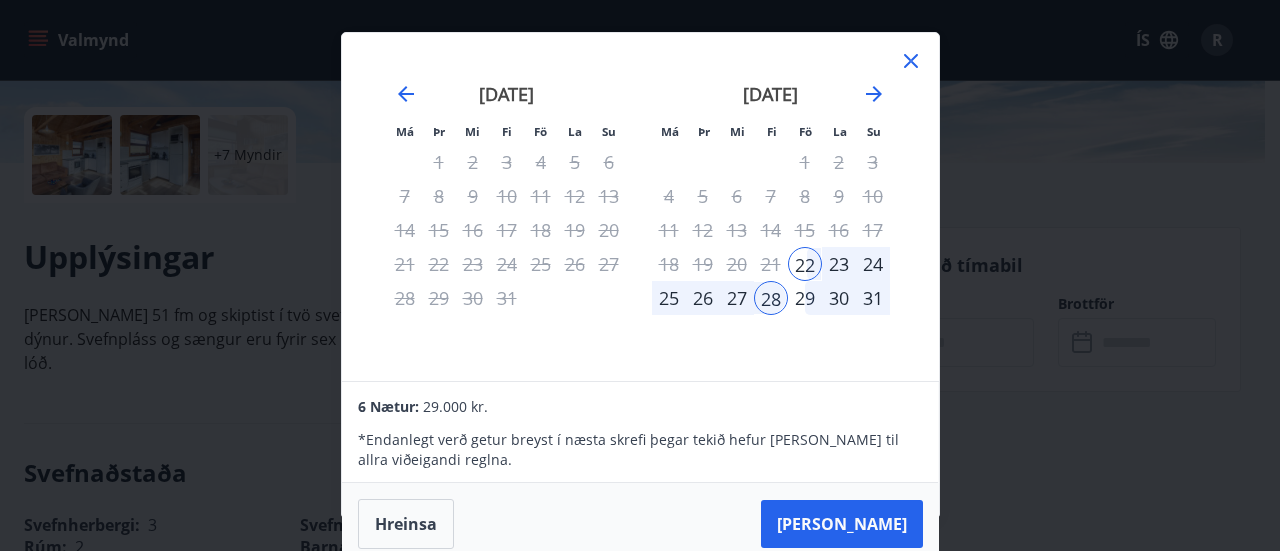 click on "29" at bounding box center (805, 298) 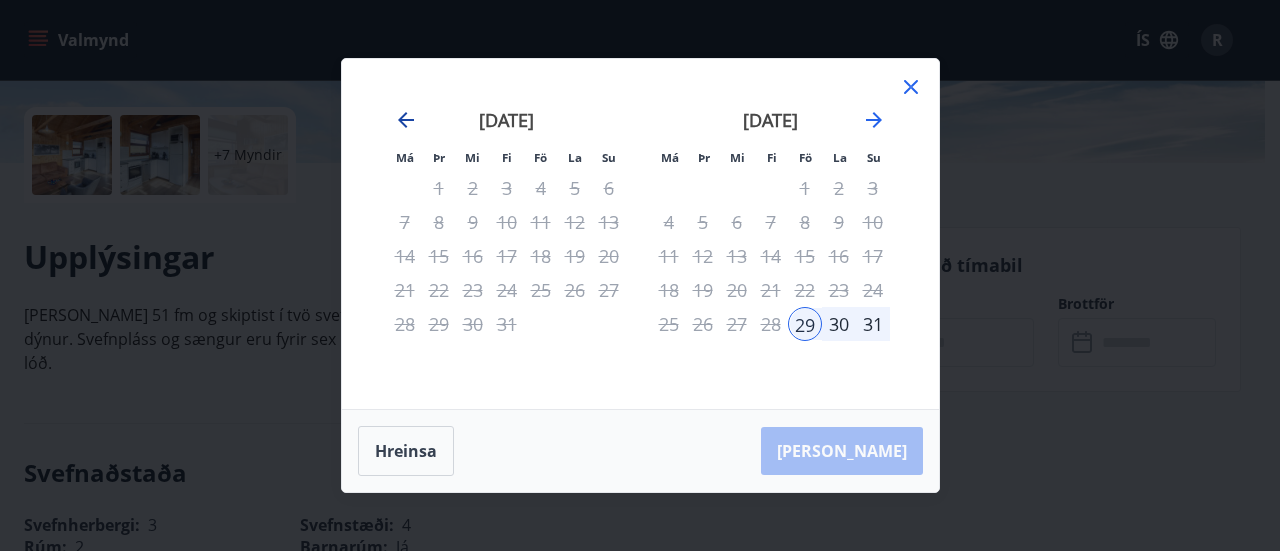 click 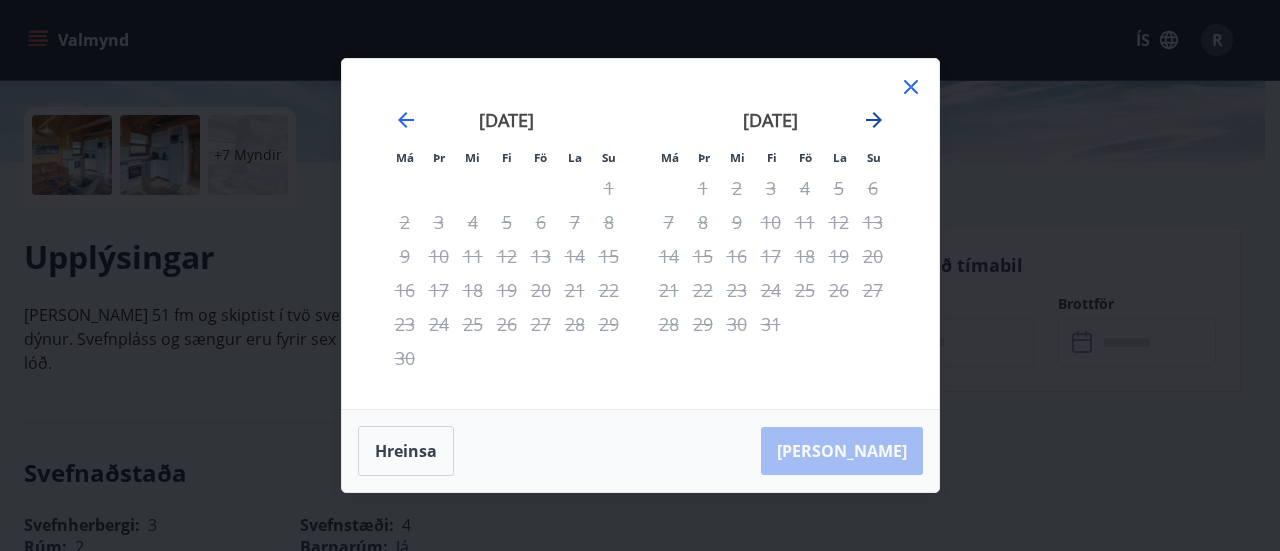 click 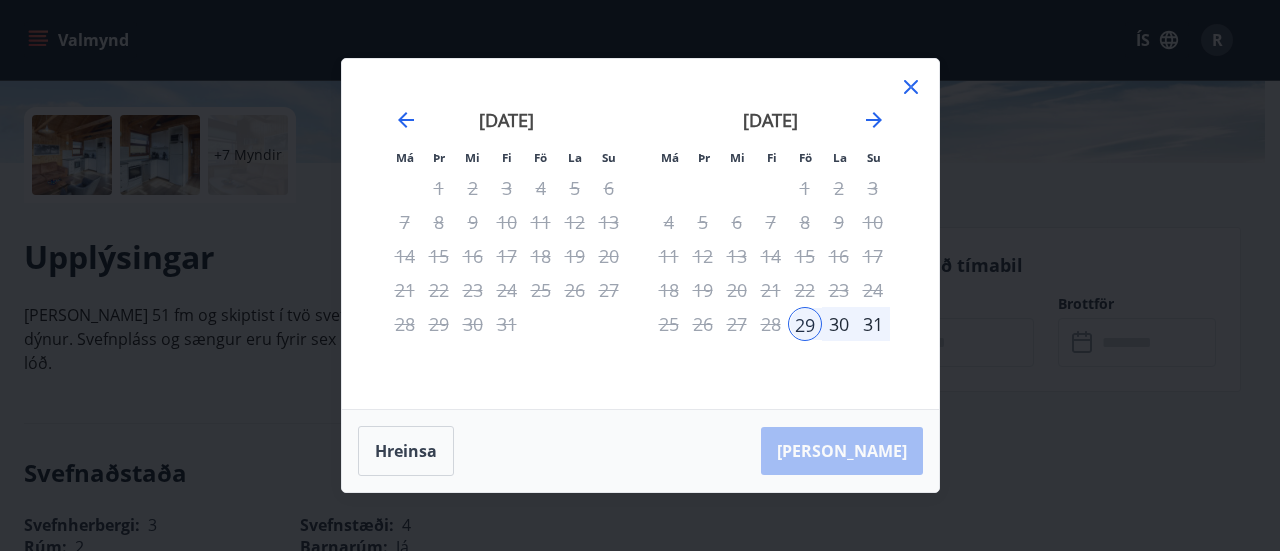 click on "27" at bounding box center (737, 324) 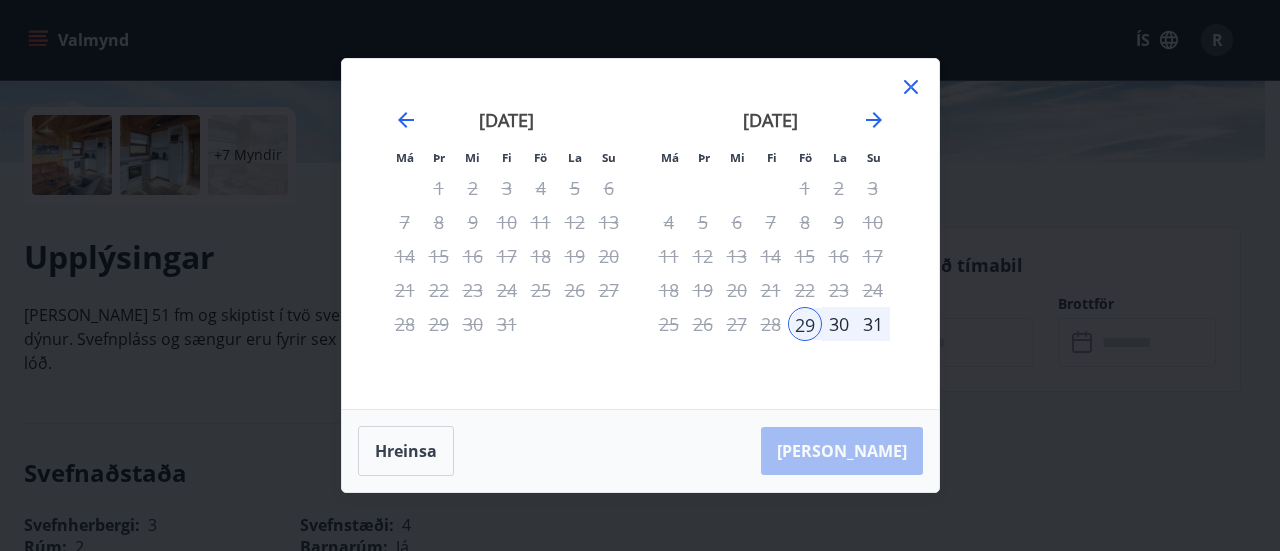 click 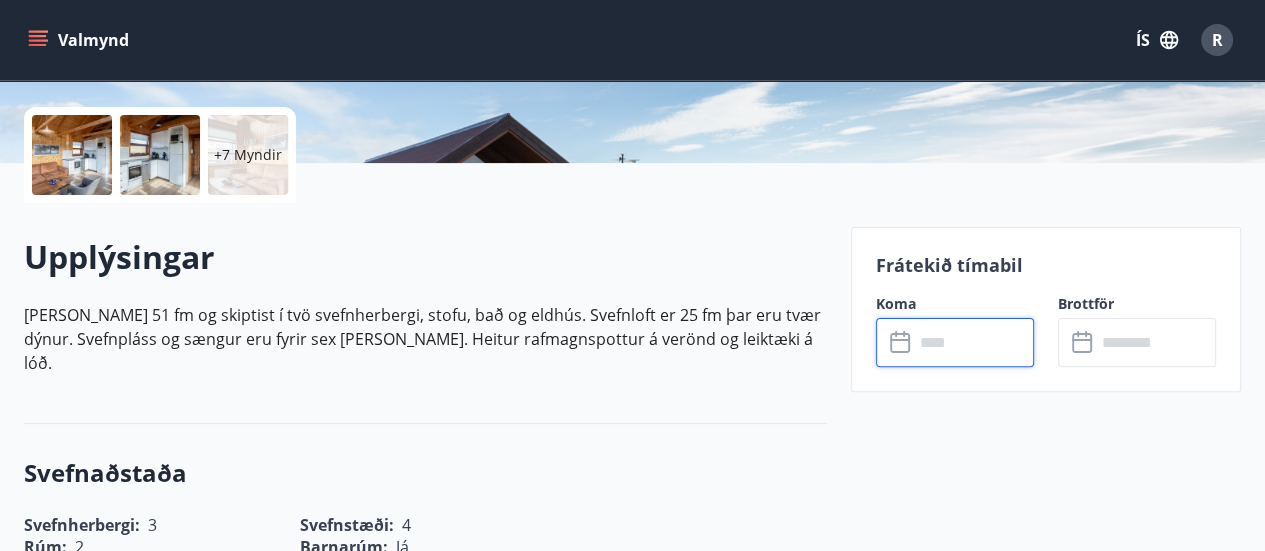 click at bounding box center (974, 342) 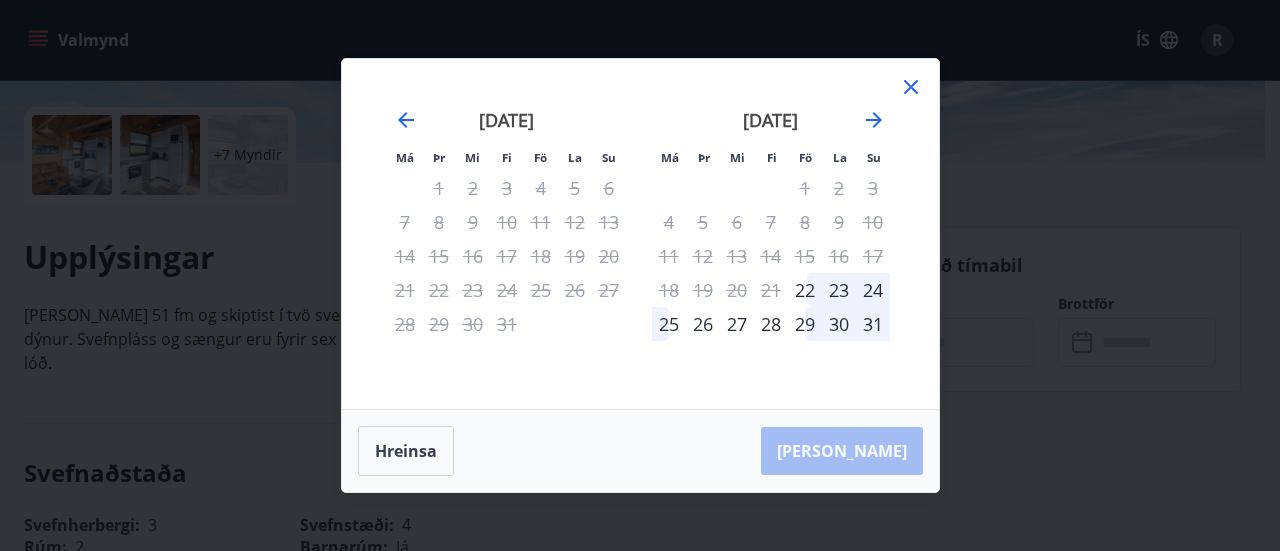 click on "22" at bounding box center (805, 290) 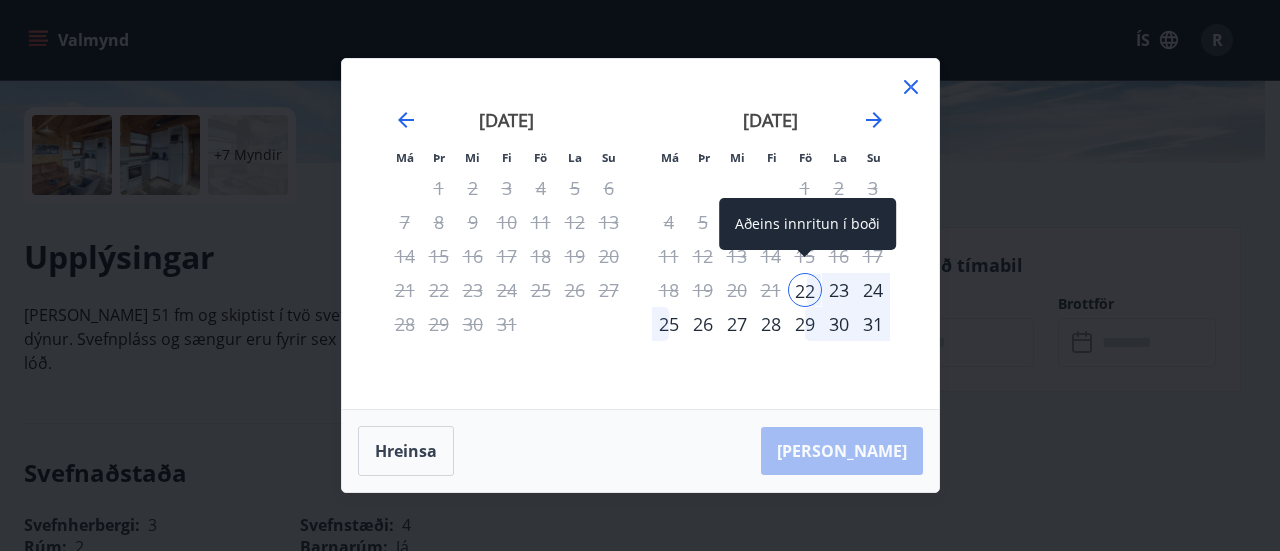 click on "29" at bounding box center (805, 324) 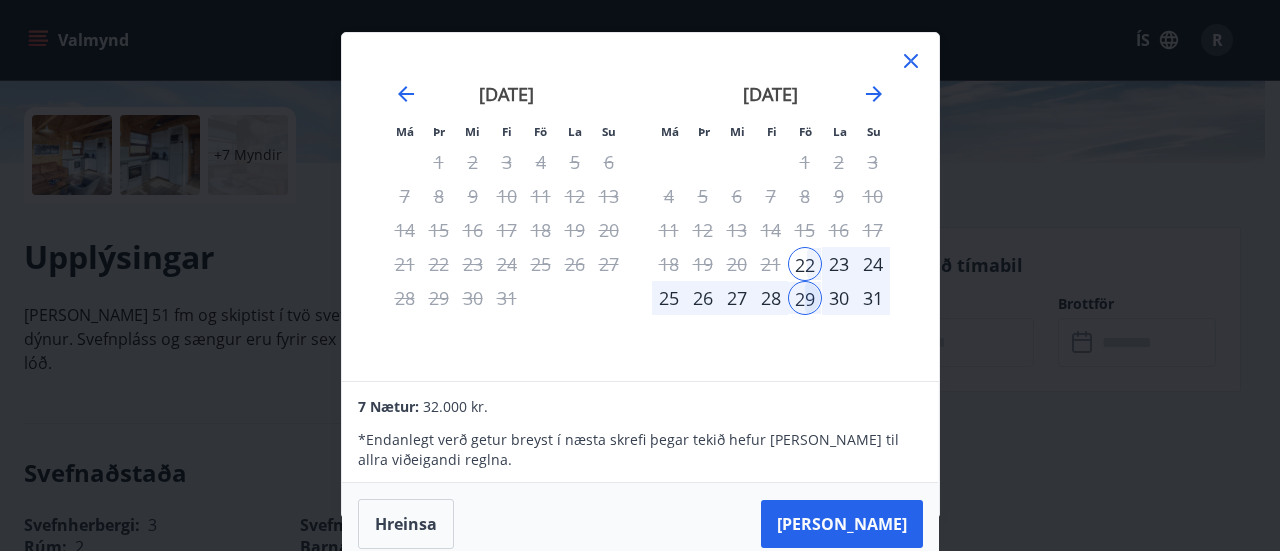 click 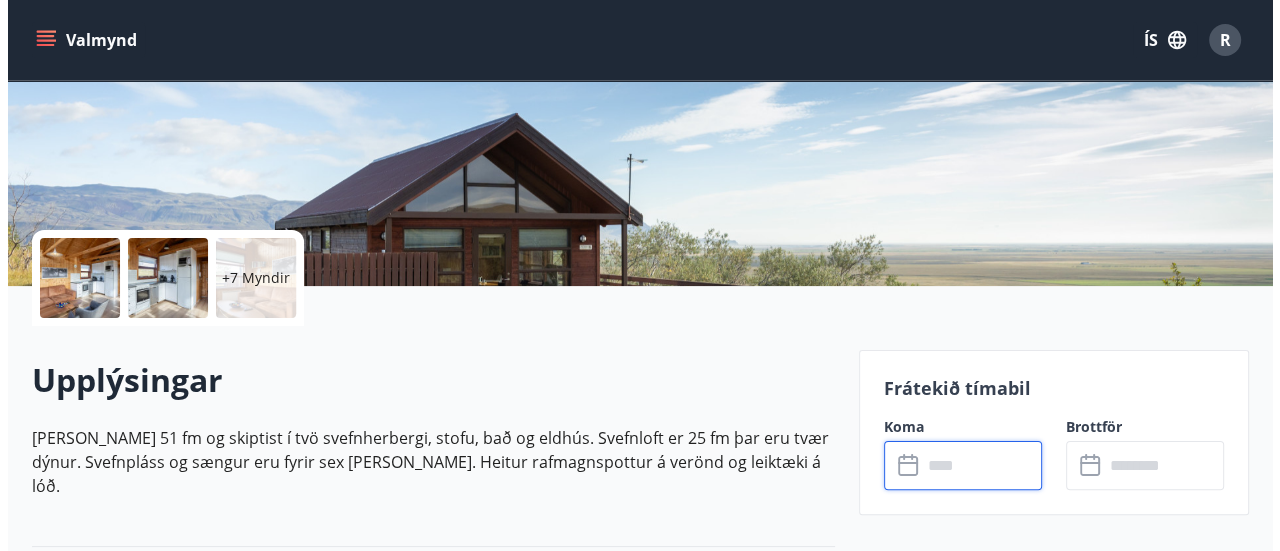 scroll, scrollTop: 316, scrollLeft: 0, axis: vertical 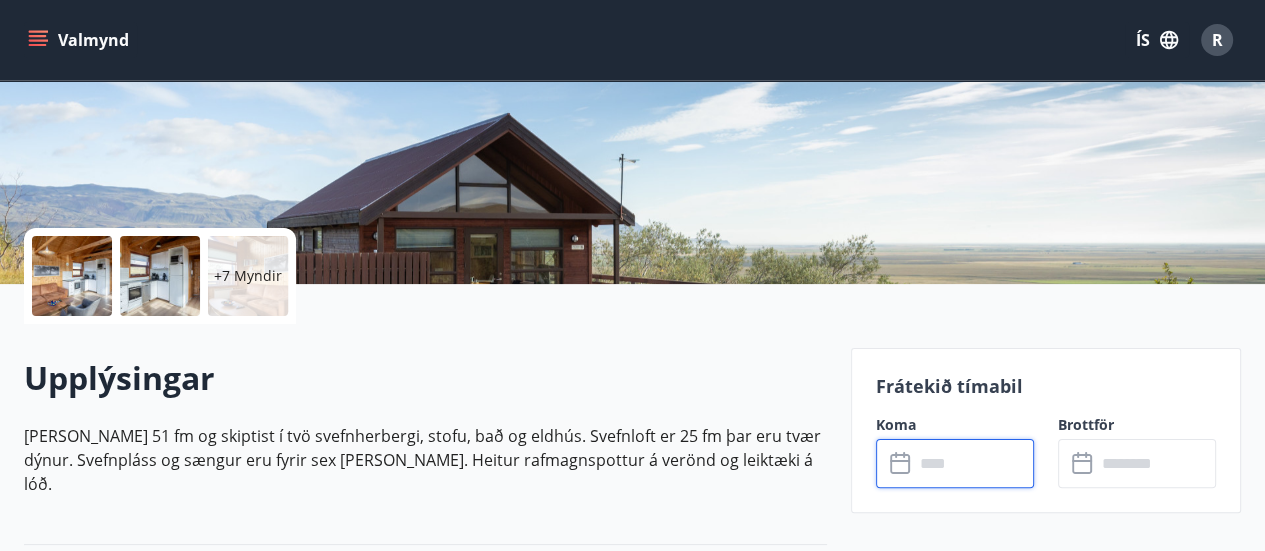 click on "+7 Myndir" at bounding box center [248, 276] 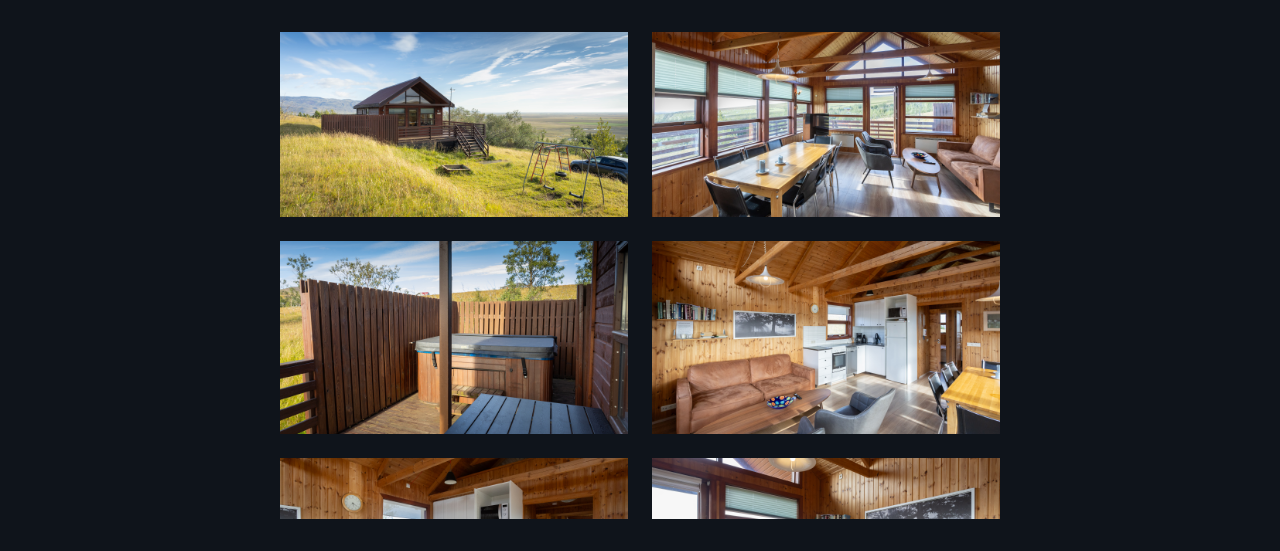 scroll, scrollTop: 0, scrollLeft: 0, axis: both 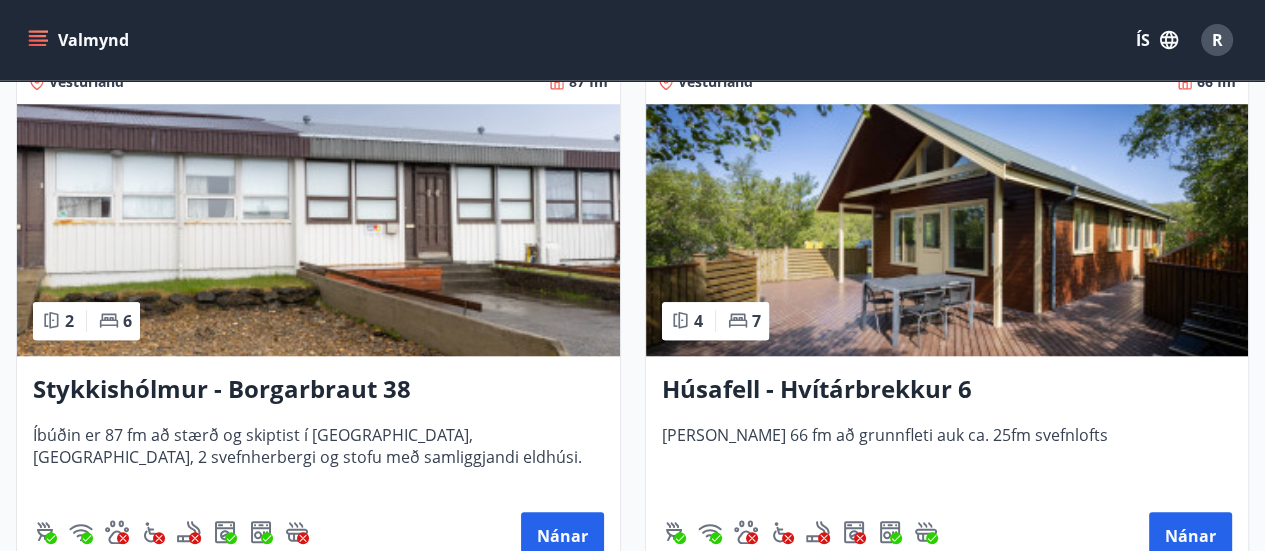 click at bounding box center (318, 230) 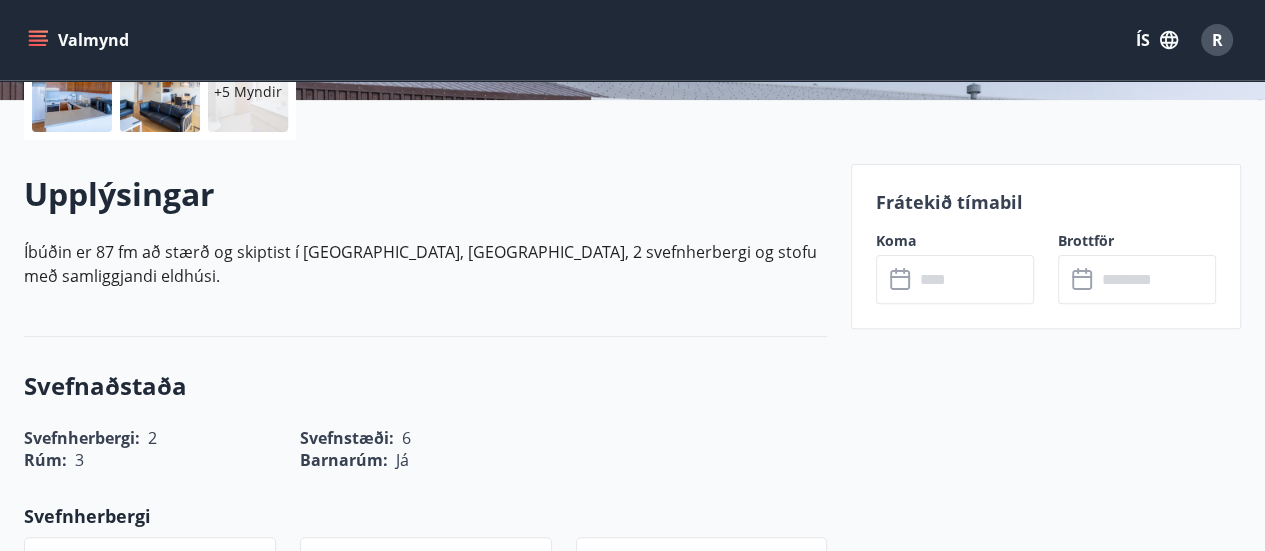 scroll, scrollTop: 504, scrollLeft: 0, axis: vertical 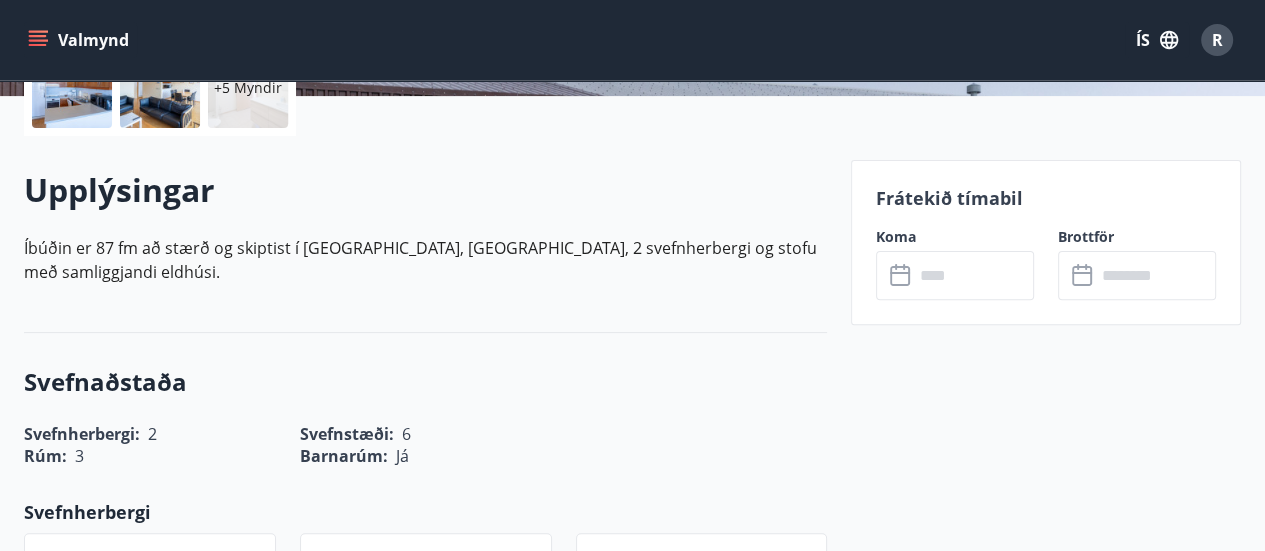 click at bounding box center [974, 275] 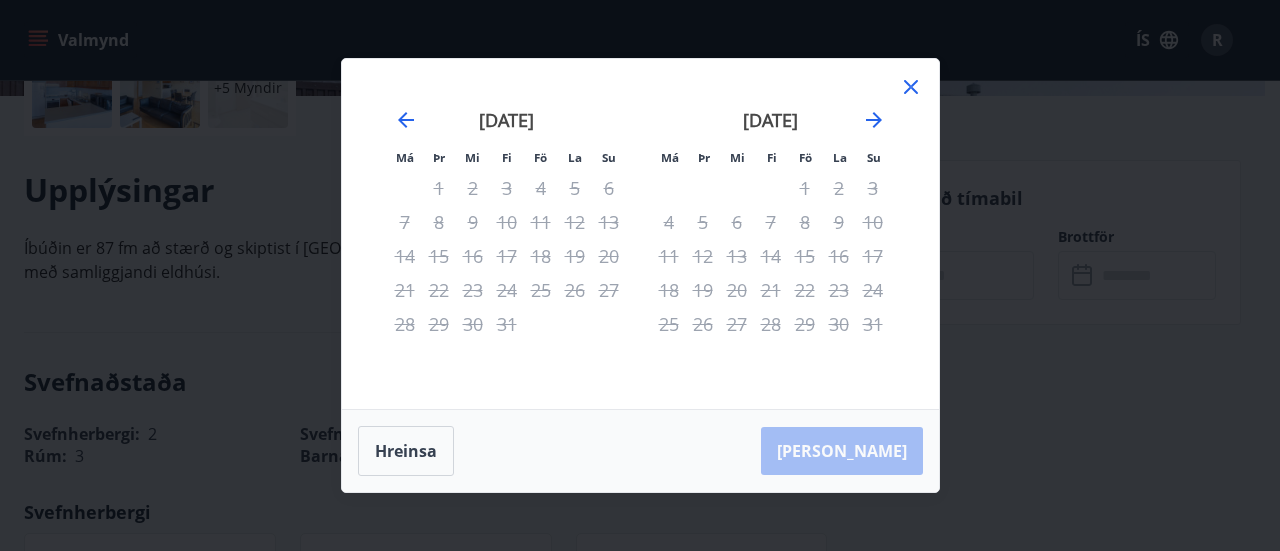 click 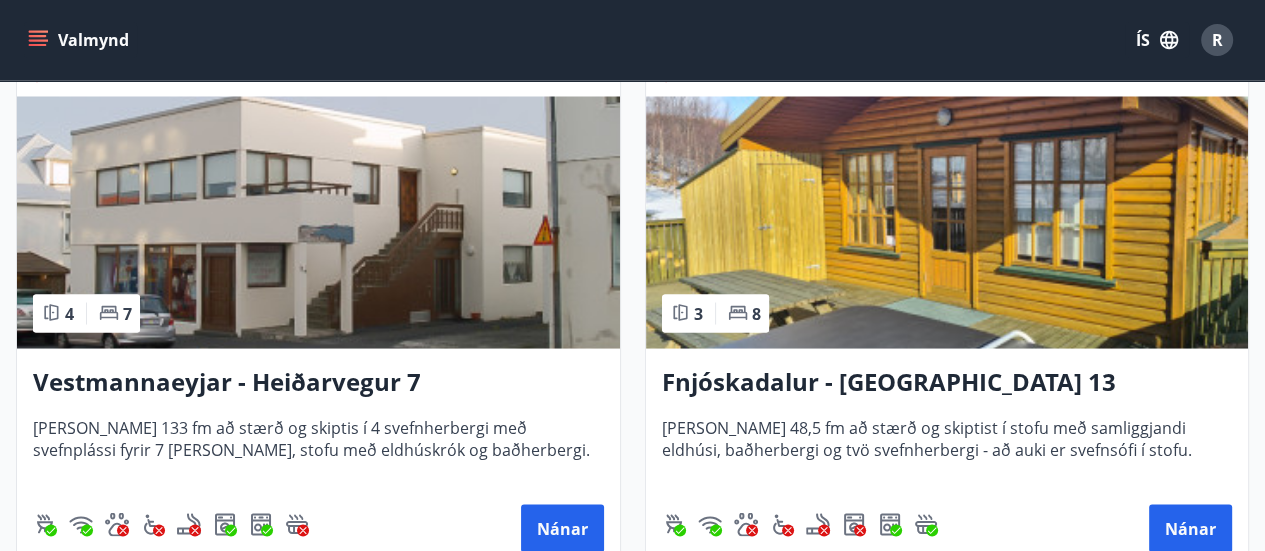scroll, scrollTop: 3113, scrollLeft: 0, axis: vertical 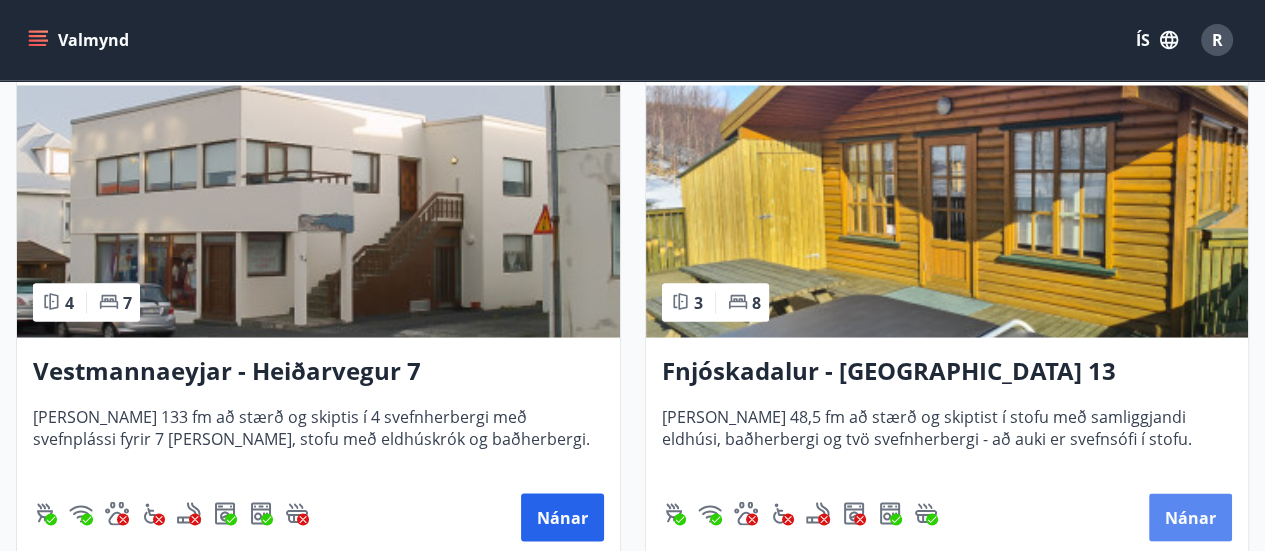click on "Nánar" at bounding box center [1190, 517] 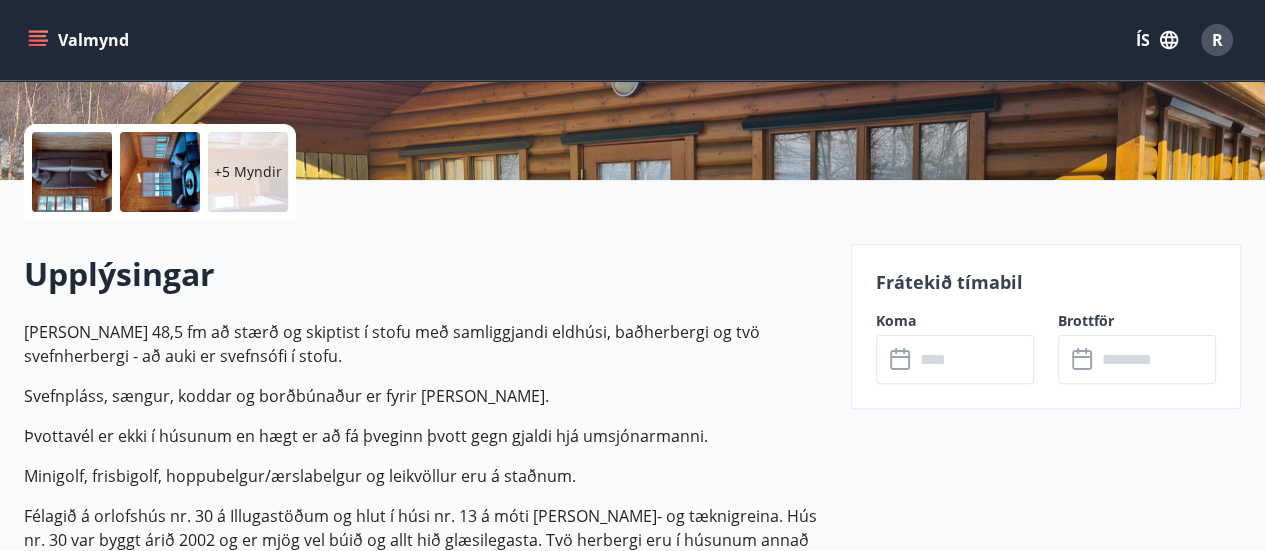 scroll, scrollTop: 426, scrollLeft: 0, axis: vertical 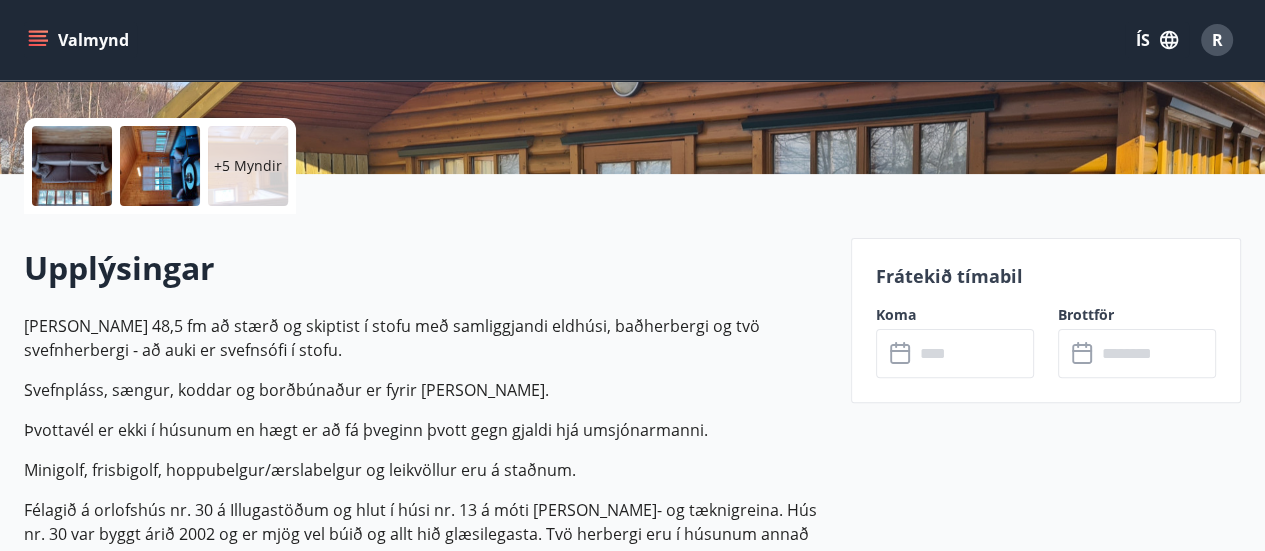 click at bounding box center [974, 353] 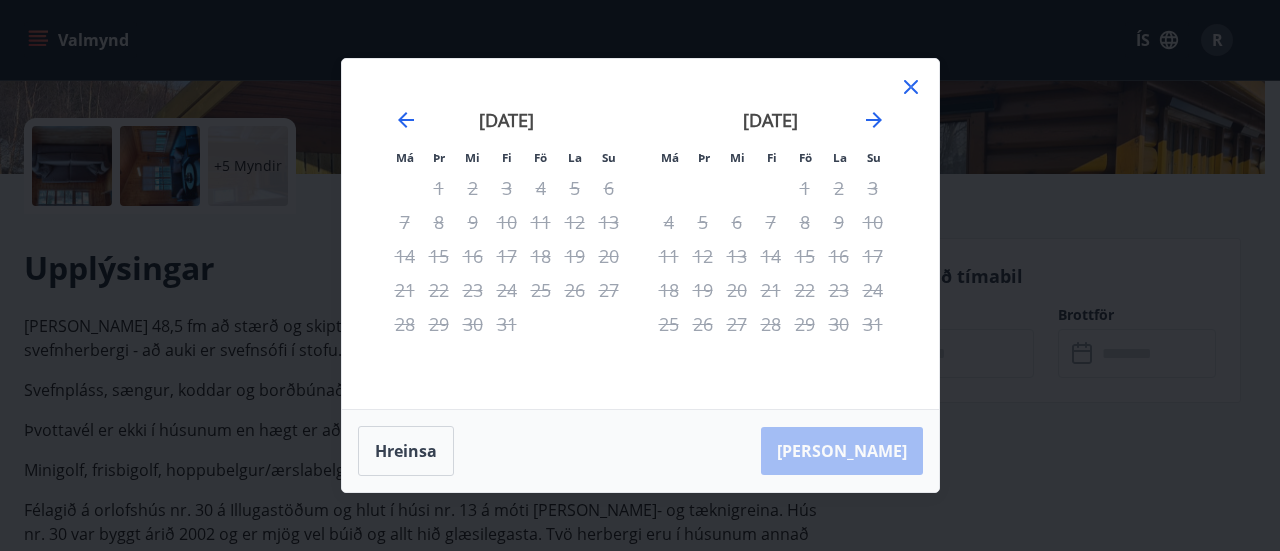 click 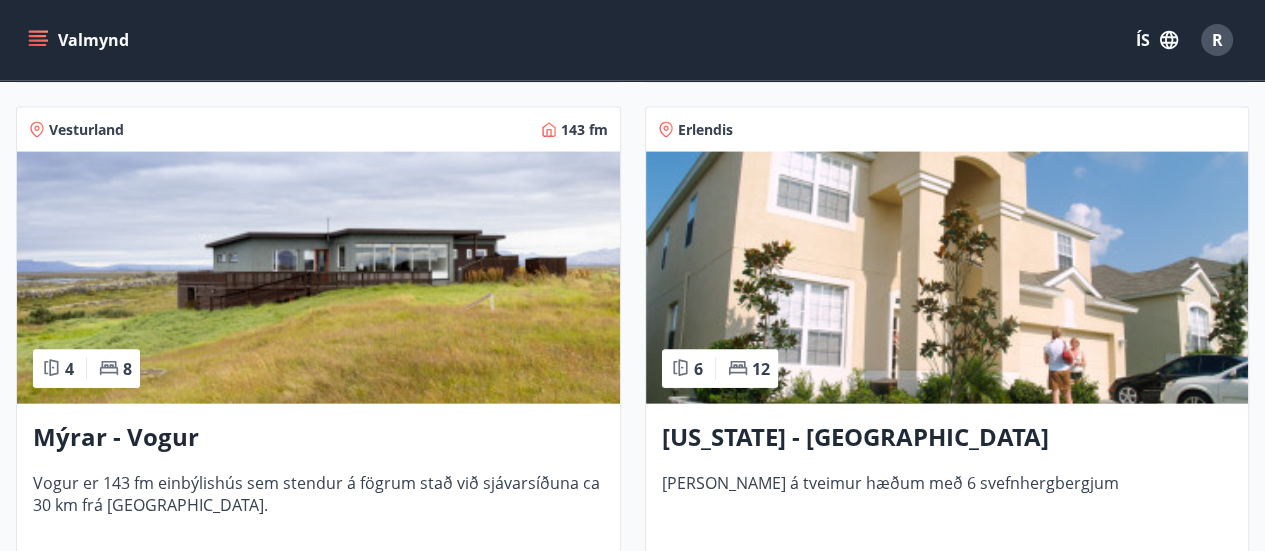 scroll, scrollTop: 3613, scrollLeft: 0, axis: vertical 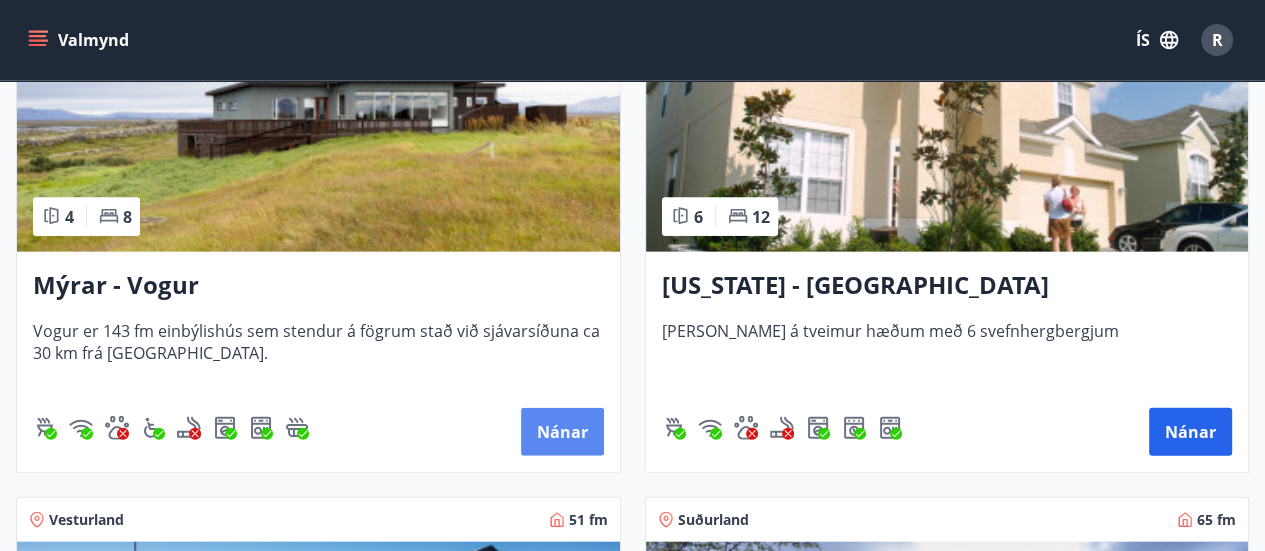 click on "Nánar" at bounding box center (562, 432) 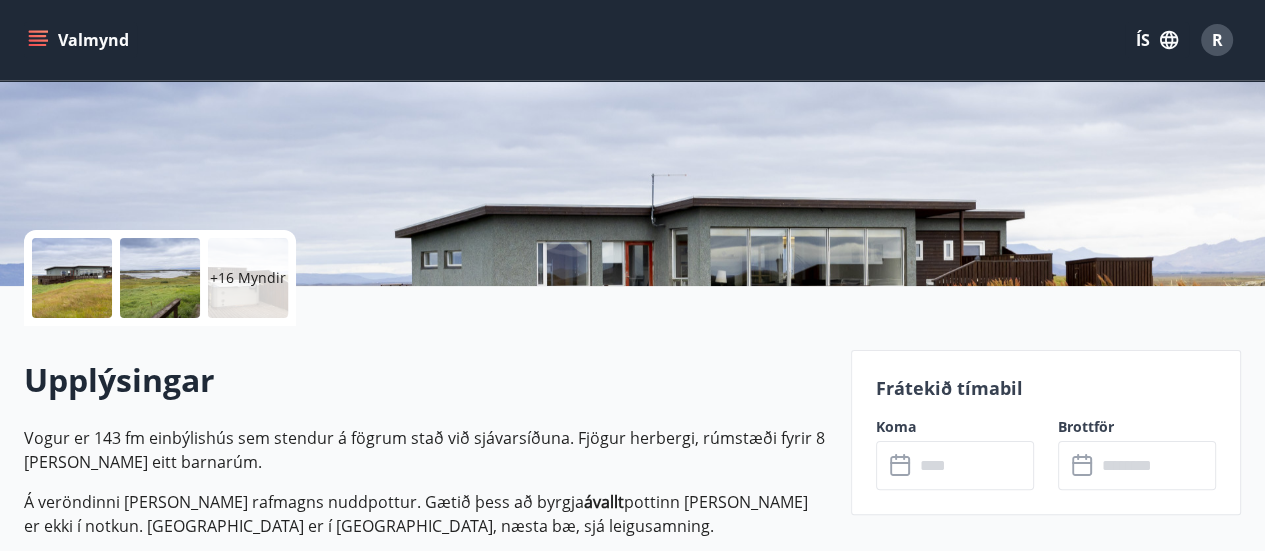scroll, scrollTop: 316, scrollLeft: 0, axis: vertical 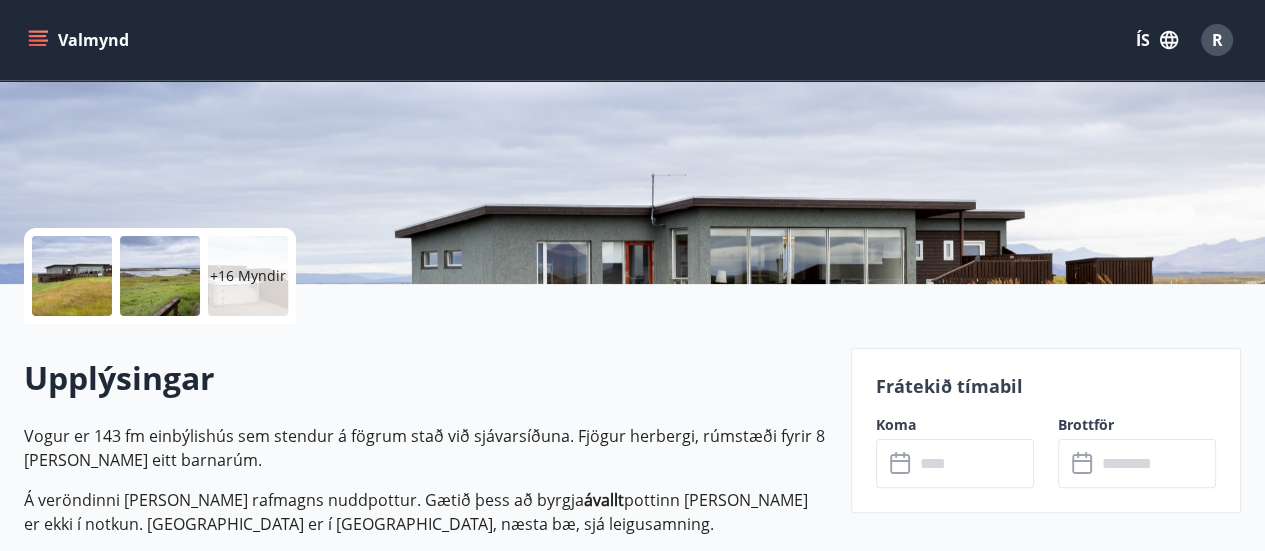 click at bounding box center (974, 463) 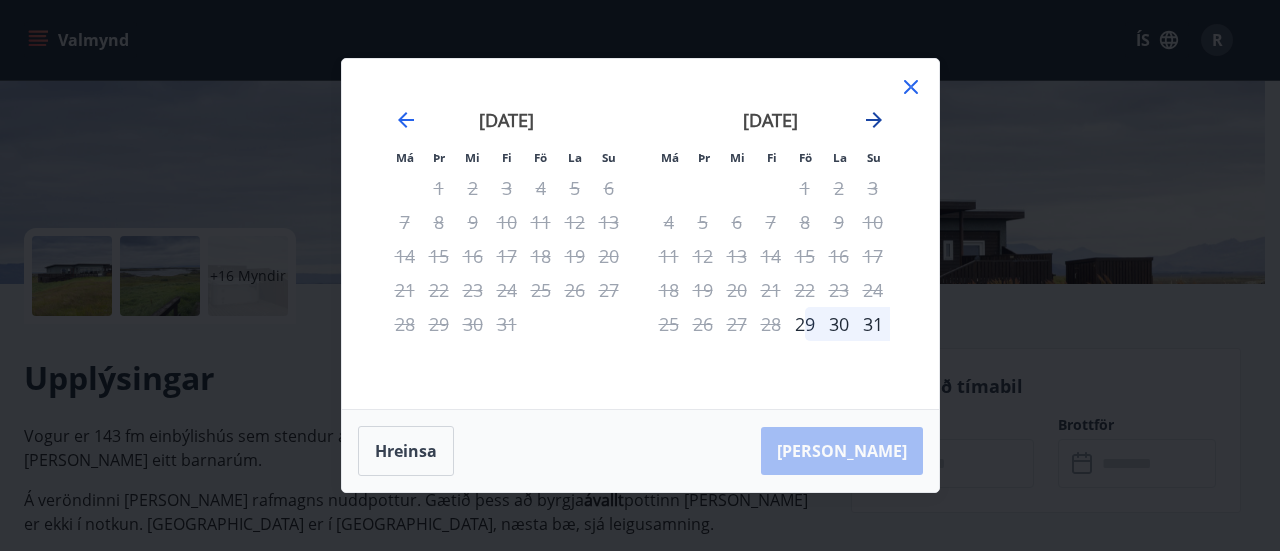 click 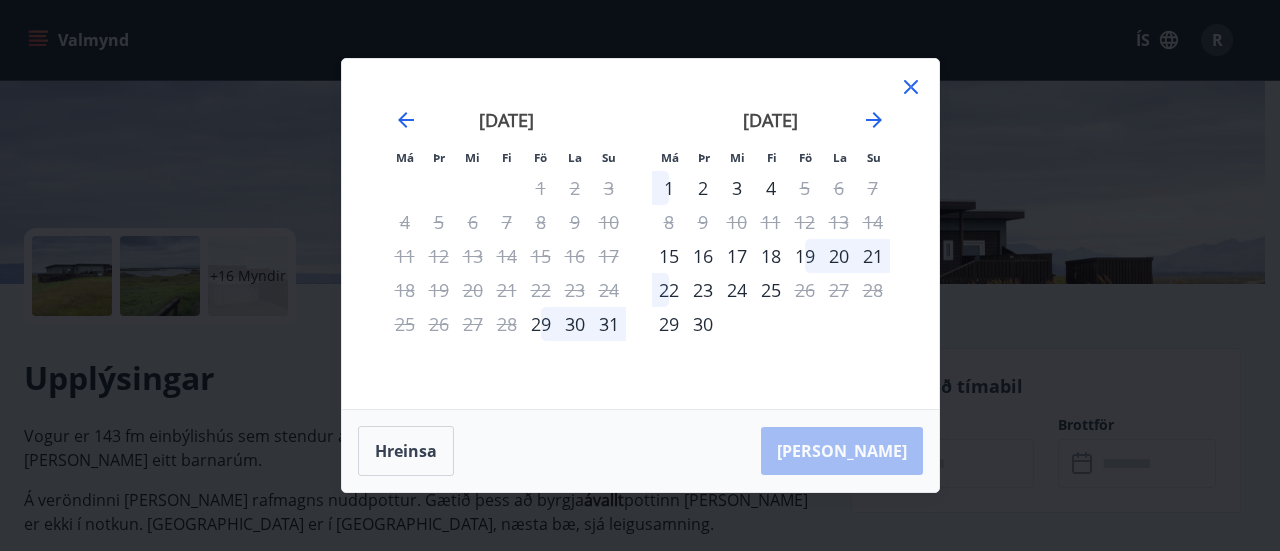 click on "29" at bounding box center [541, 324] 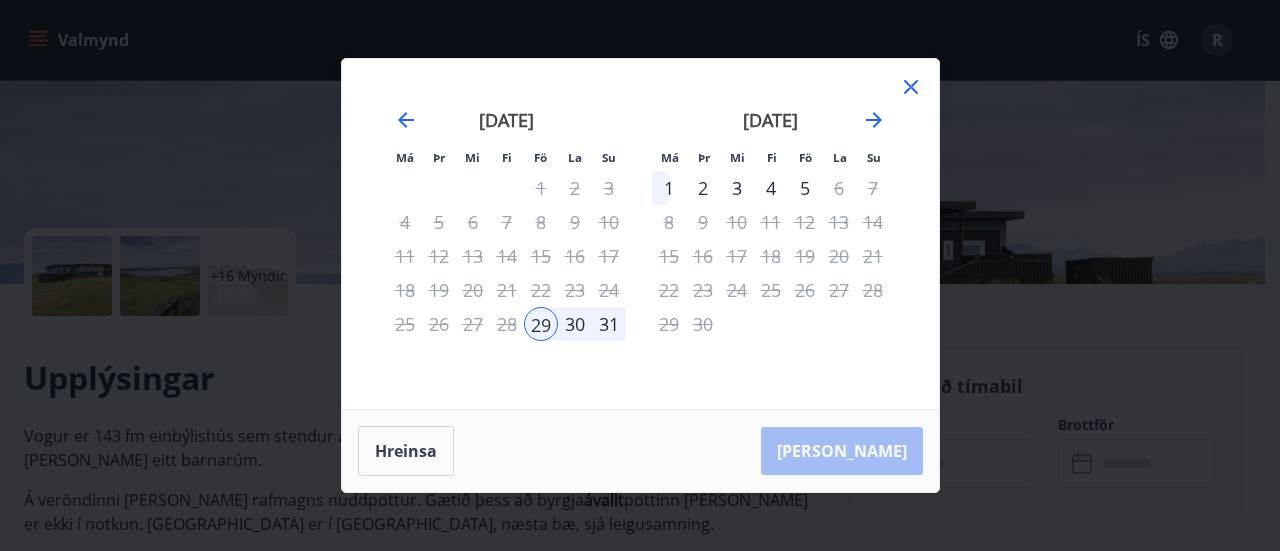 click on "3" at bounding box center [737, 188] 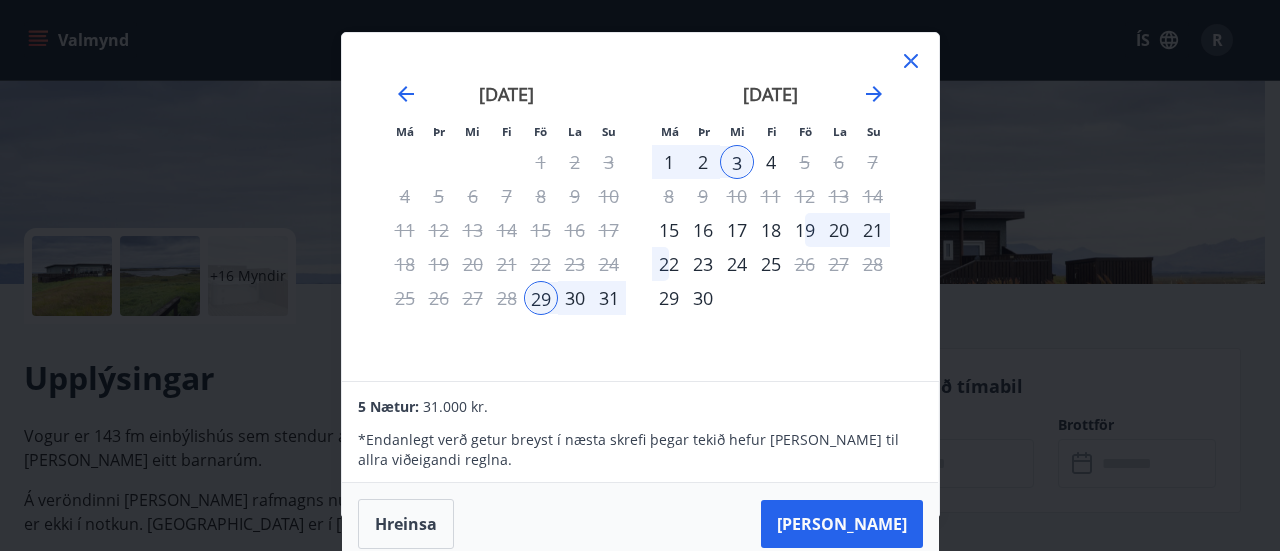 click on "4" at bounding box center [771, 162] 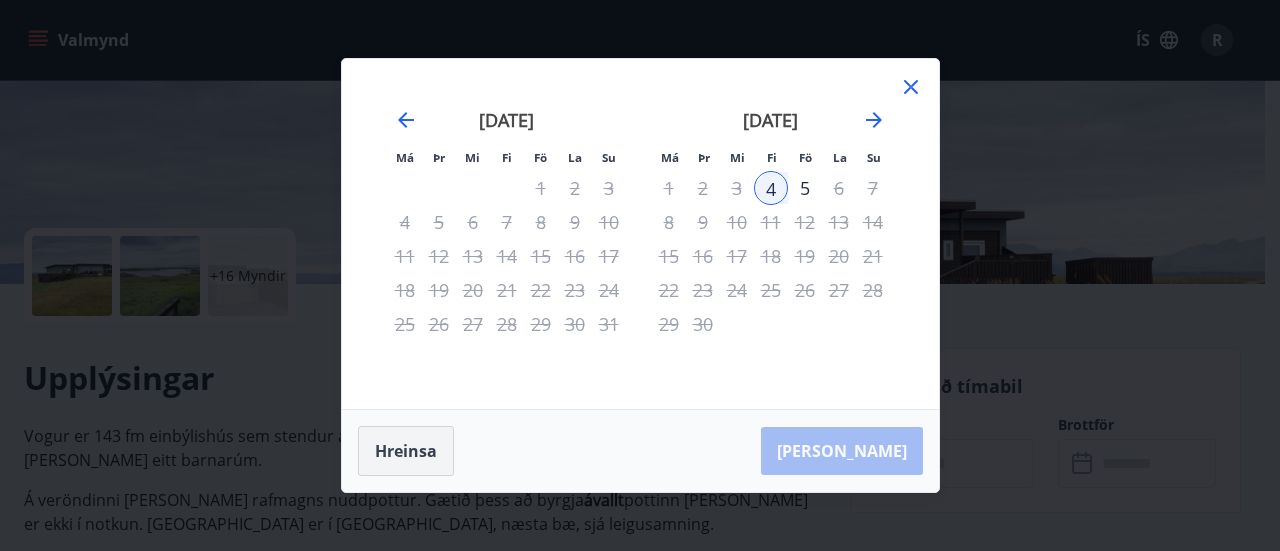 click on "Hreinsa" at bounding box center (406, 451) 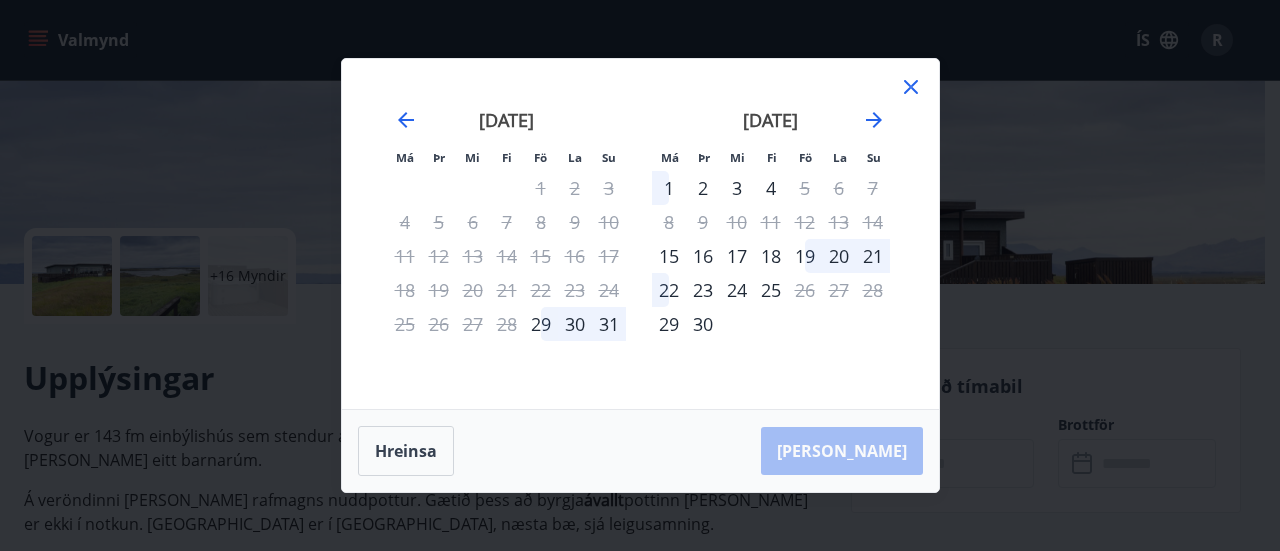 click on "29" at bounding box center (541, 324) 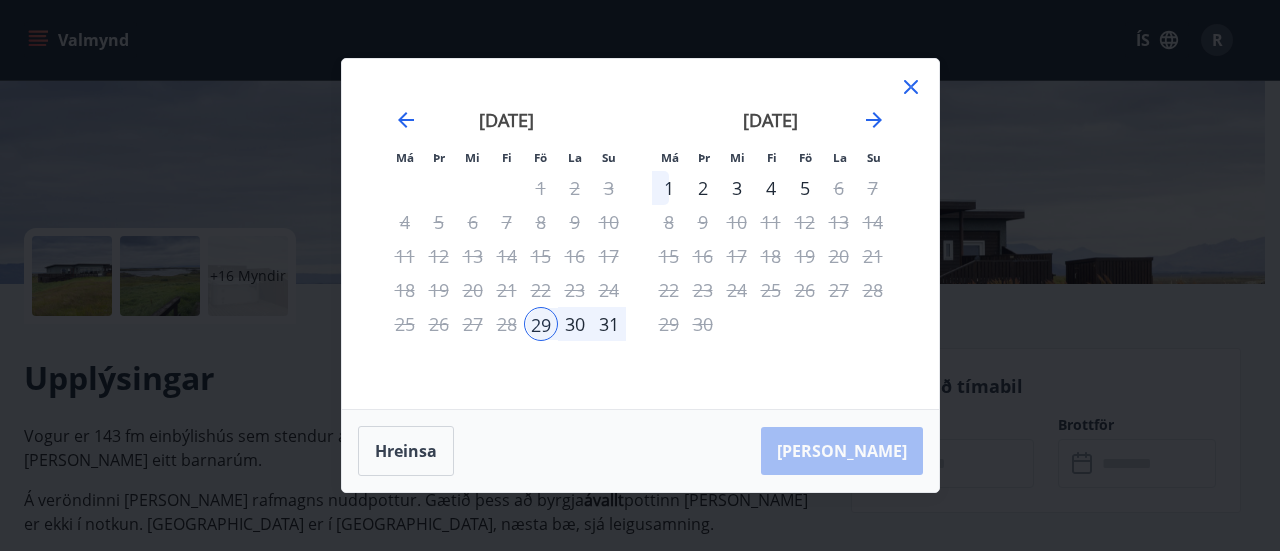 click on "4" at bounding box center (771, 188) 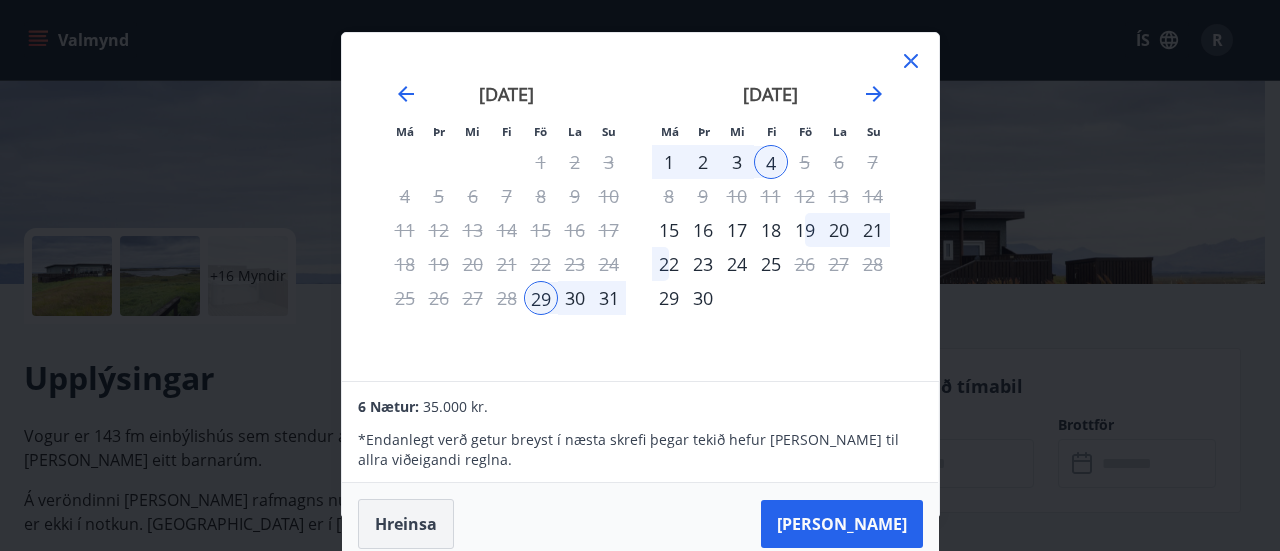 click on "Hreinsa" at bounding box center (406, 524) 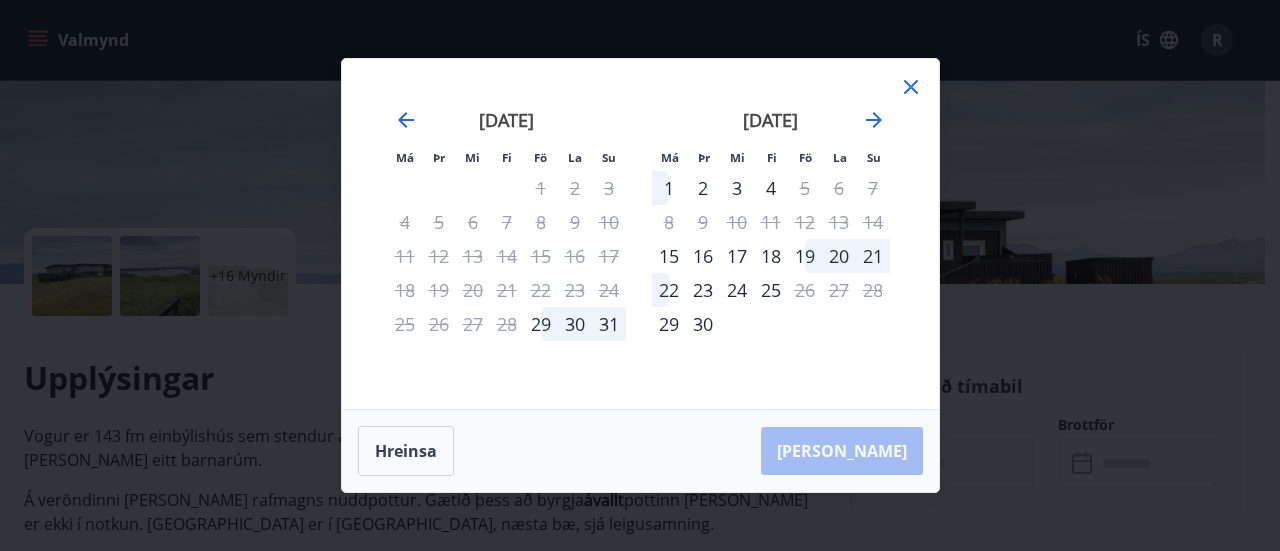 click 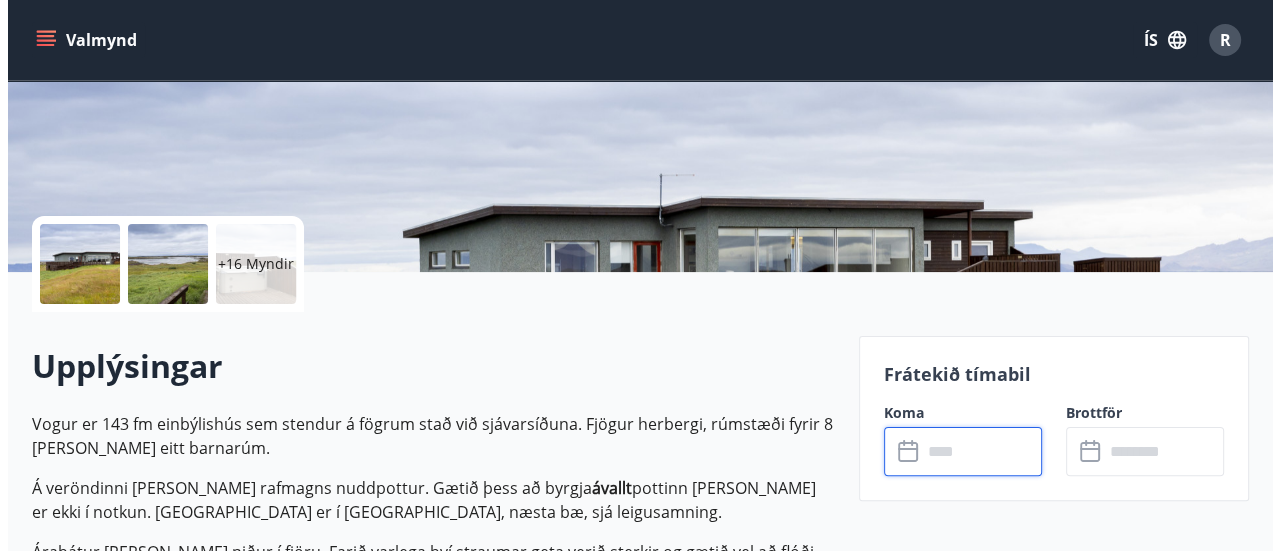 scroll, scrollTop: 328, scrollLeft: 0, axis: vertical 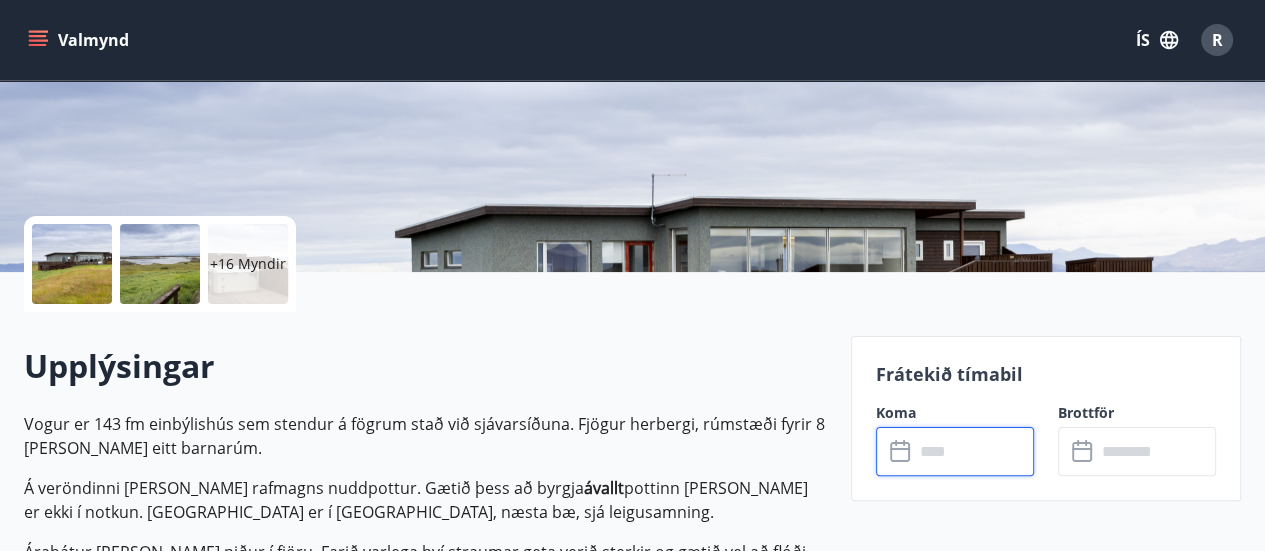 click on "+16 Myndir" at bounding box center [248, 264] 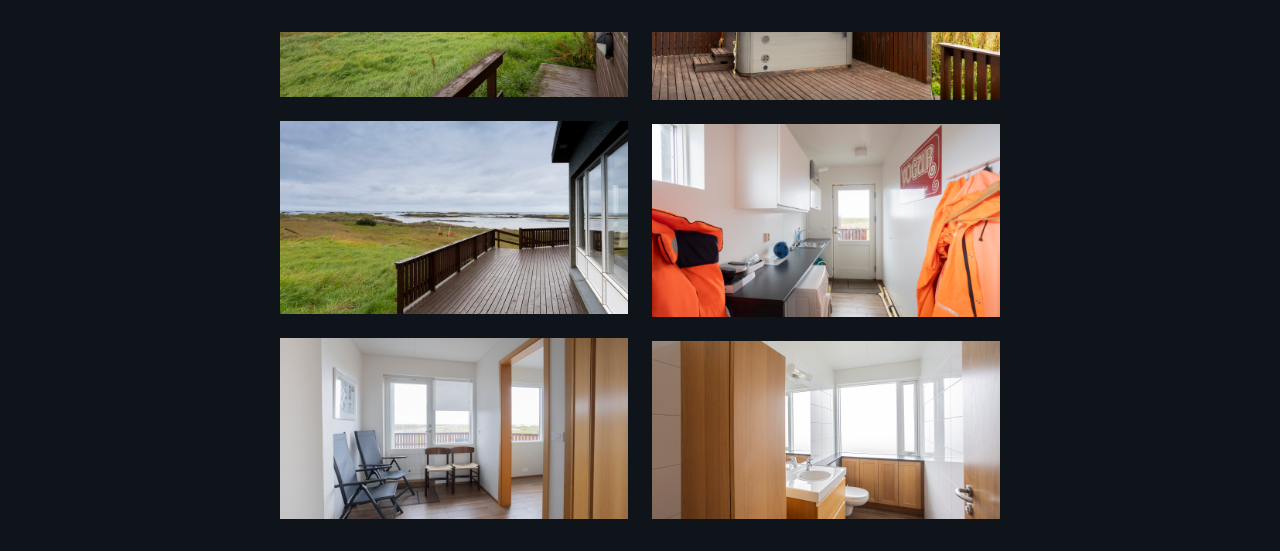 scroll, scrollTop: 663, scrollLeft: 0, axis: vertical 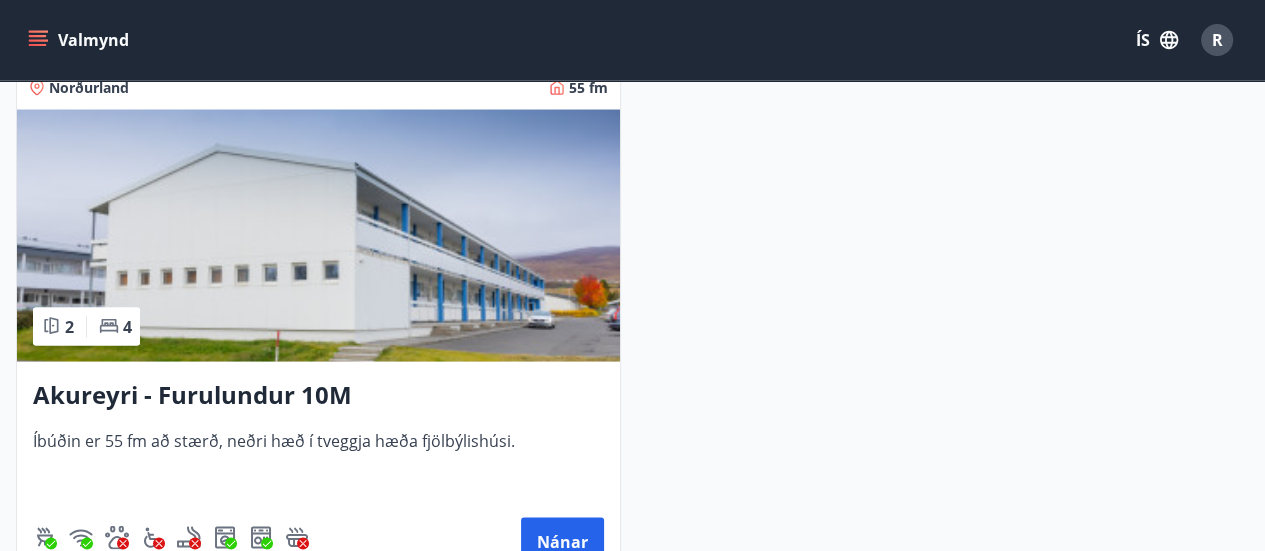 click at bounding box center [318, 236] 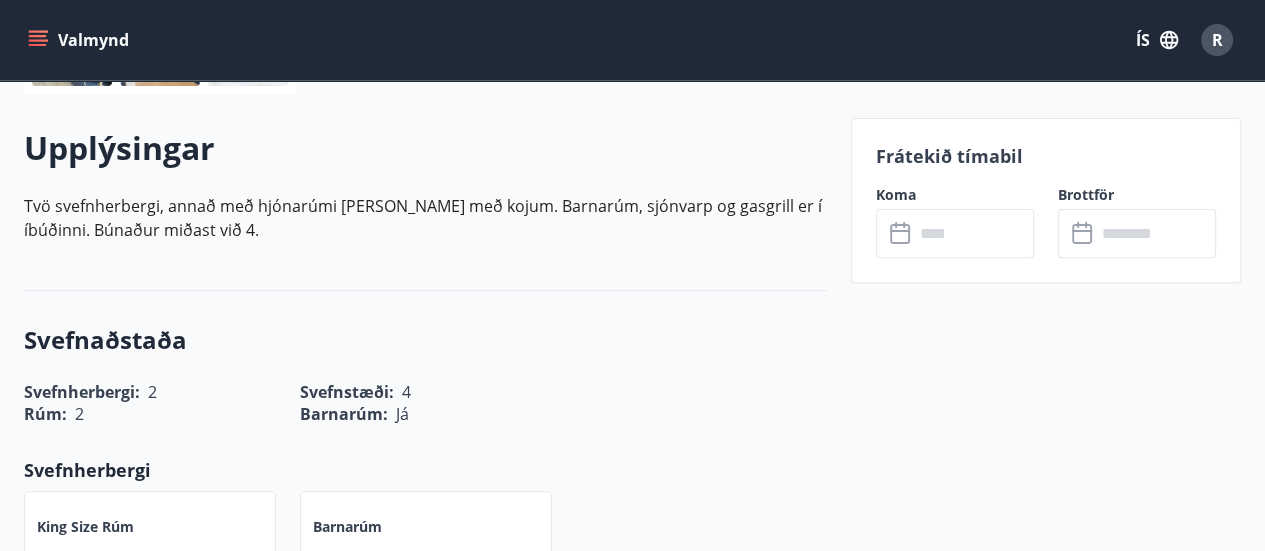 scroll, scrollTop: 548, scrollLeft: 0, axis: vertical 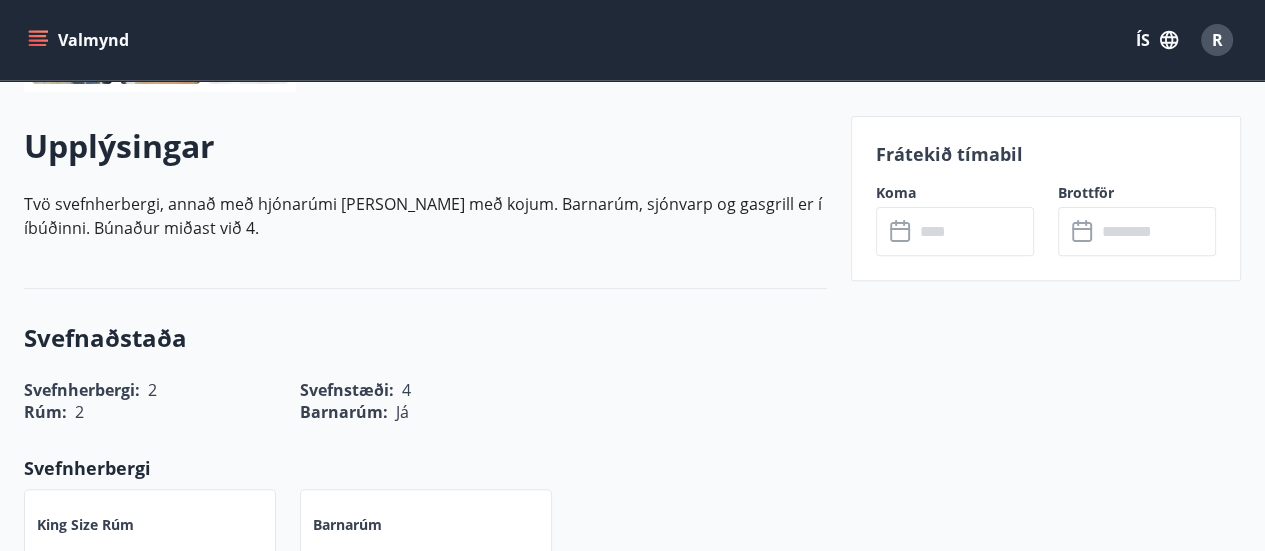 click at bounding box center [974, 231] 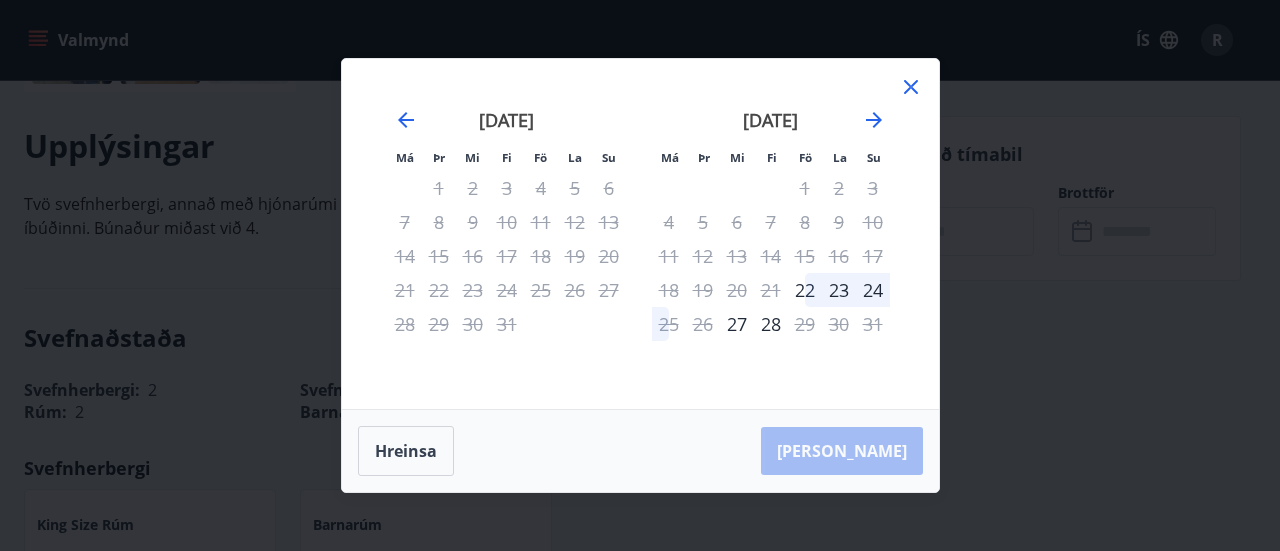 click at bounding box center (911, 90) 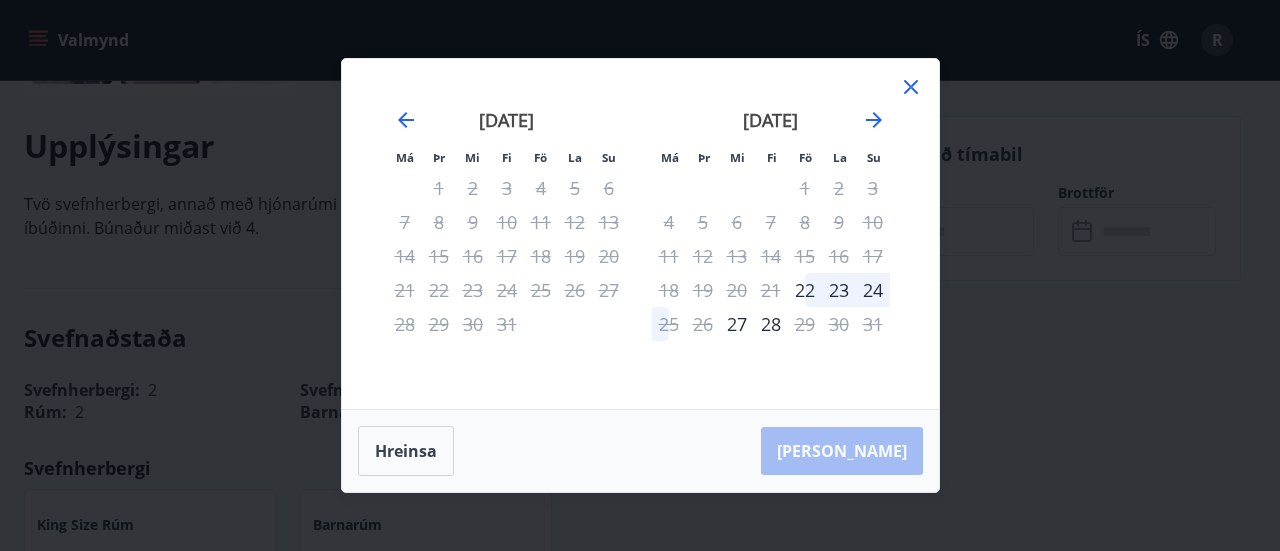 click 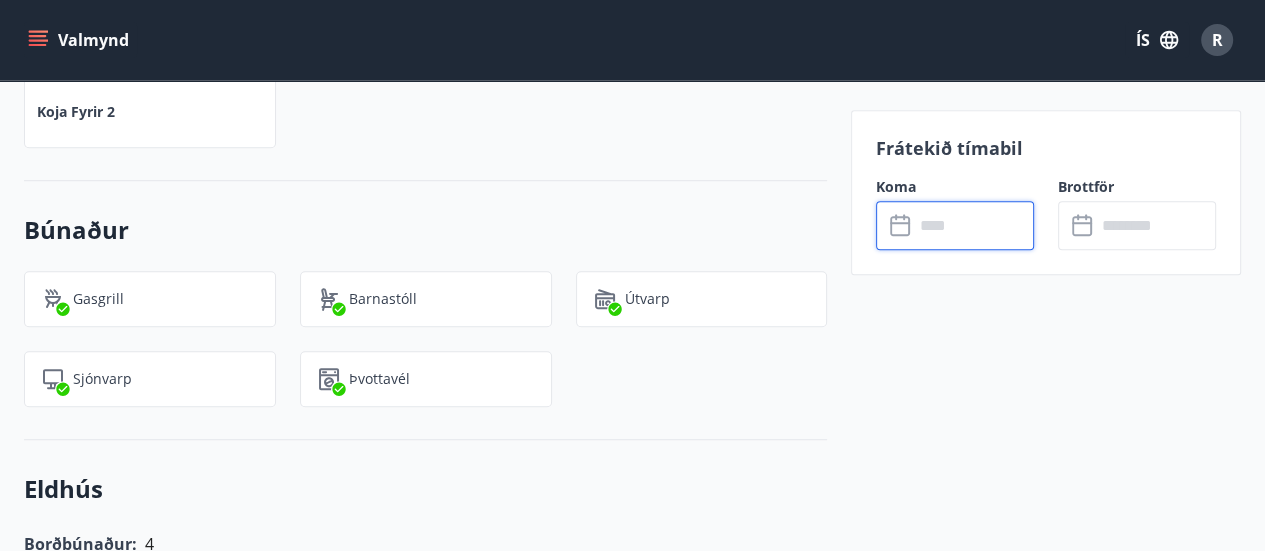 scroll, scrollTop: 1104, scrollLeft: 0, axis: vertical 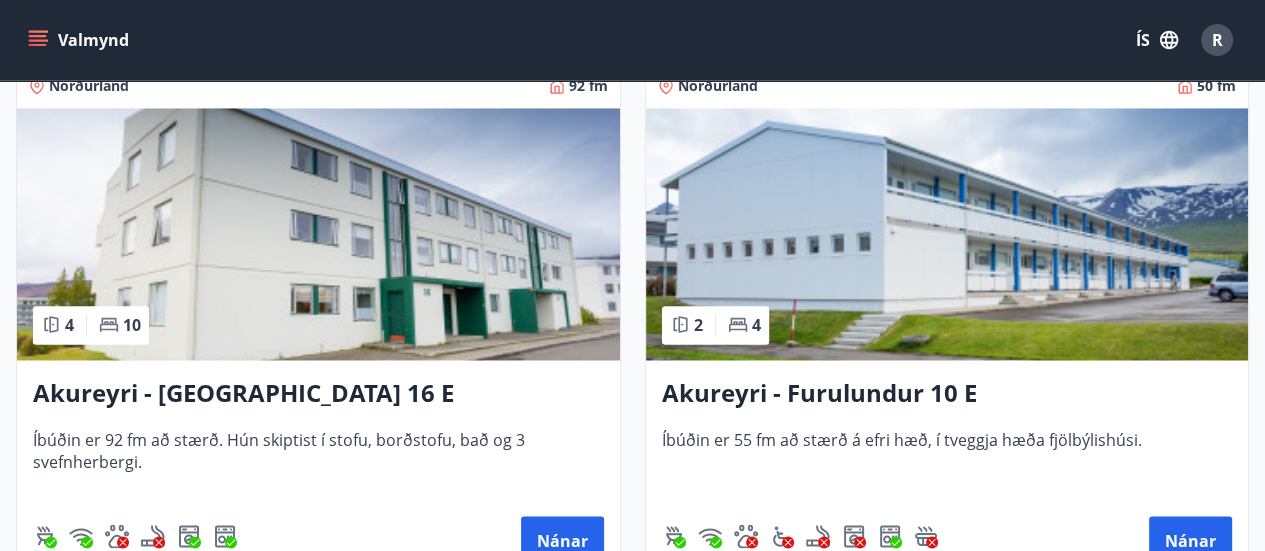 click at bounding box center [947, 234] 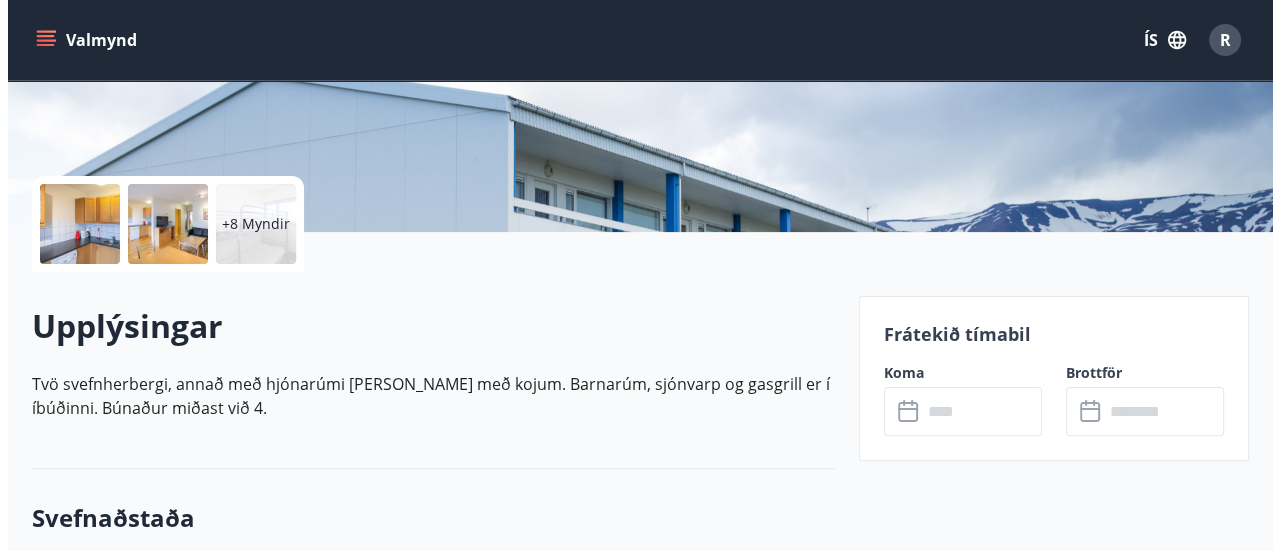scroll, scrollTop: 415, scrollLeft: 0, axis: vertical 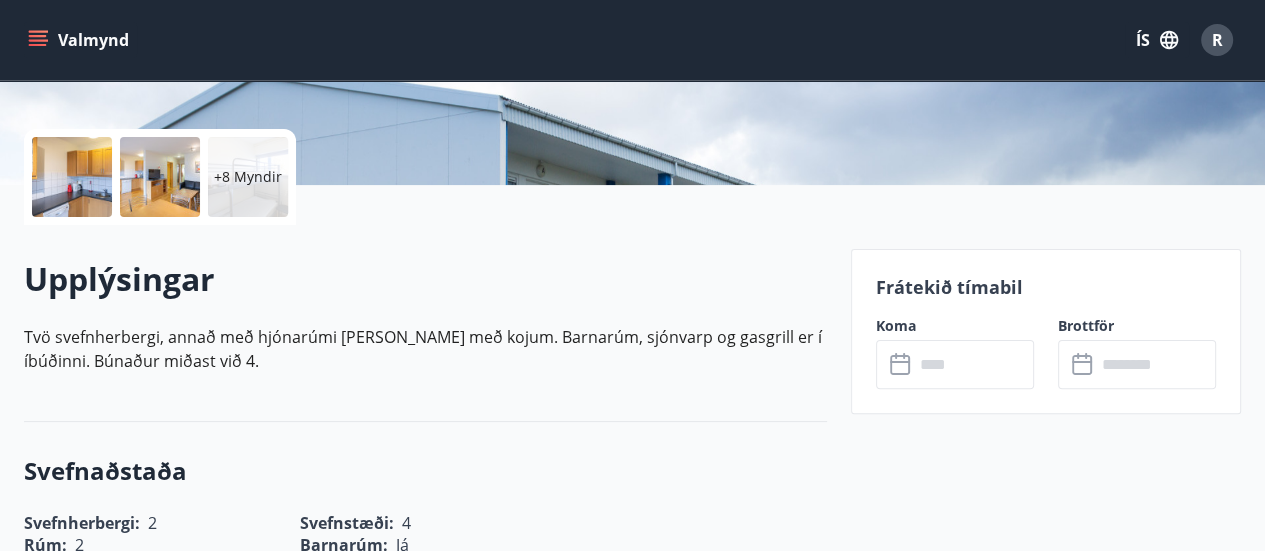 click at bounding box center [974, 364] 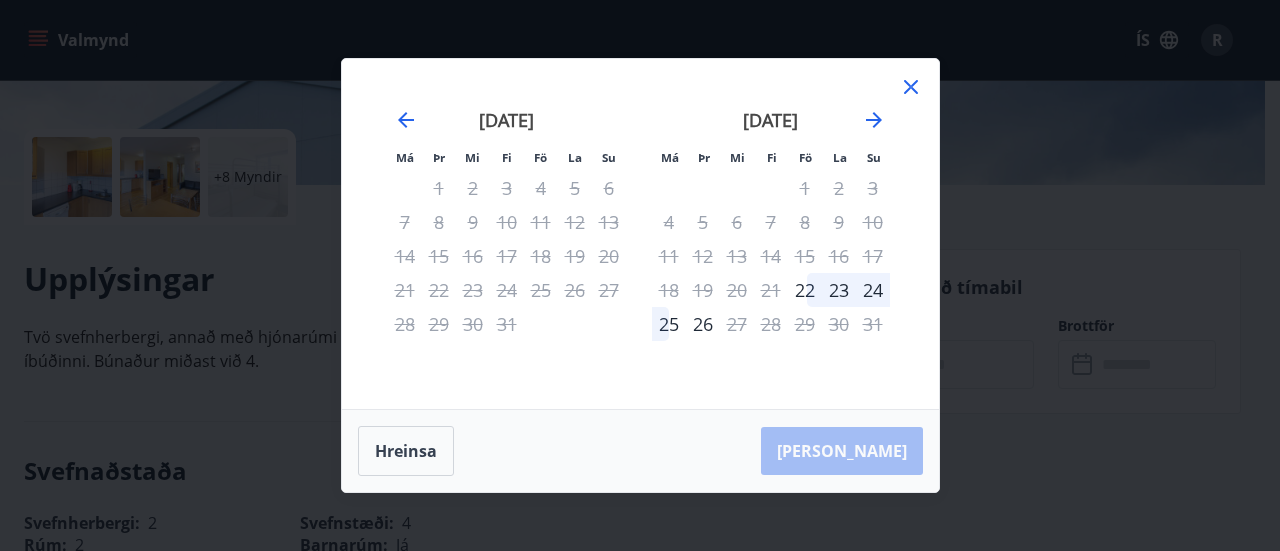 click 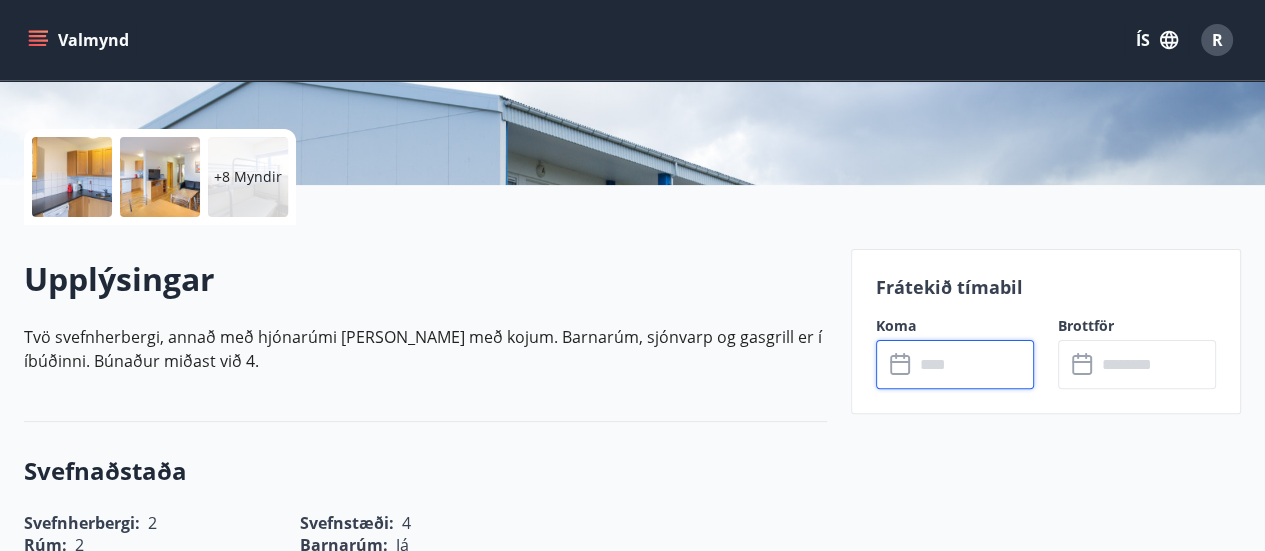 click on "+8 Myndir" at bounding box center [248, 177] 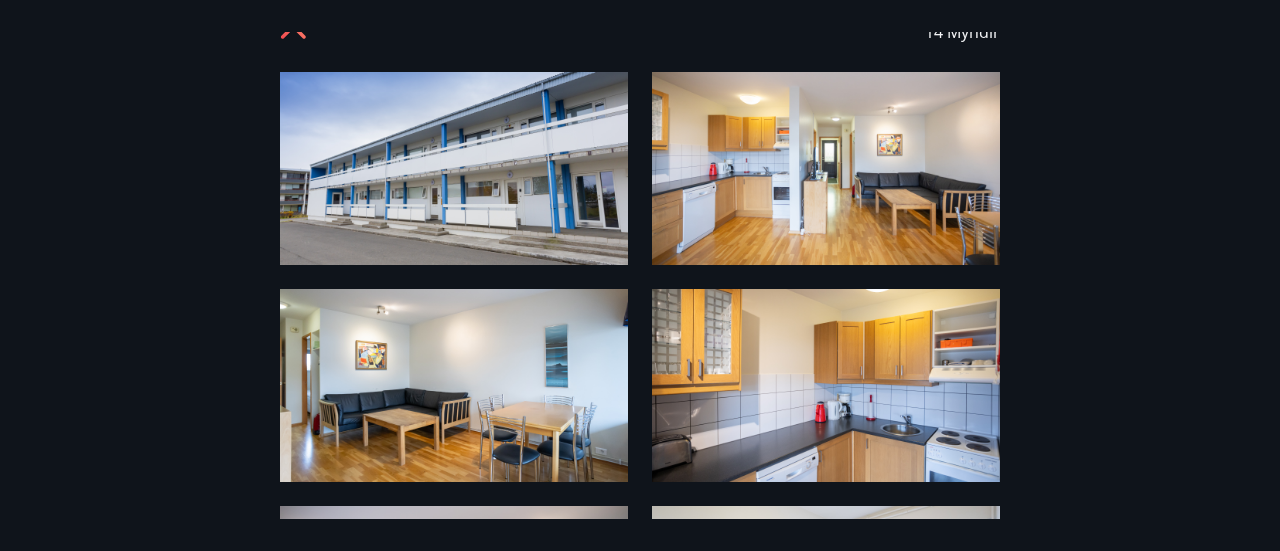 scroll, scrollTop: 32, scrollLeft: 0, axis: vertical 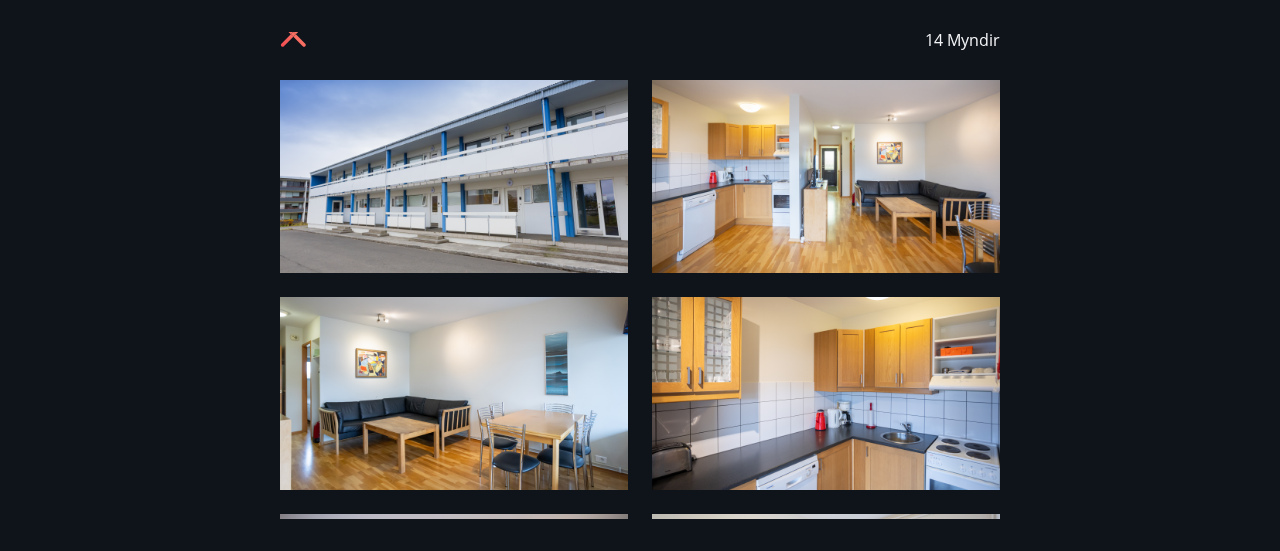 click at bounding box center [454, 176] 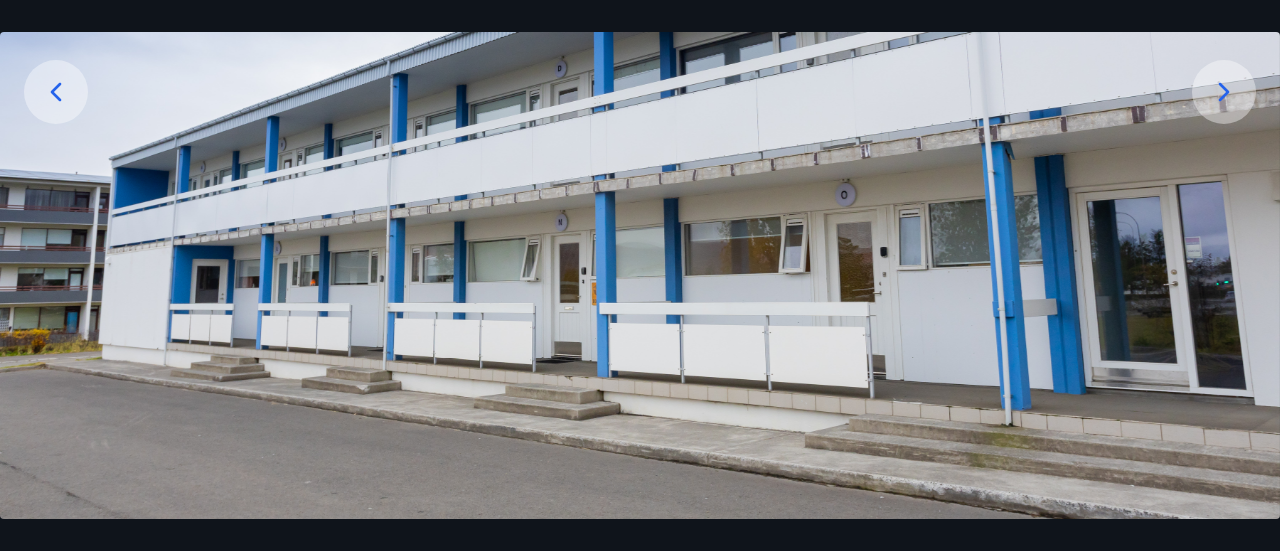 scroll, scrollTop: 304, scrollLeft: 0, axis: vertical 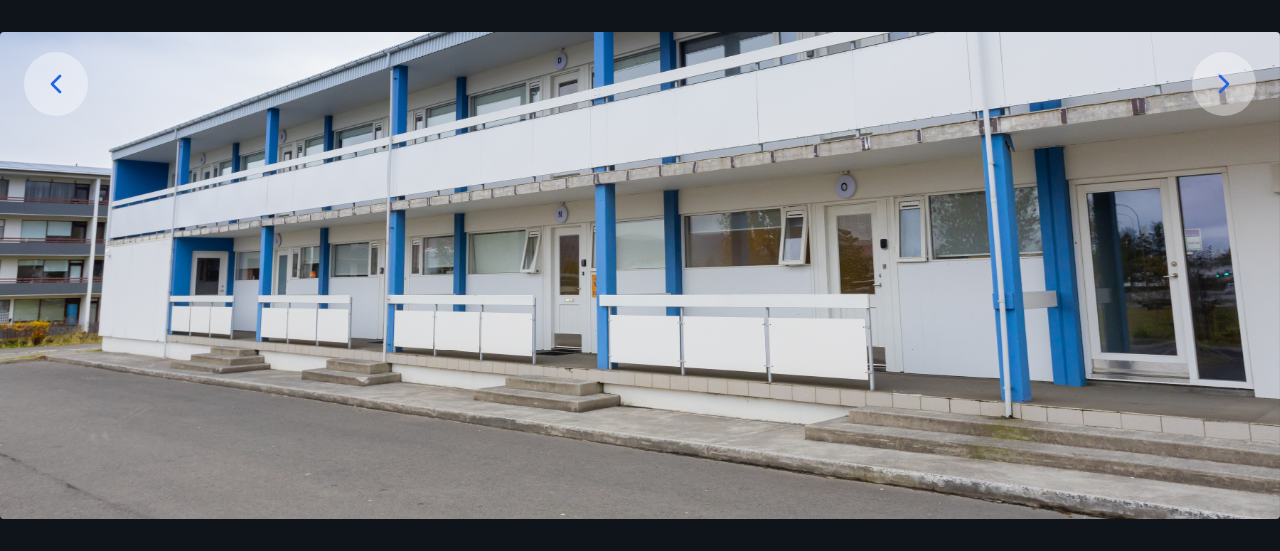 click 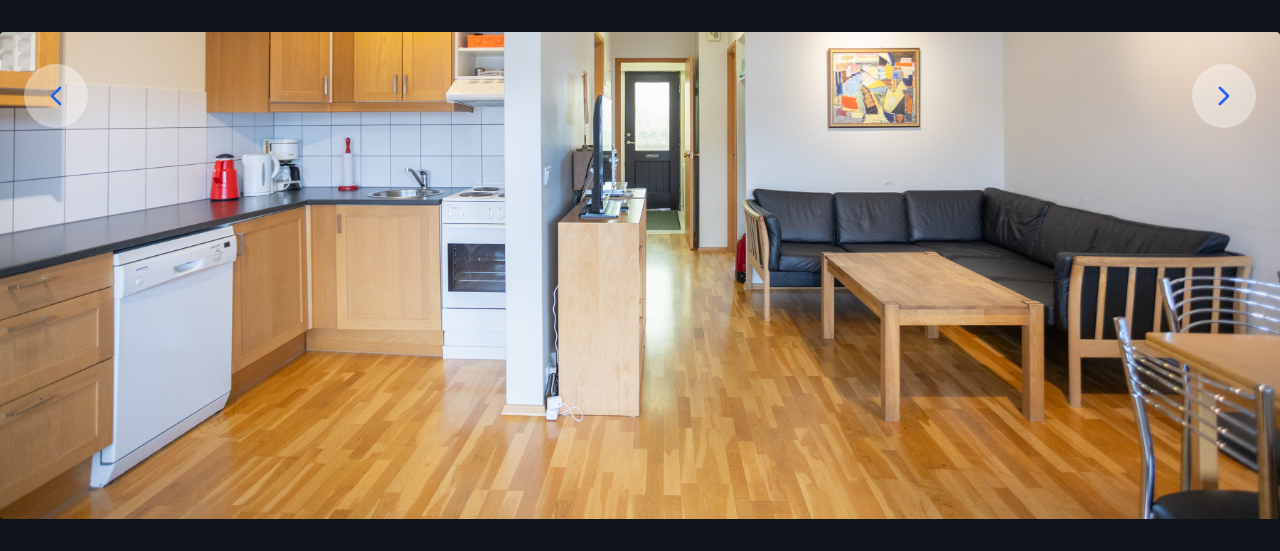 scroll, scrollTop: 304, scrollLeft: 0, axis: vertical 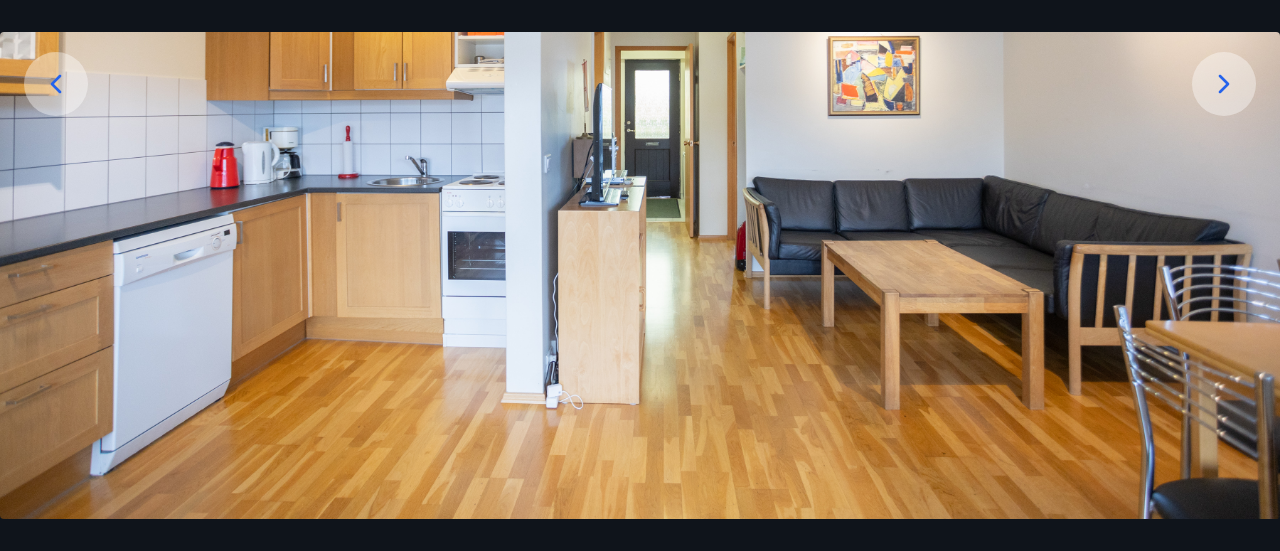 click 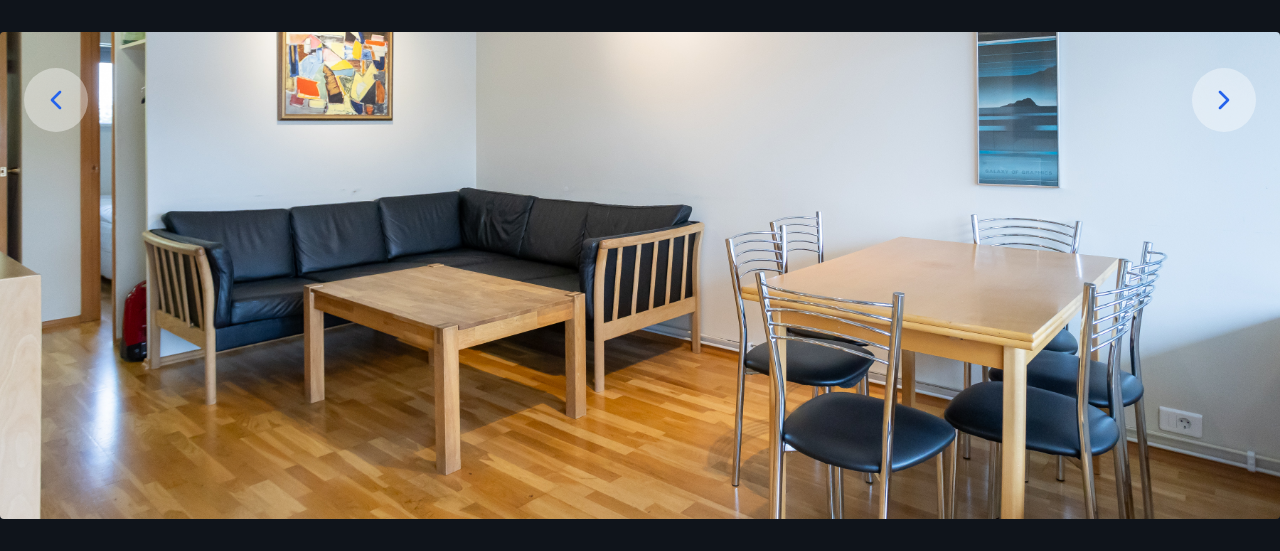 scroll, scrollTop: 304, scrollLeft: 0, axis: vertical 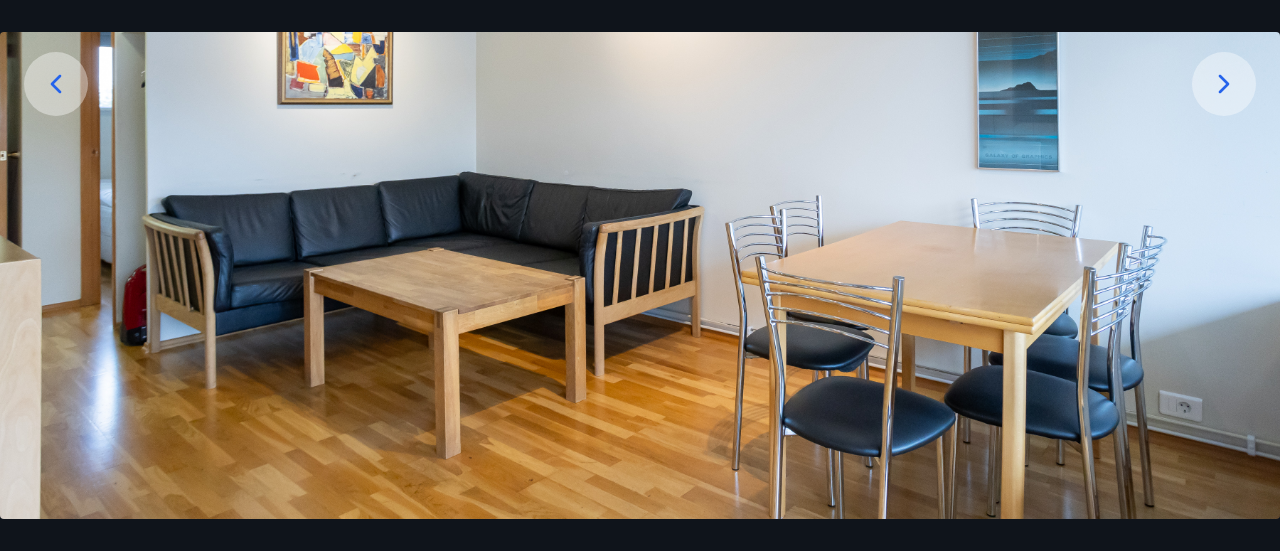 click 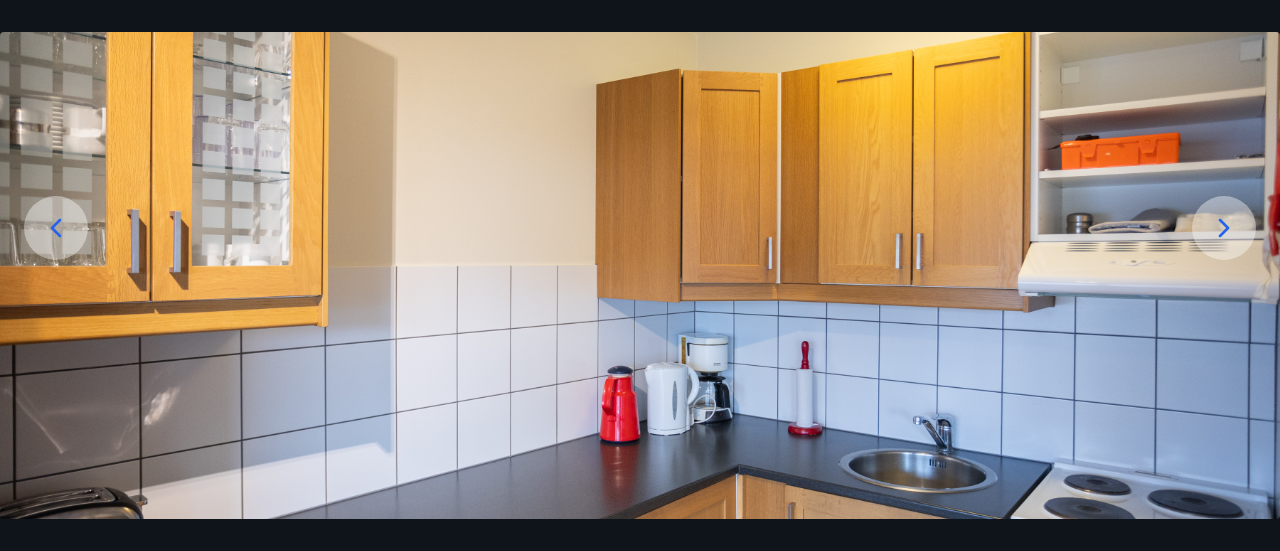 scroll, scrollTop: 158, scrollLeft: 0, axis: vertical 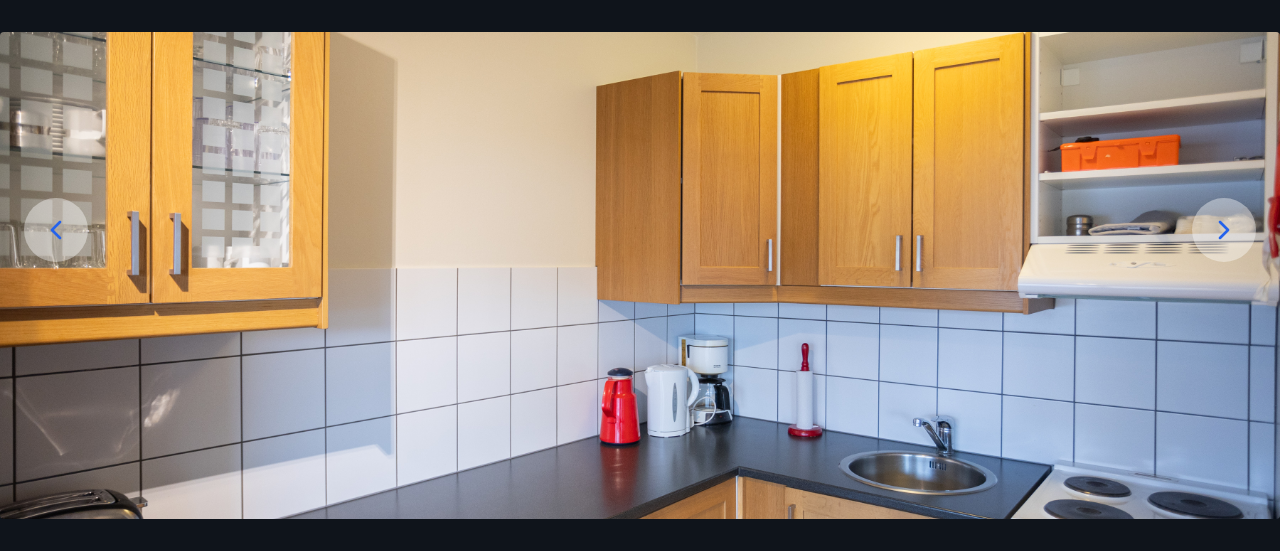 click 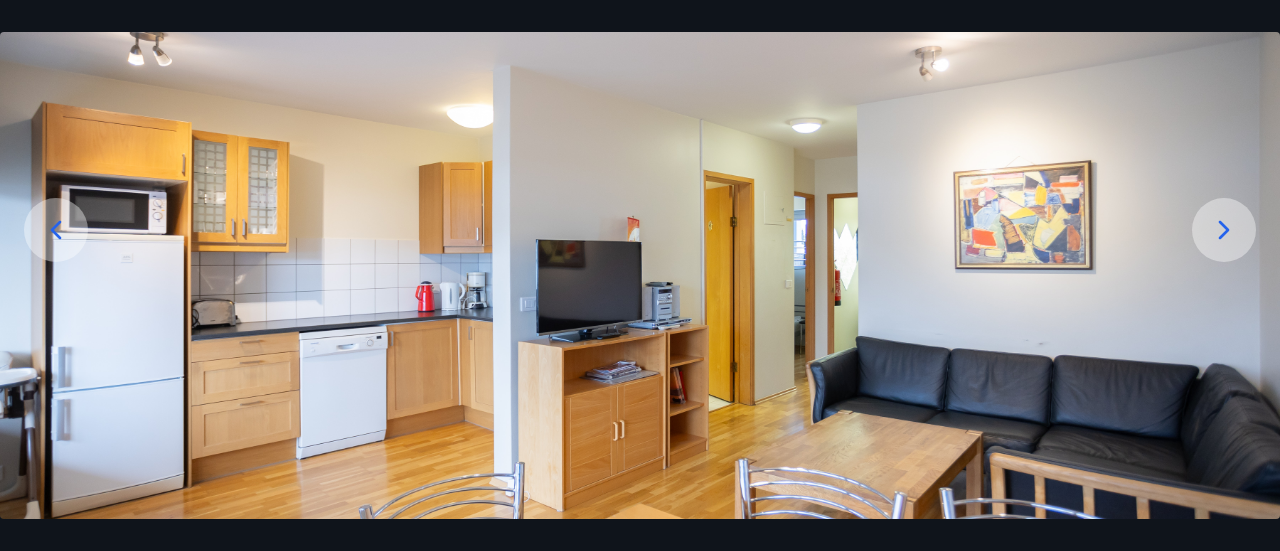 click 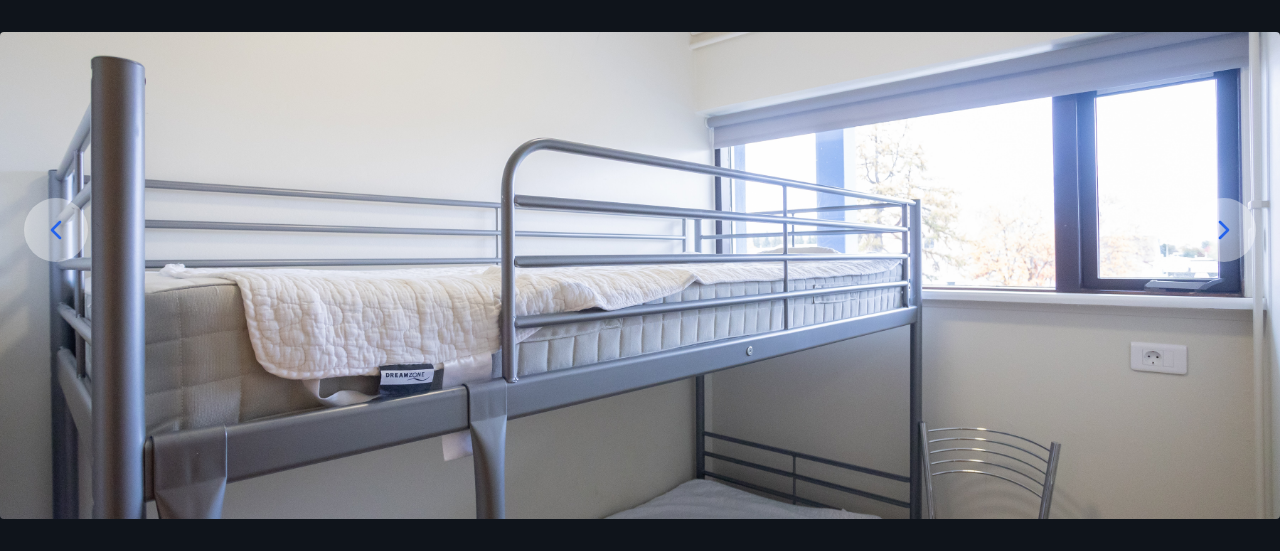 click 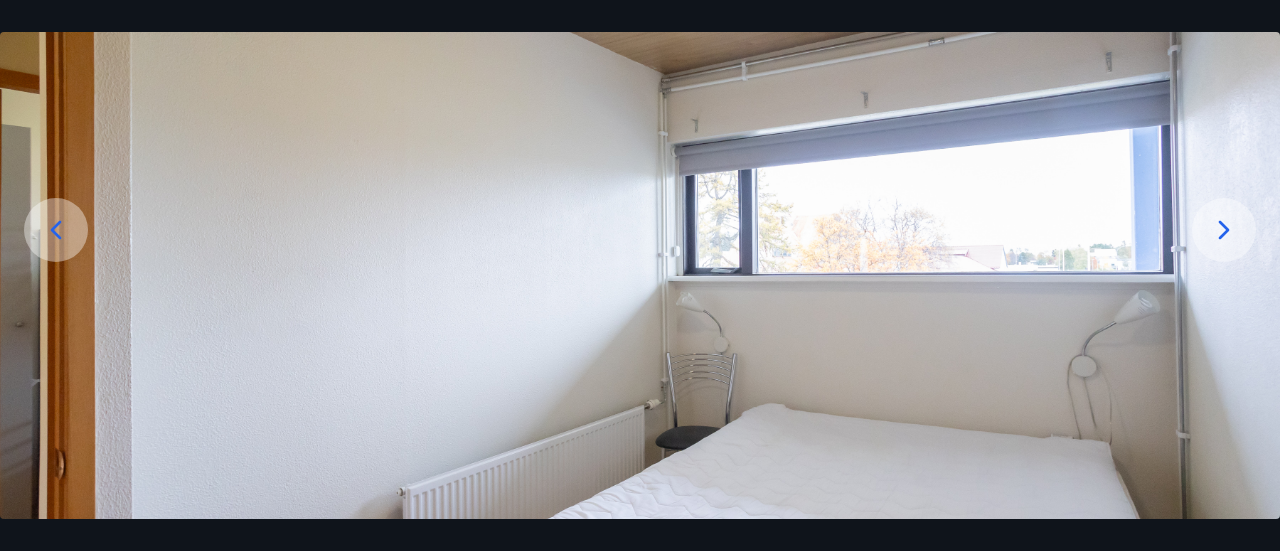 click 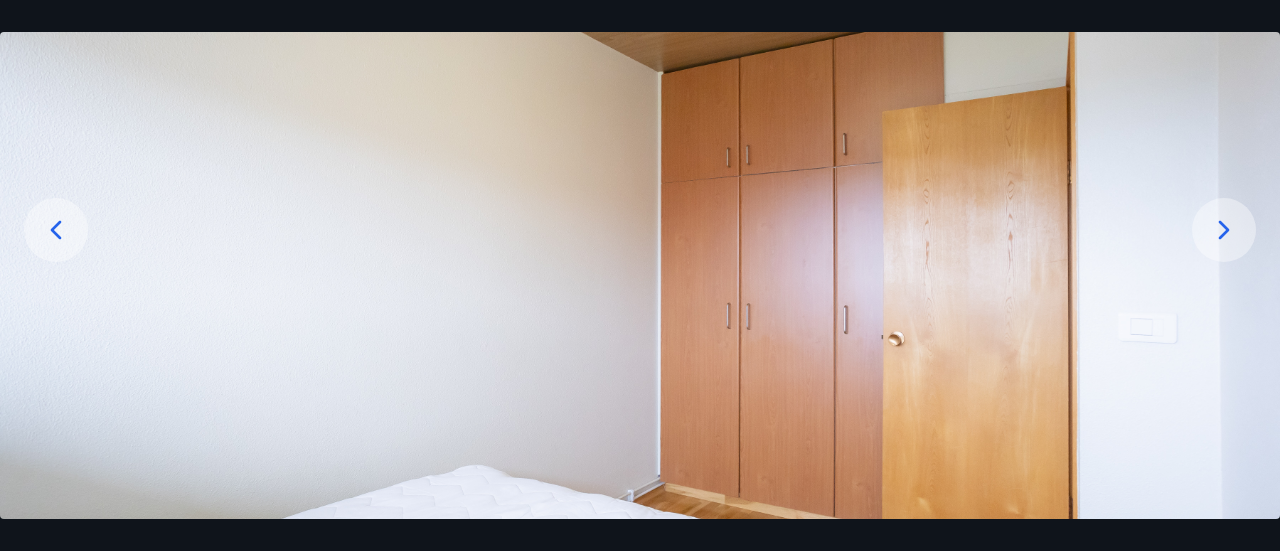 click 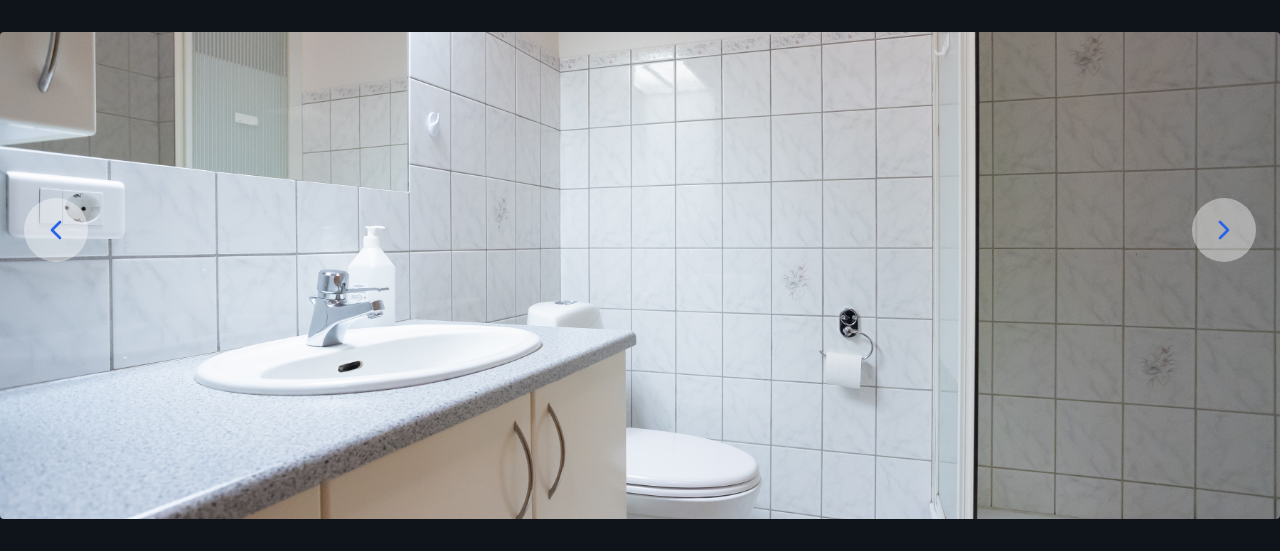 click 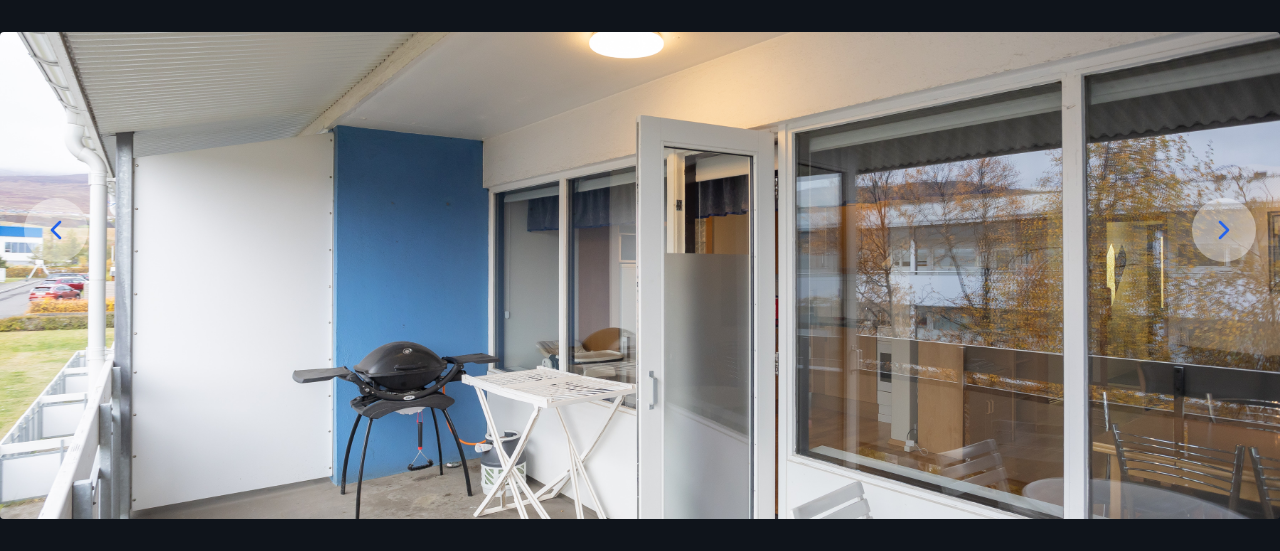 click 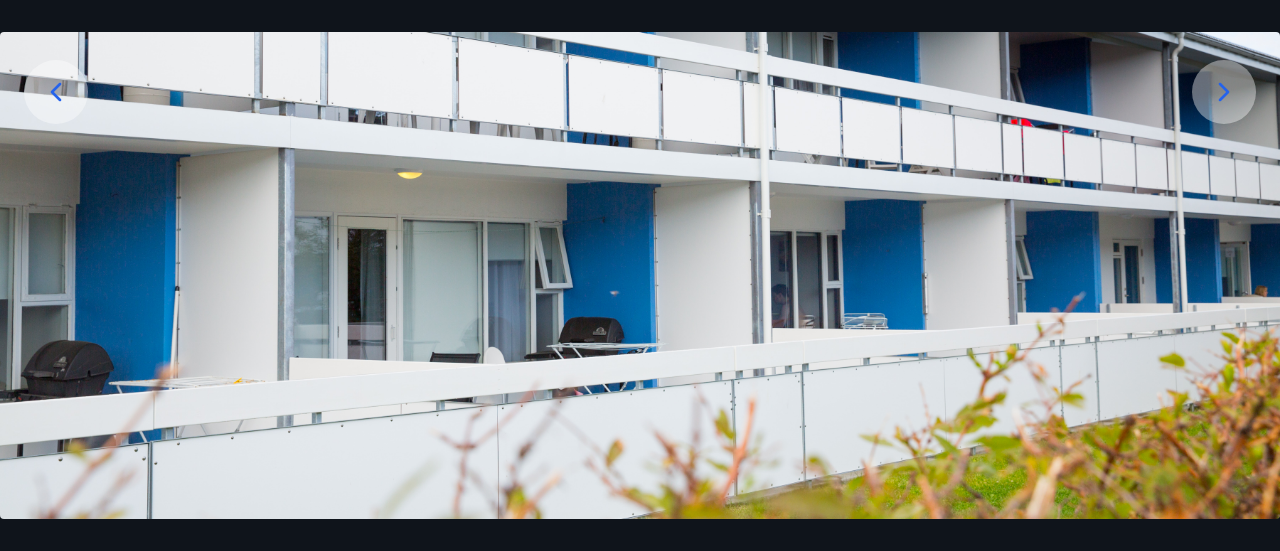 scroll, scrollTop: 304, scrollLeft: 0, axis: vertical 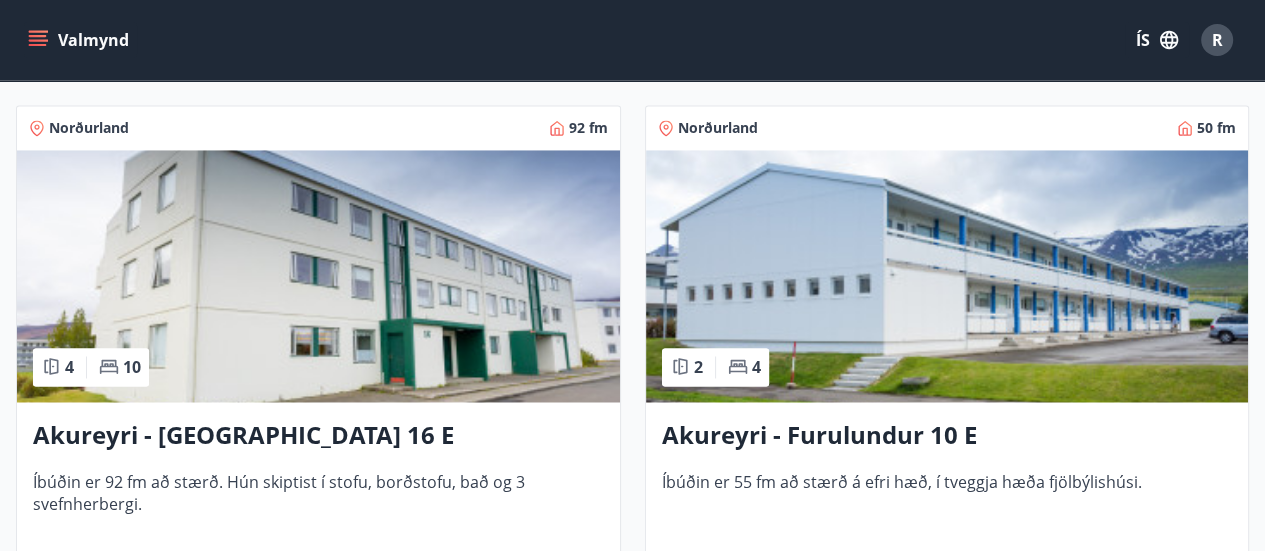 click at bounding box center [318, 276] 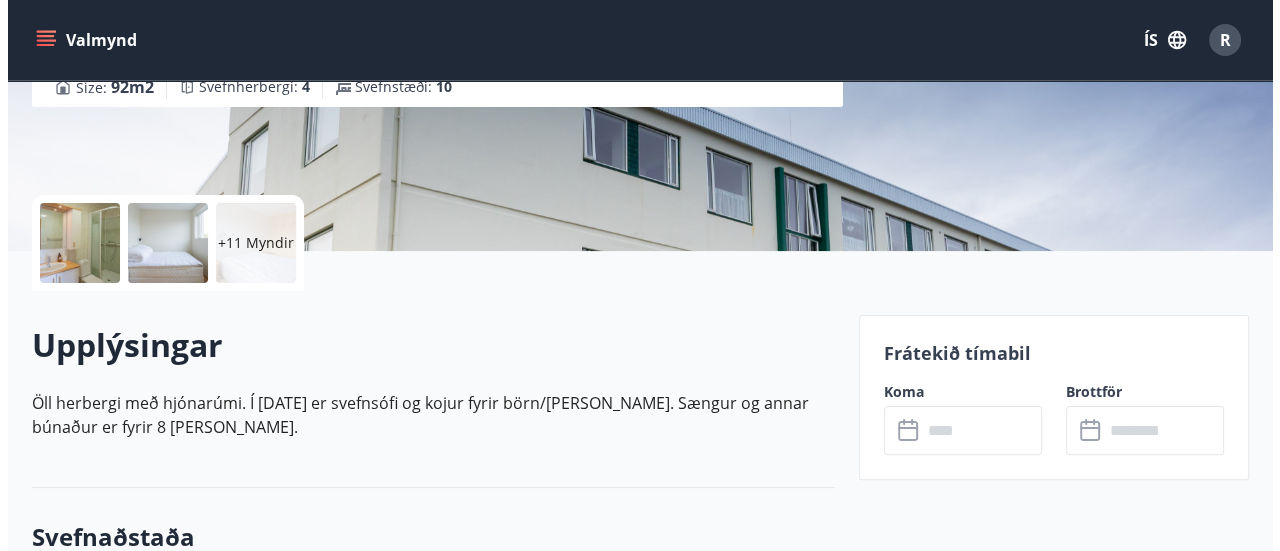 scroll, scrollTop: 351, scrollLeft: 0, axis: vertical 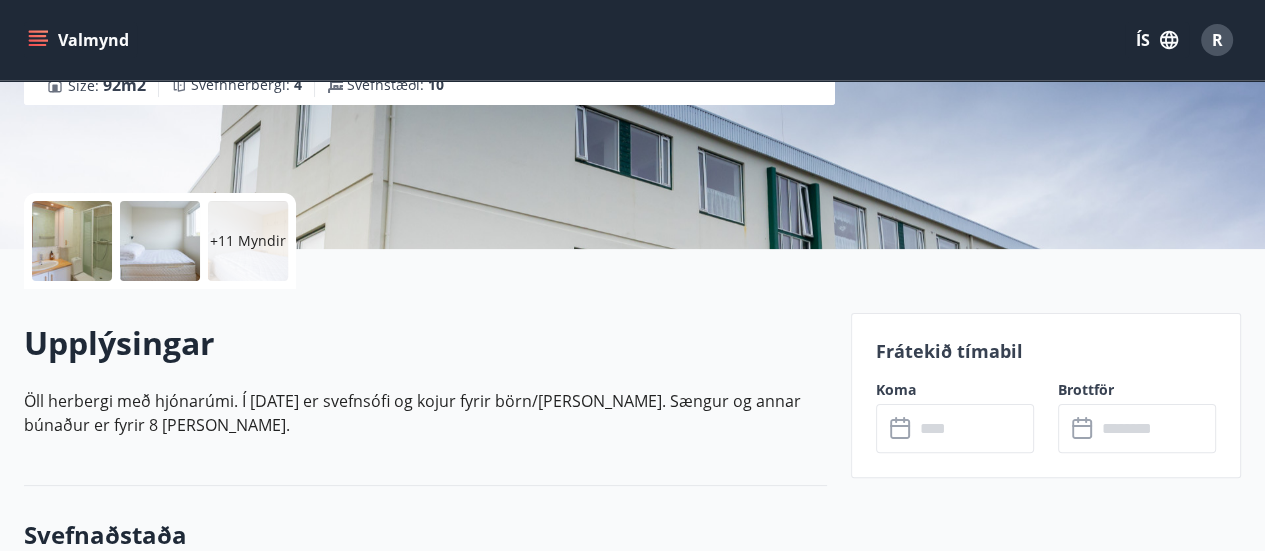 click at bounding box center [974, 428] 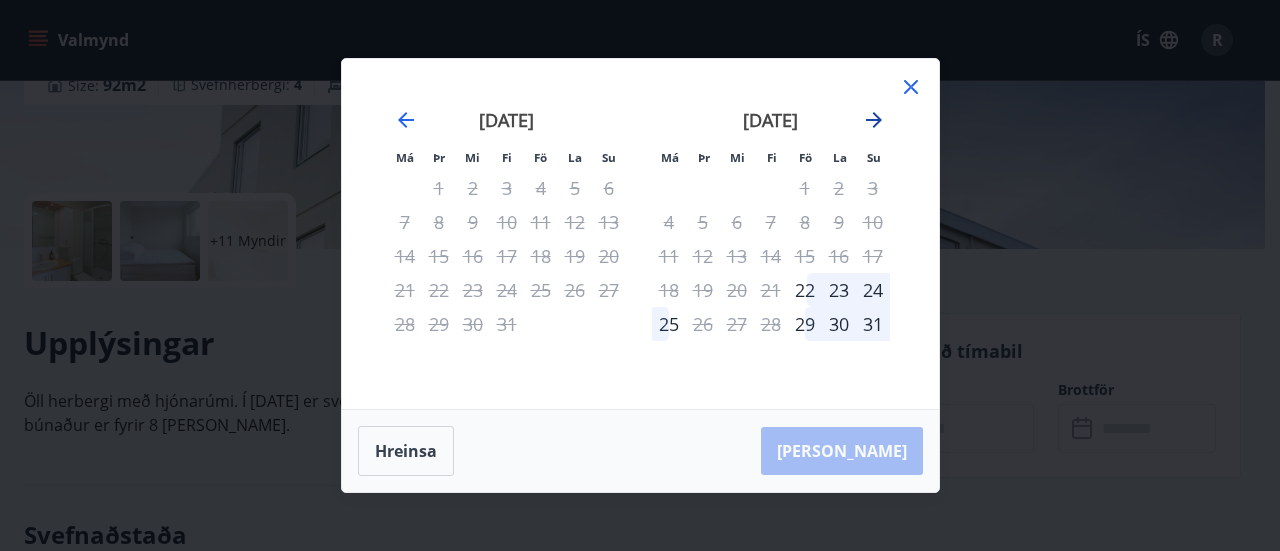 click 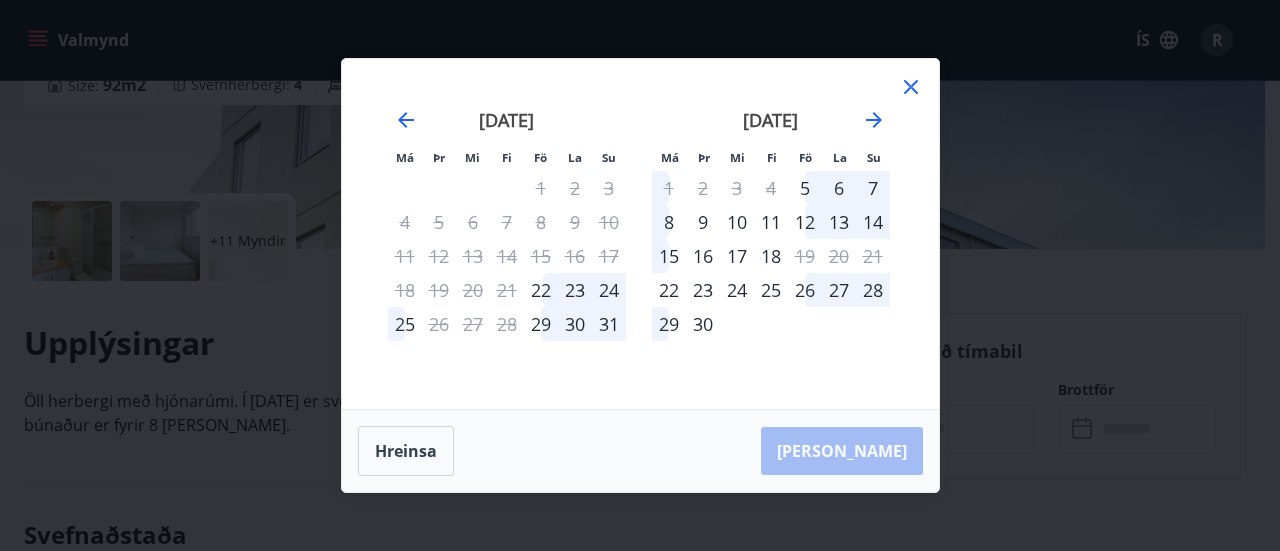 click 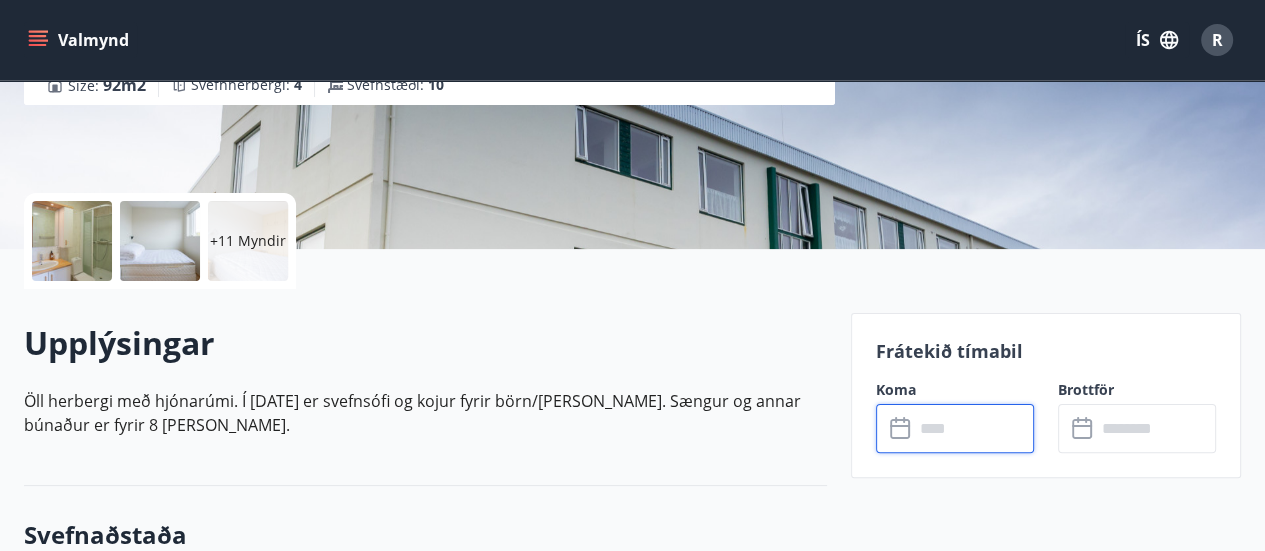 click at bounding box center (72, 241) 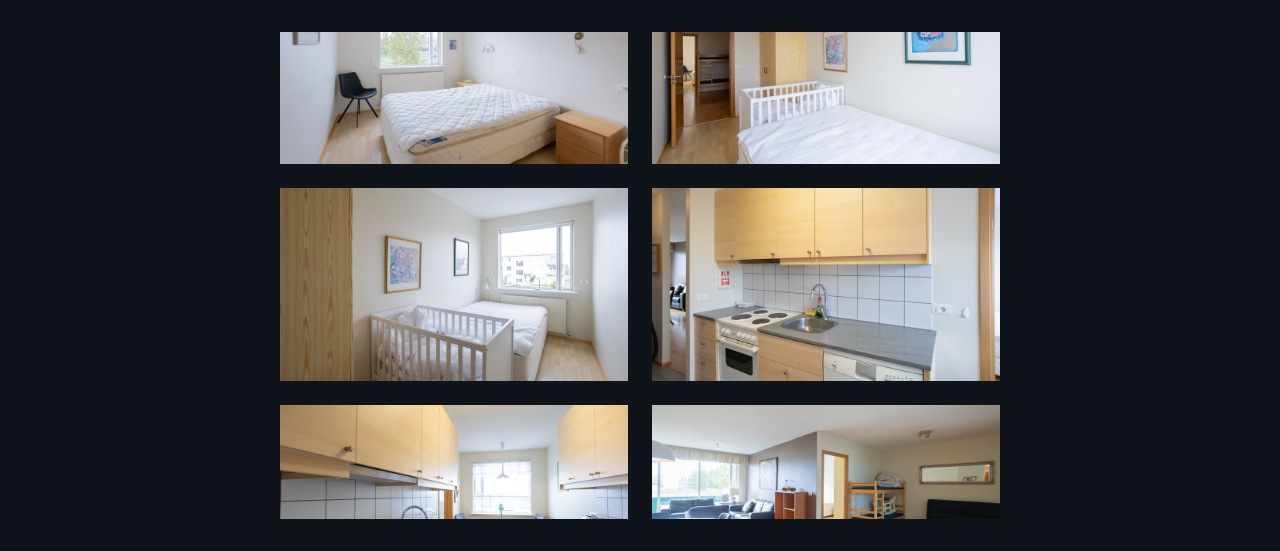 scroll, scrollTop: 790, scrollLeft: 0, axis: vertical 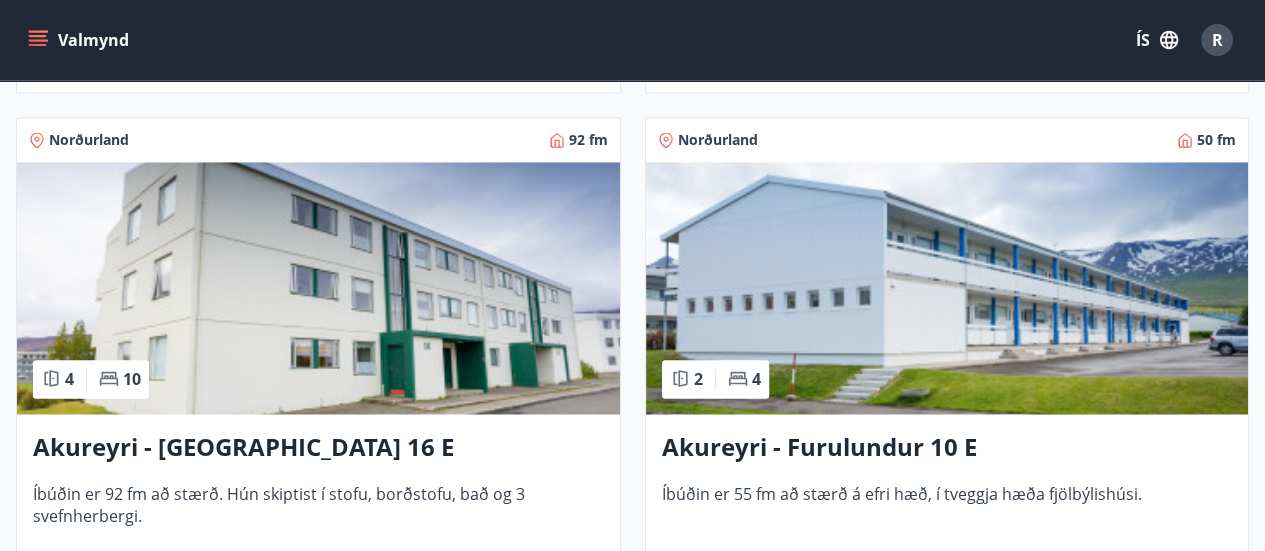 click at bounding box center [318, 288] 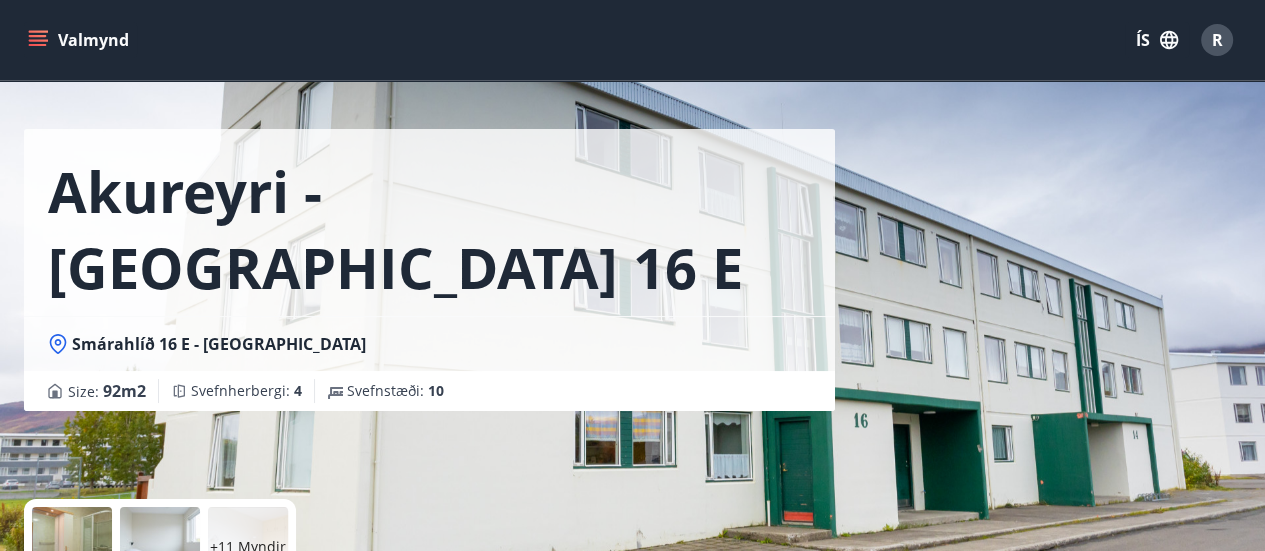 scroll, scrollTop: 44, scrollLeft: 0, axis: vertical 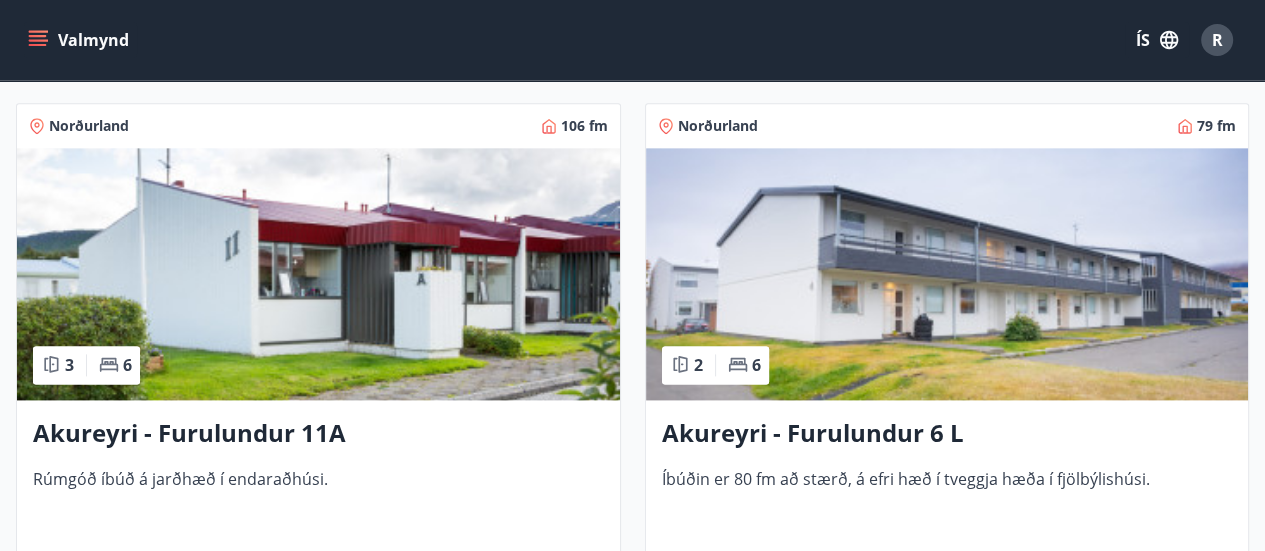 click at bounding box center (947, 274) 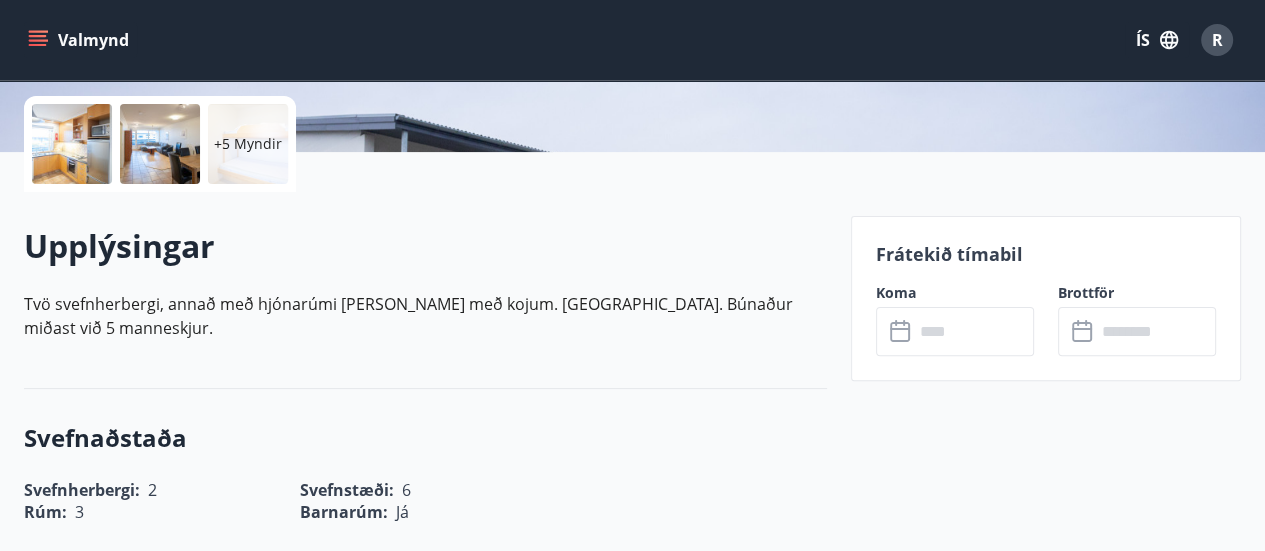 scroll, scrollTop: 464, scrollLeft: 0, axis: vertical 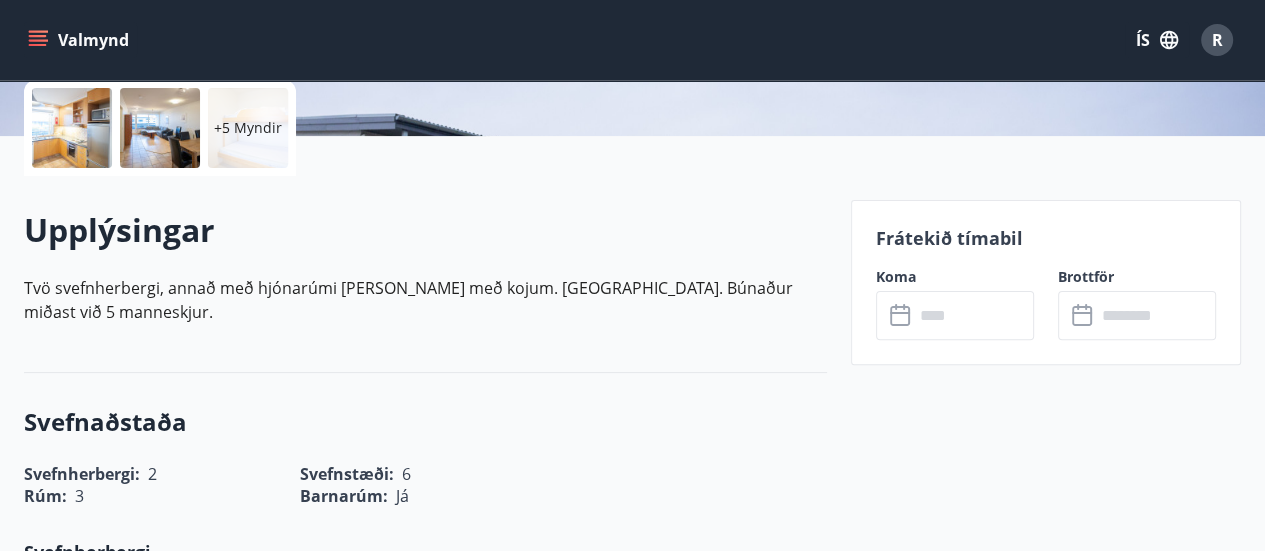 click at bounding box center (974, 315) 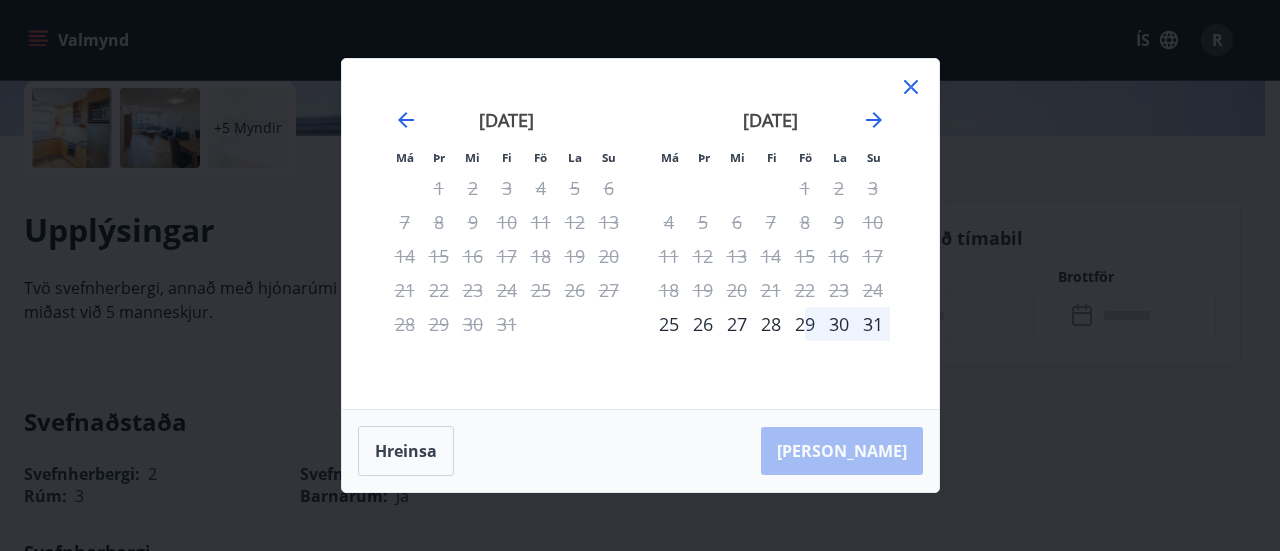 click 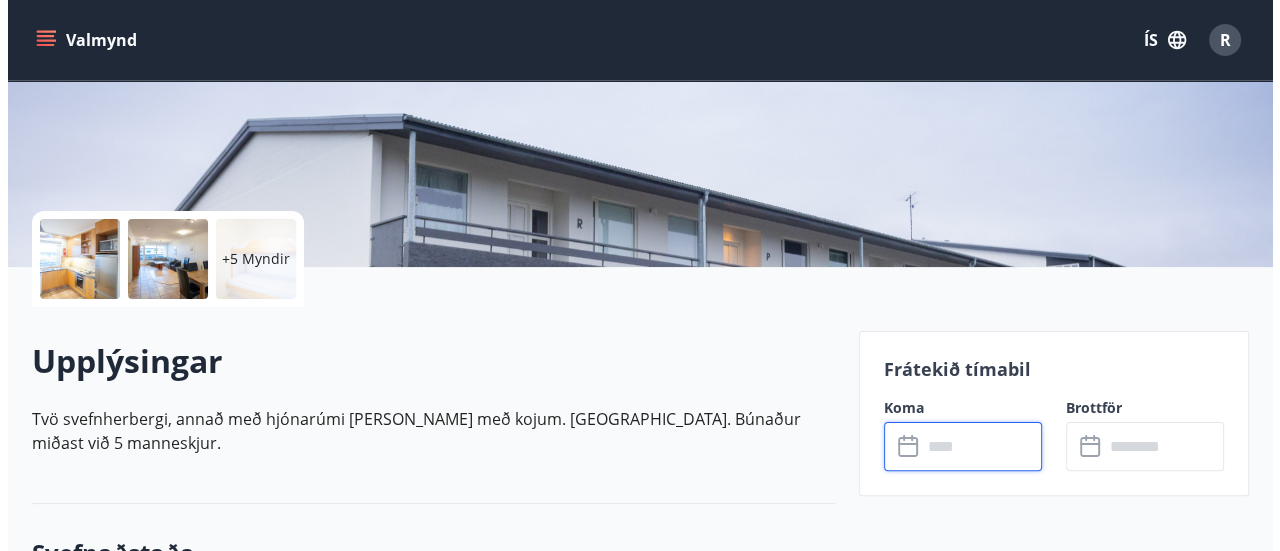 scroll, scrollTop: 337, scrollLeft: 0, axis: vertical 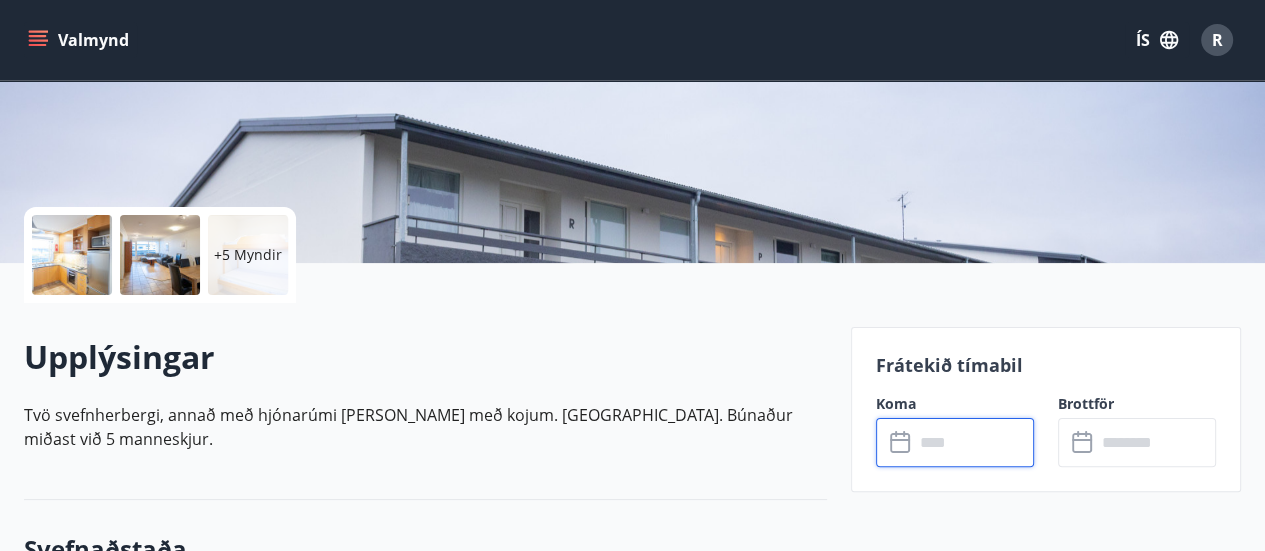 click on "+5 Myndir" at bounding box center [248, 255] 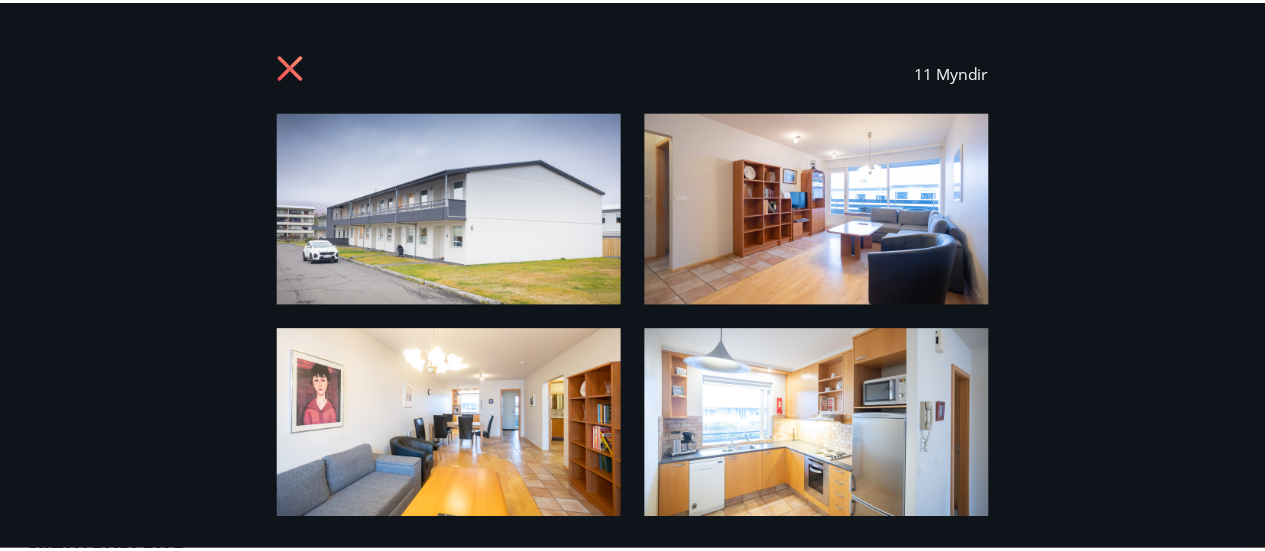 scroll, scrollTop: 0, scrollLeft: 0, axis: both 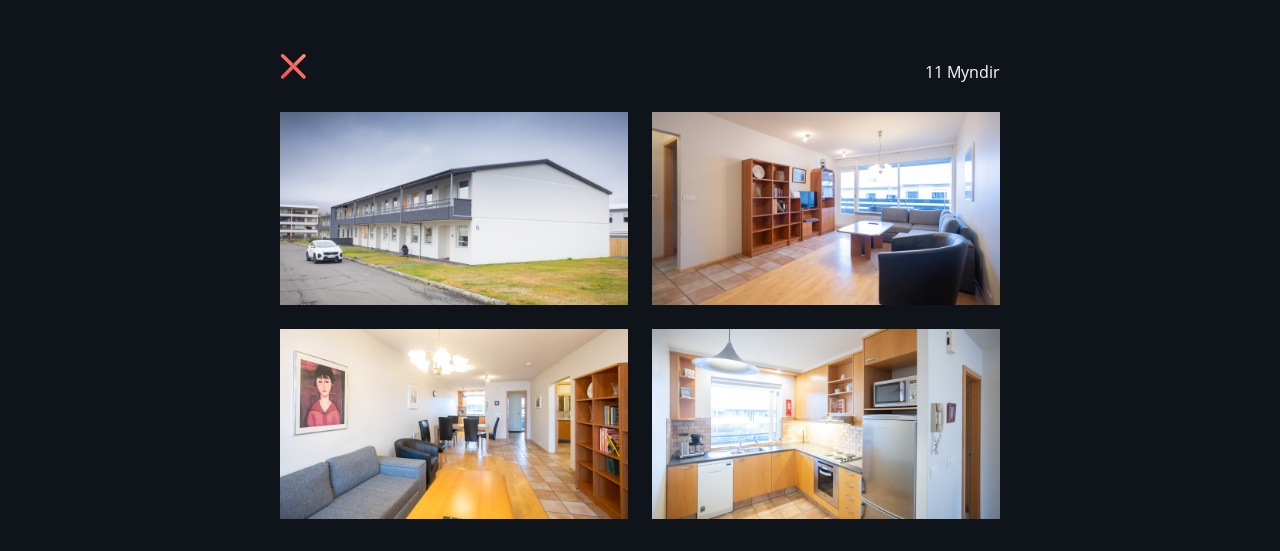 click 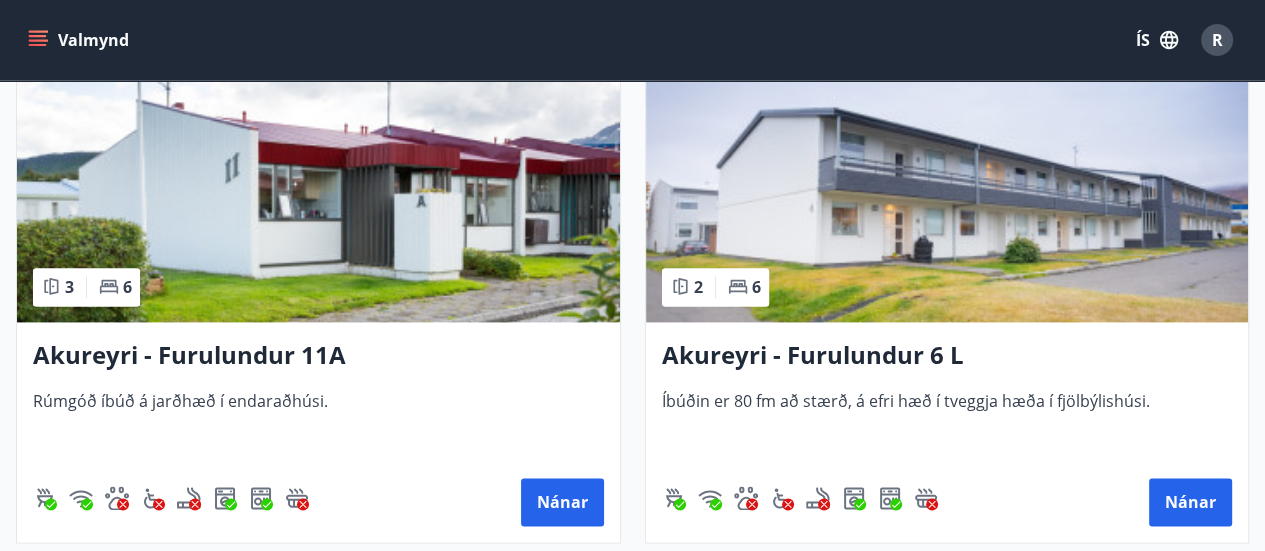 scroll, scrollTop: 8547, scrollLeft: 0, axis: vertical 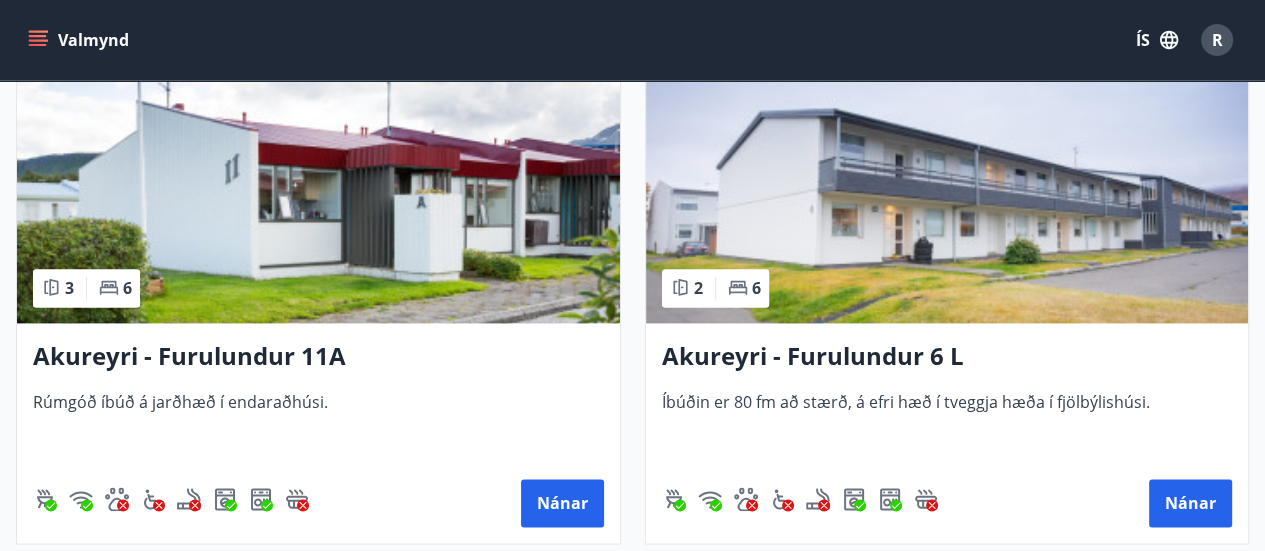 click on "Akureyri - Furulundur 11A" at bounding box center (318, 357) 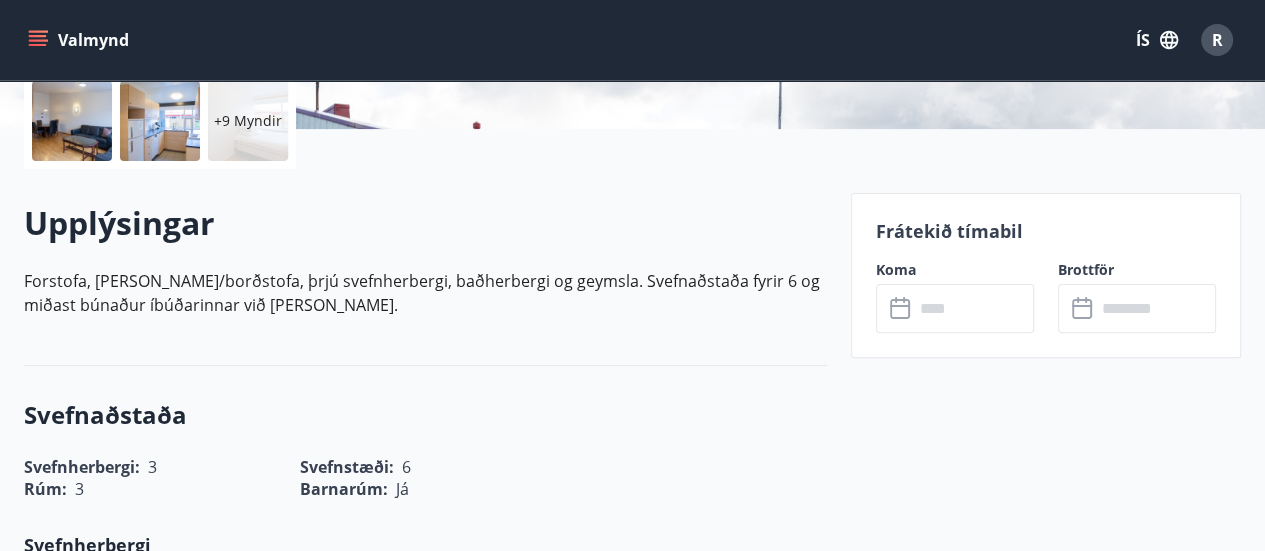 scroll, scrollTop: 483, scrollLeft: 0, axis: vertical 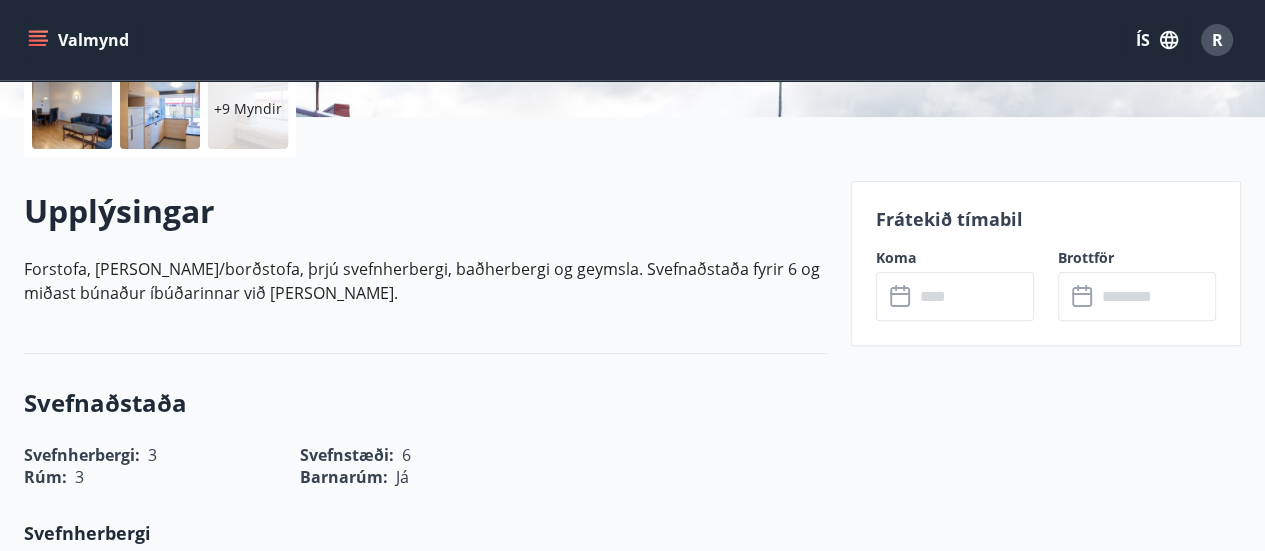 click at bounding box center (974, 296) 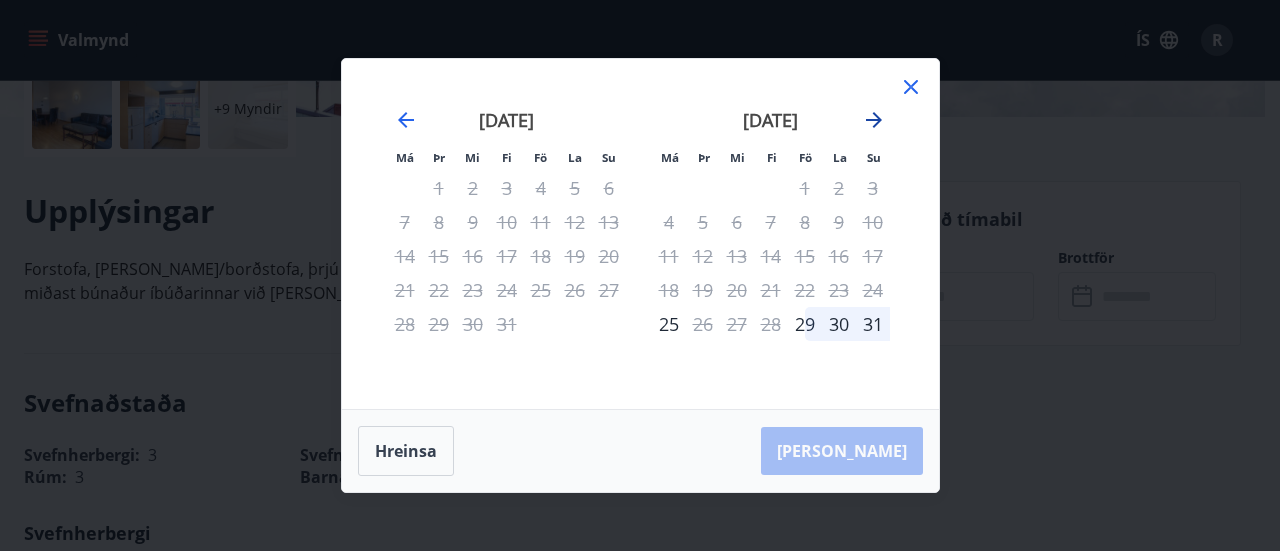 click 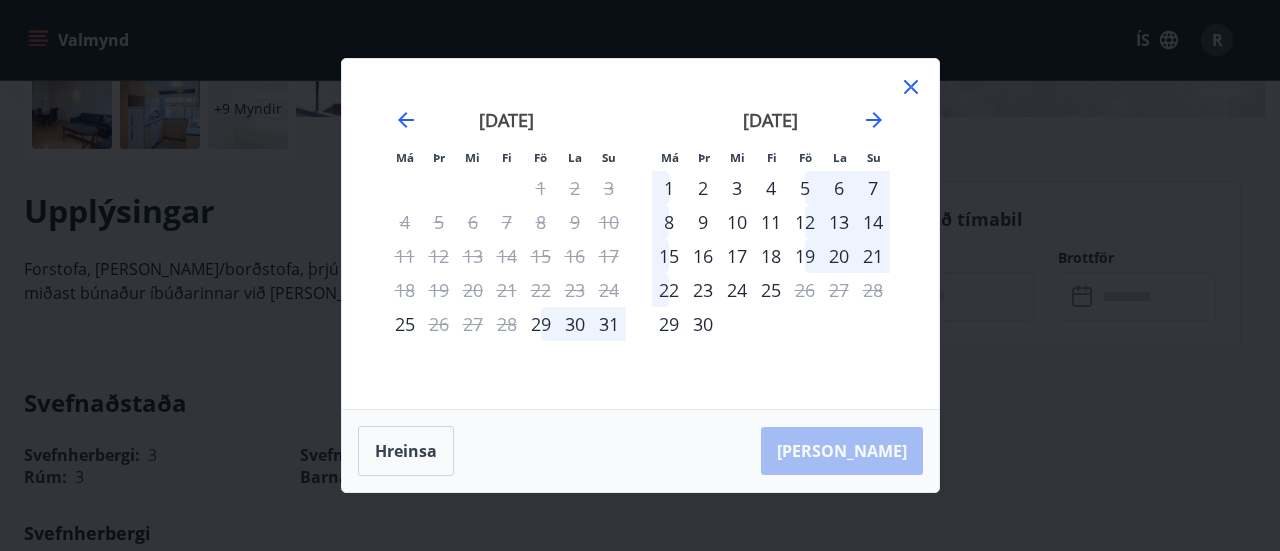 click on "Má Þr Mi Fi Fö La Su Má Þr Mi Fi Fö La Su [DATE] 1 2 3 4 5 6 7 8 9 10 11 12 13 14 15 16 17 18 19 20 21 22 23 24 25 26 27 28 29 30 [DATE] 1 2 3 4 5 6 7 8 9 10 11 12 13 14 15 16 17 18 19 20 21 22 23 24 25 26 27 28 29 30 31 [DATE] 1 2 3 4 5 6 7 8 9 10 11 12 13 14 15 16 17 18 19 20 21 22 23 24 25 26 27 28 29 [DATE] 1 2 3 4 5 6 7 8 9 10 11 12 13 14 15 16 17 18 19 20 21 22 23 24 25 26 27 28 29 30 31" at bounding box center (640, 234) 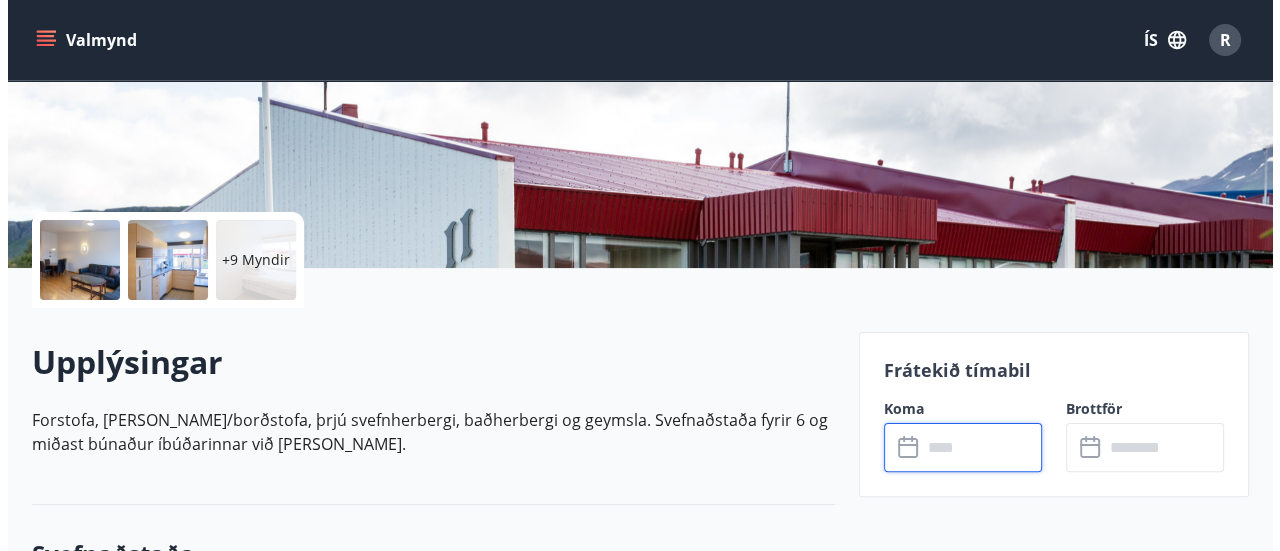 scroll, scrollTop: 331, scrollLeft: 0, axis: vertical 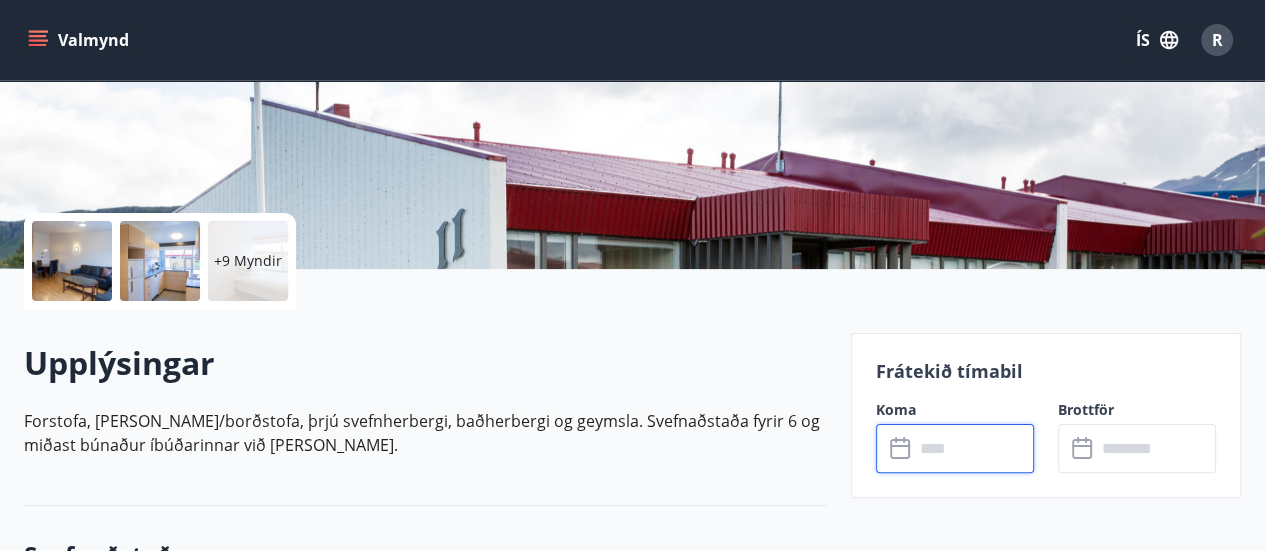 click on "+9 Myndir" at bounding box center [248, 261] 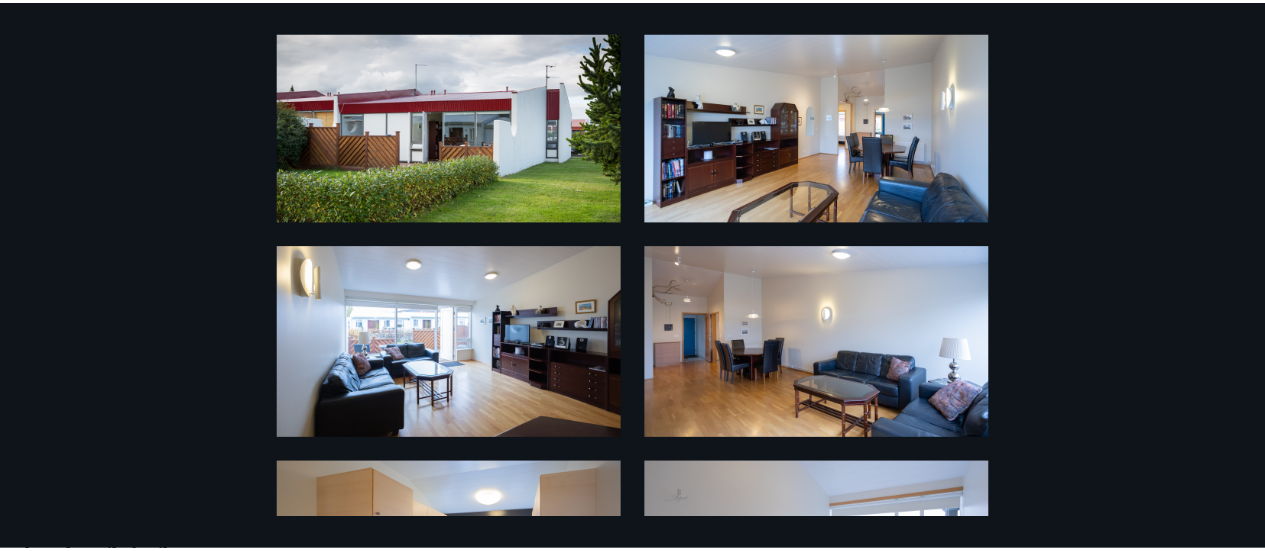 scroll, scrollTop: 0, scrollLeft: 0, axis: both 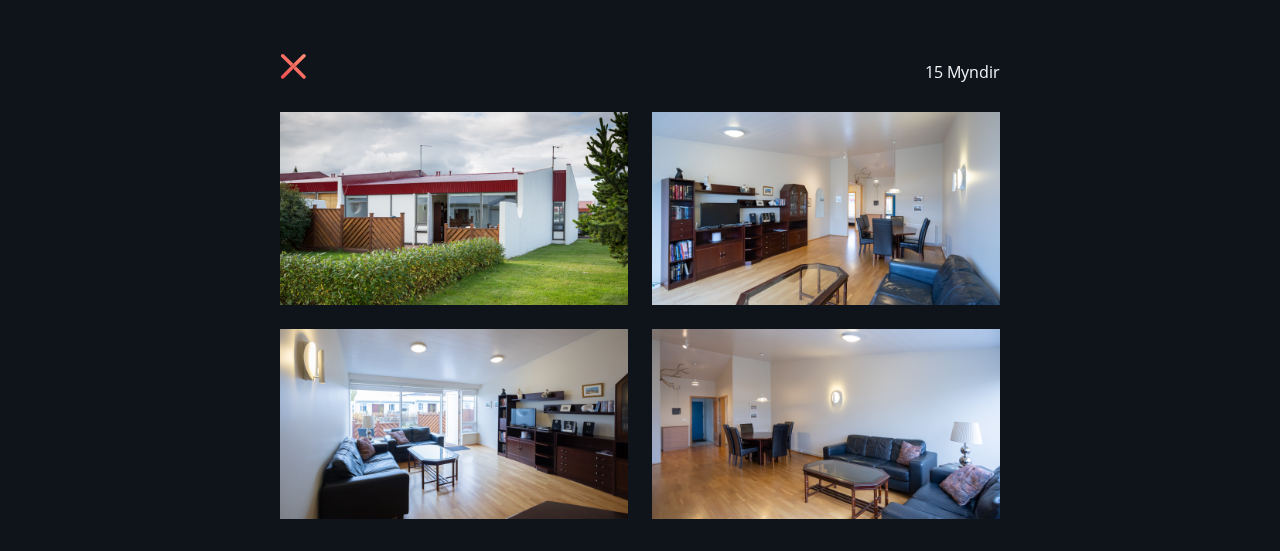 click 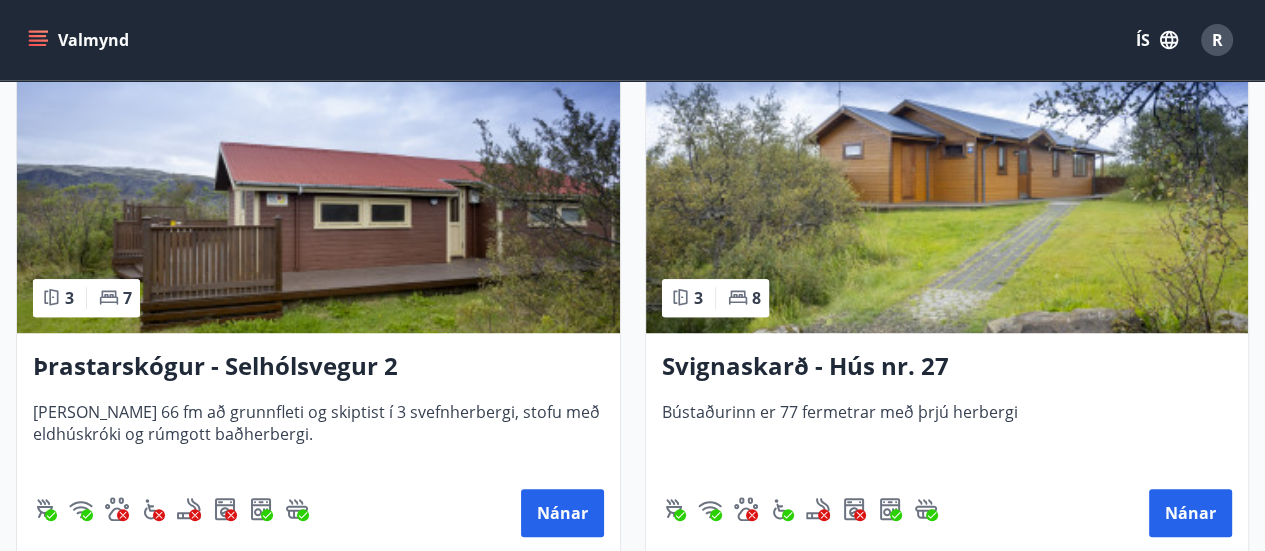 scroll, scrollTop: 7458, scrollLeft: 0, axis: vertical 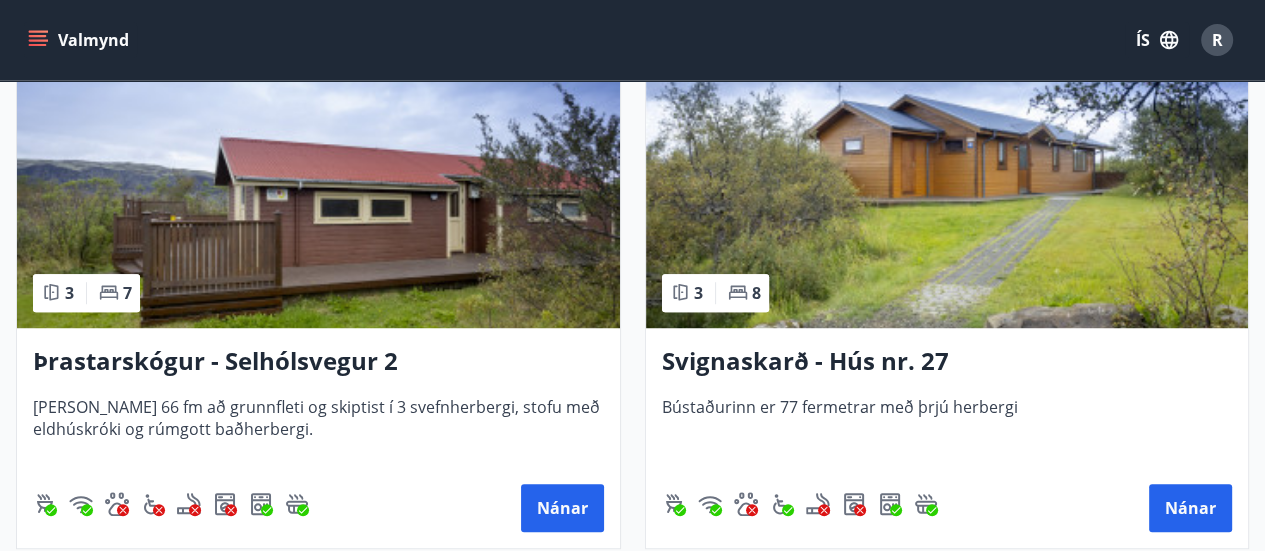 click on "Þrastarskógur - Selhólsvegur 2" at bounding box center (318, 362) 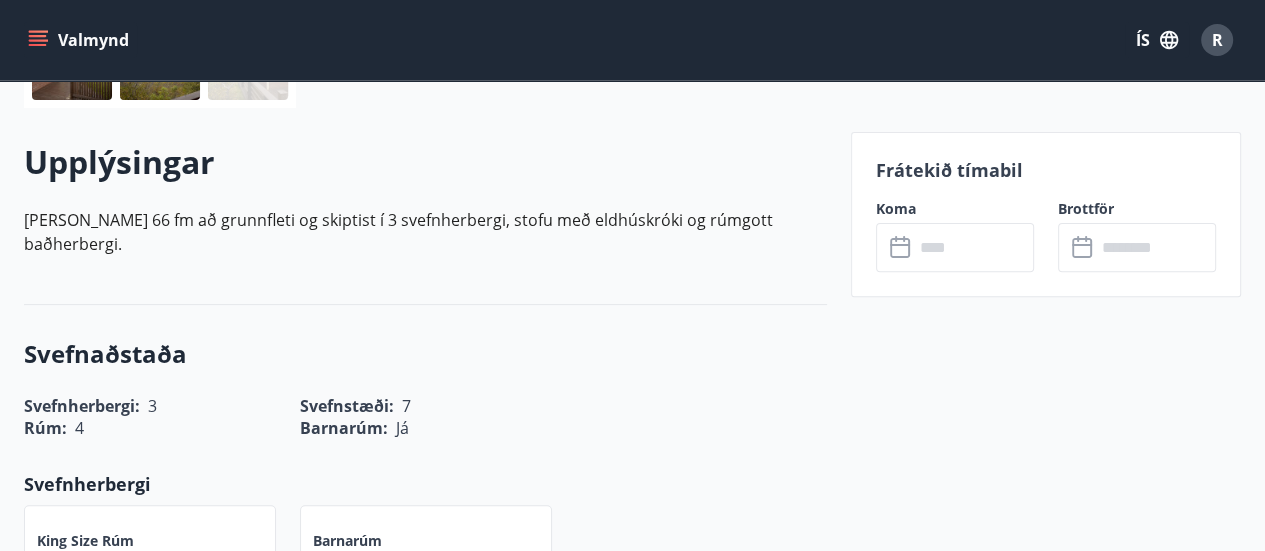 scroll, scrollTop: 533, scrollLeft: 0, axis: vertical 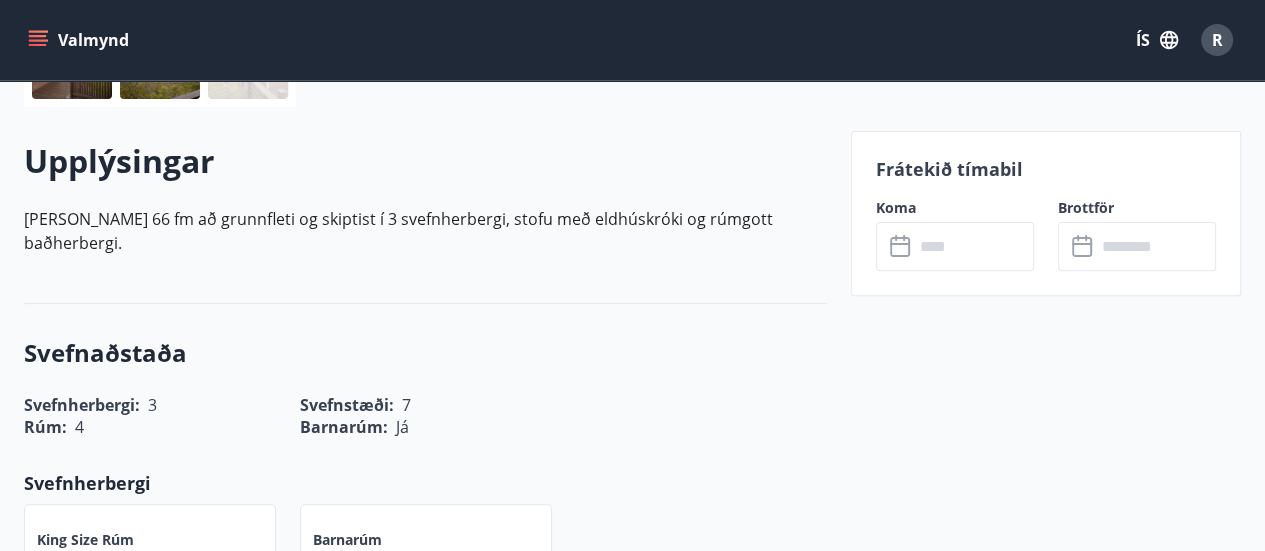 click at bounding box center [974, 246] 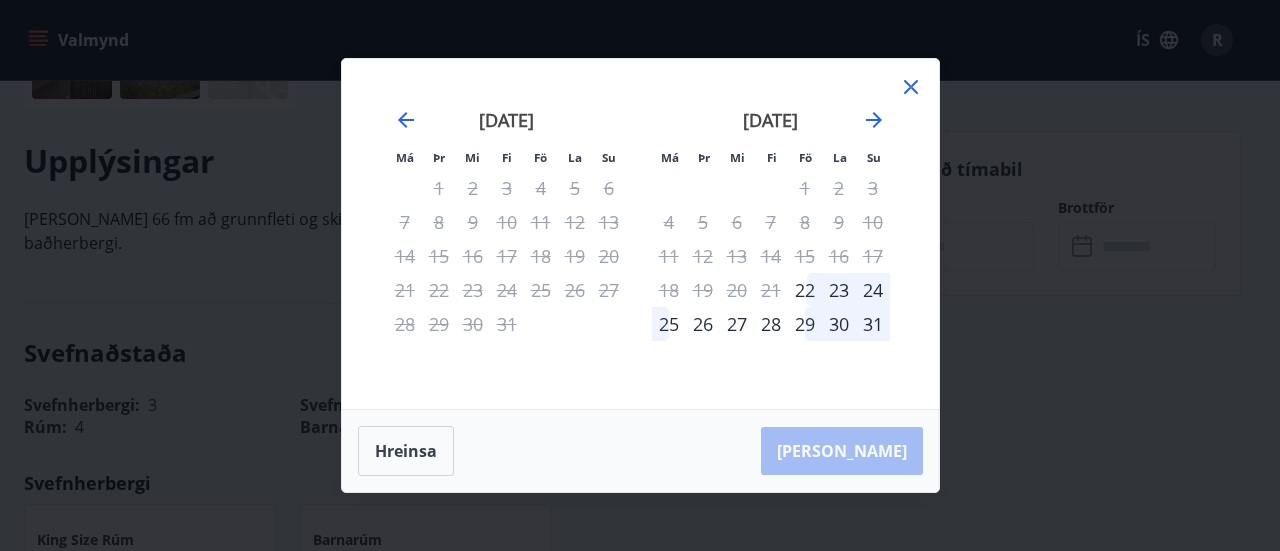 click 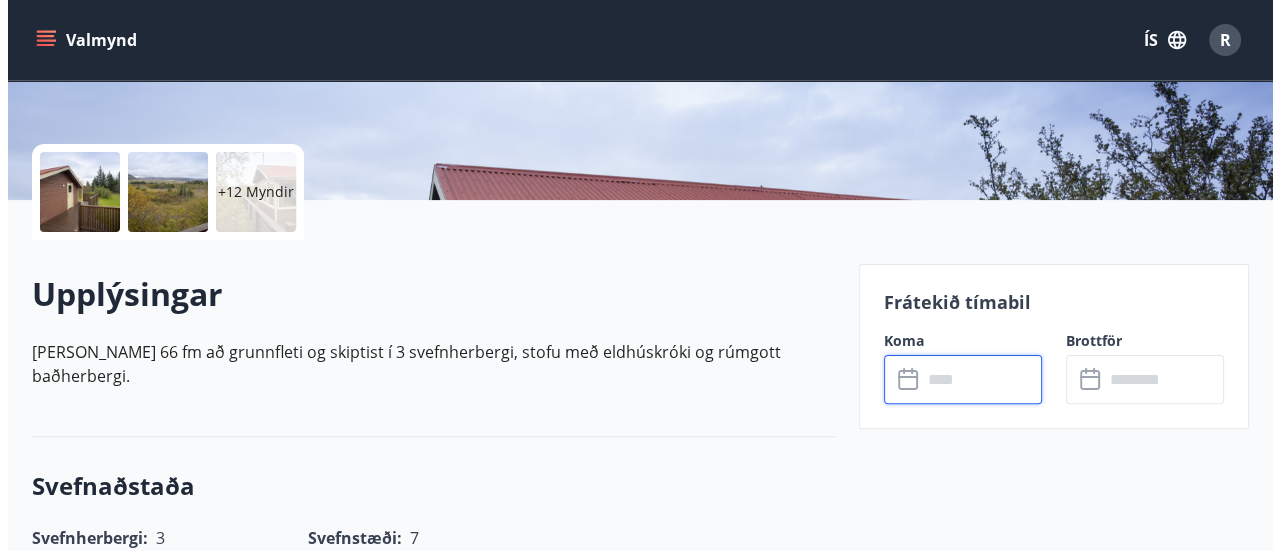 scroll, scrollTop: 400, scrollLeft: 0, axis: vertical 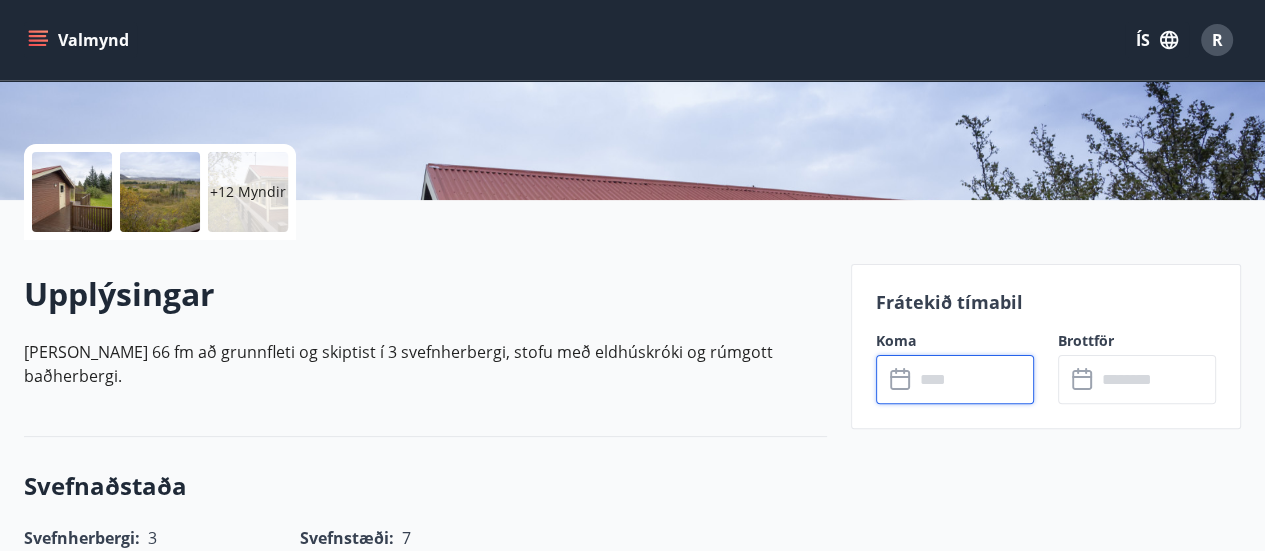 click on "+12 Myndir" at bounding box center (248, 192) 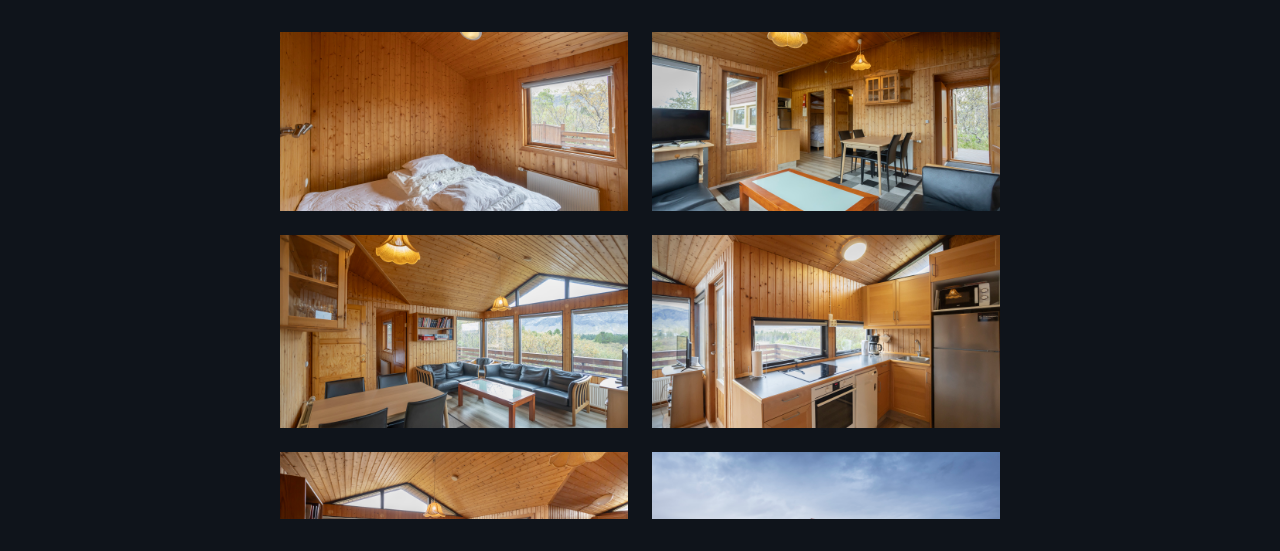 scroll, scrollTop: 1528, scrollLeft: 0, axis: vertical 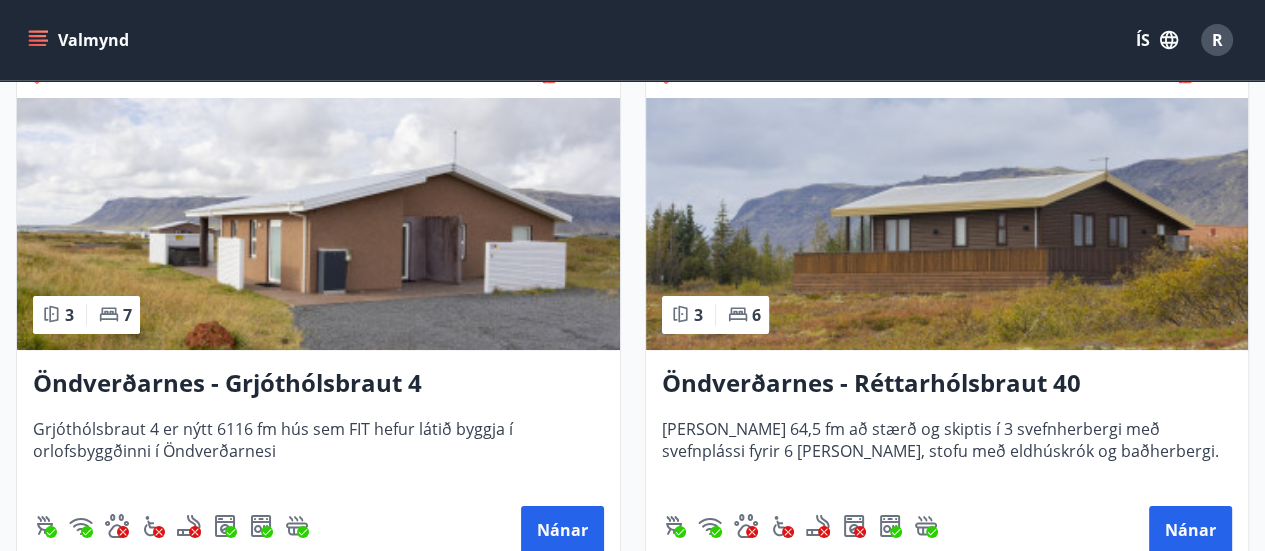 click on "Öndverðarnes - Grjóthólsbraut 4" at bounding box center [318, 384] 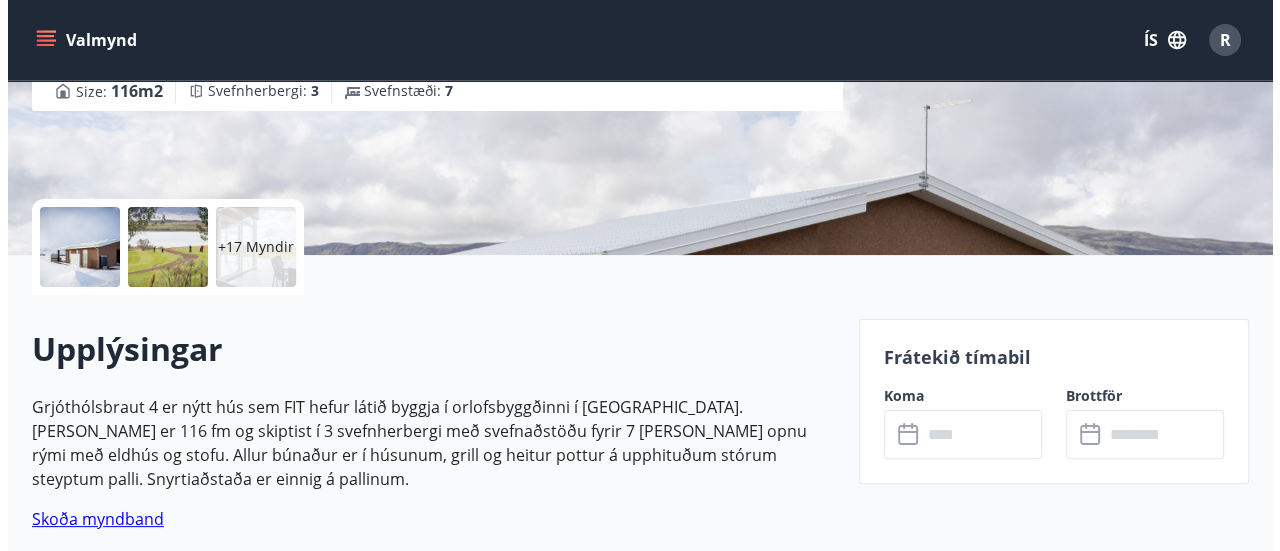 scroll, scrollTop: 360, scrollLeft: 0, axis: vertical 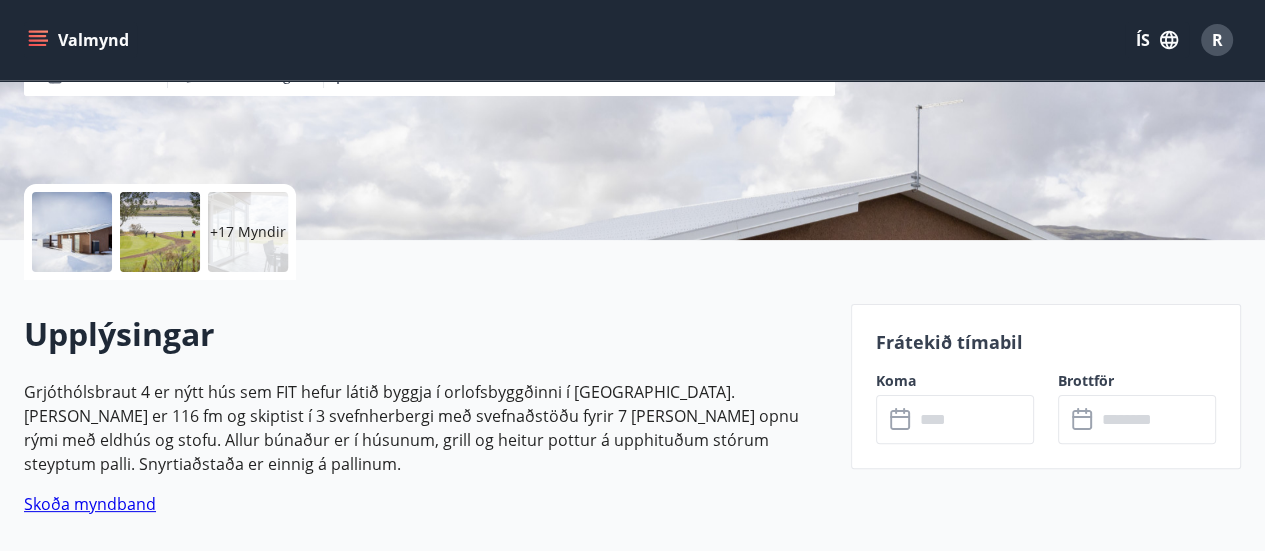 click at bounding box center [974, 419] 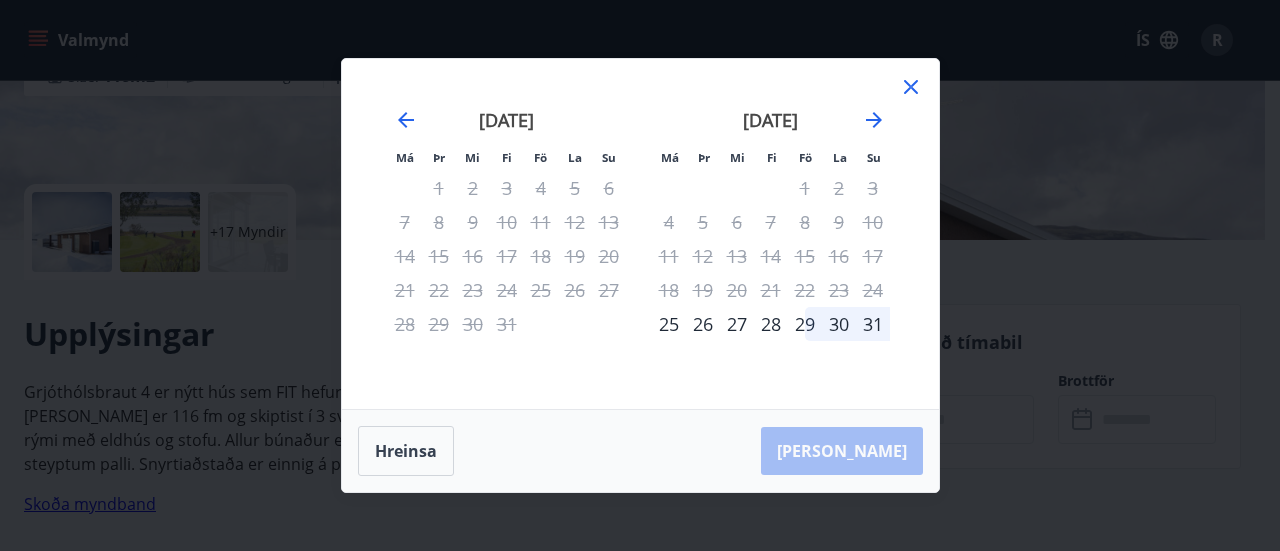 click 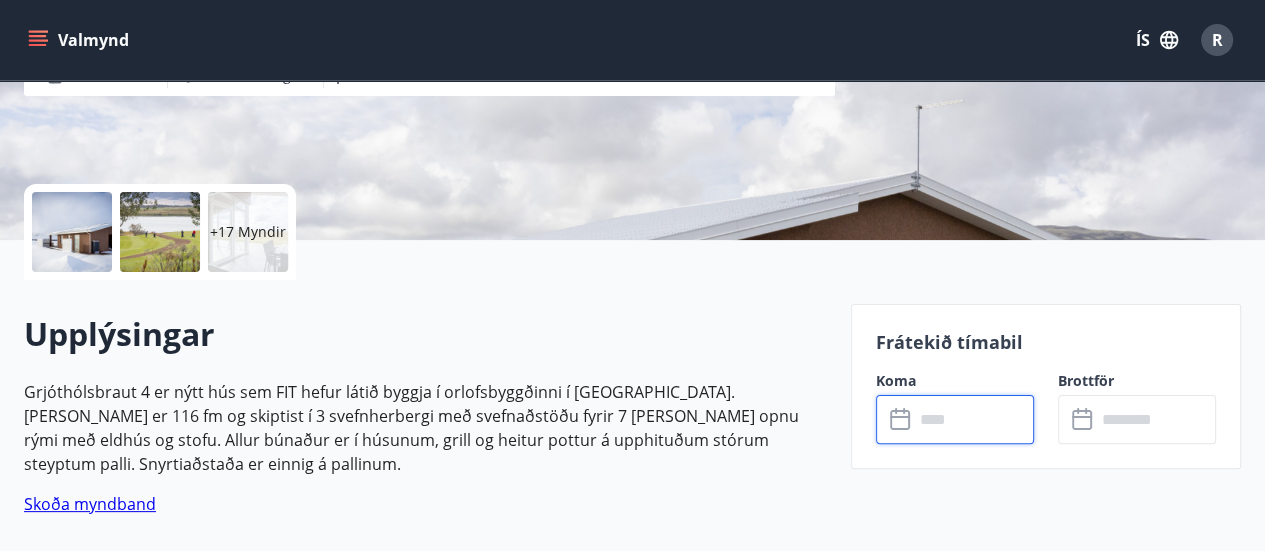 click on "+17 Myndir" at bounding box center (248, 232) 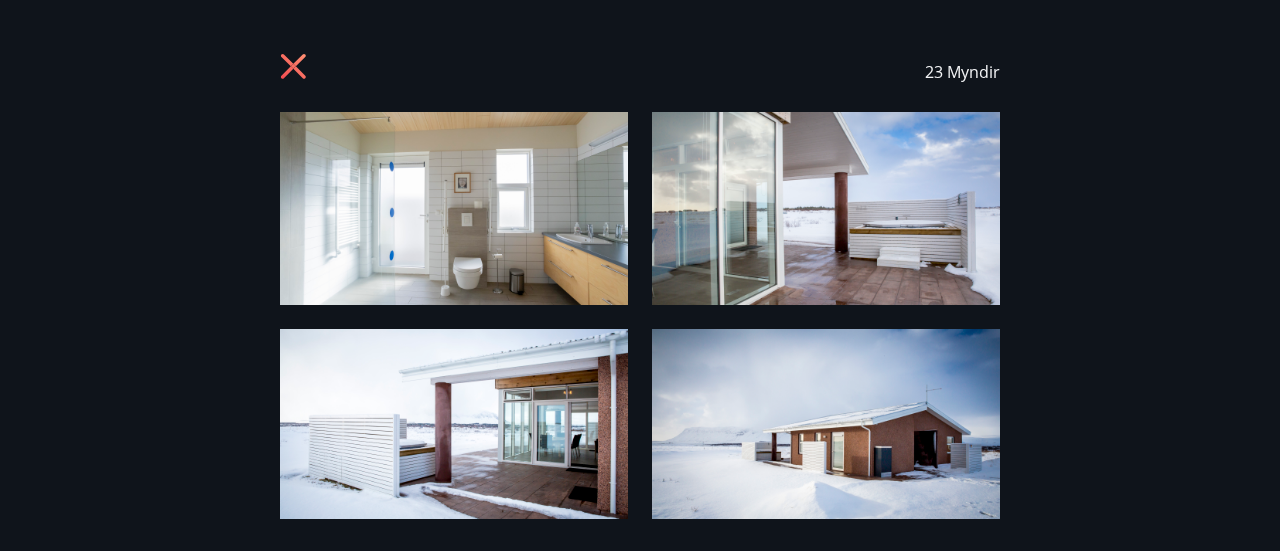 click at bounding box center [454, 208] 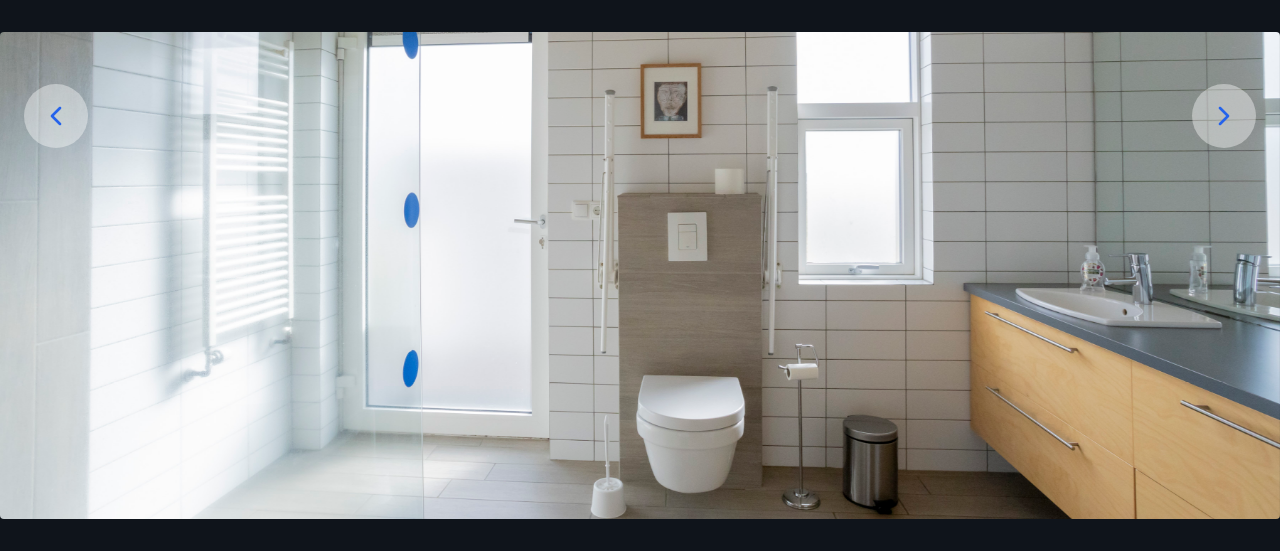 scroll, scrollTop: 274, scrollLeft: 0, axis: vertical 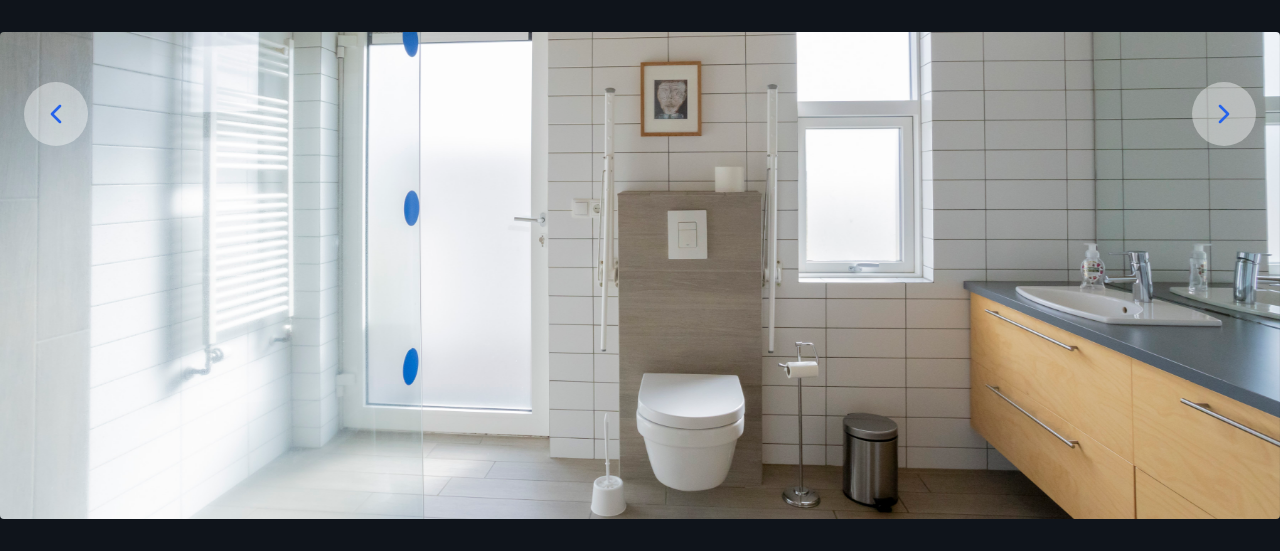 click 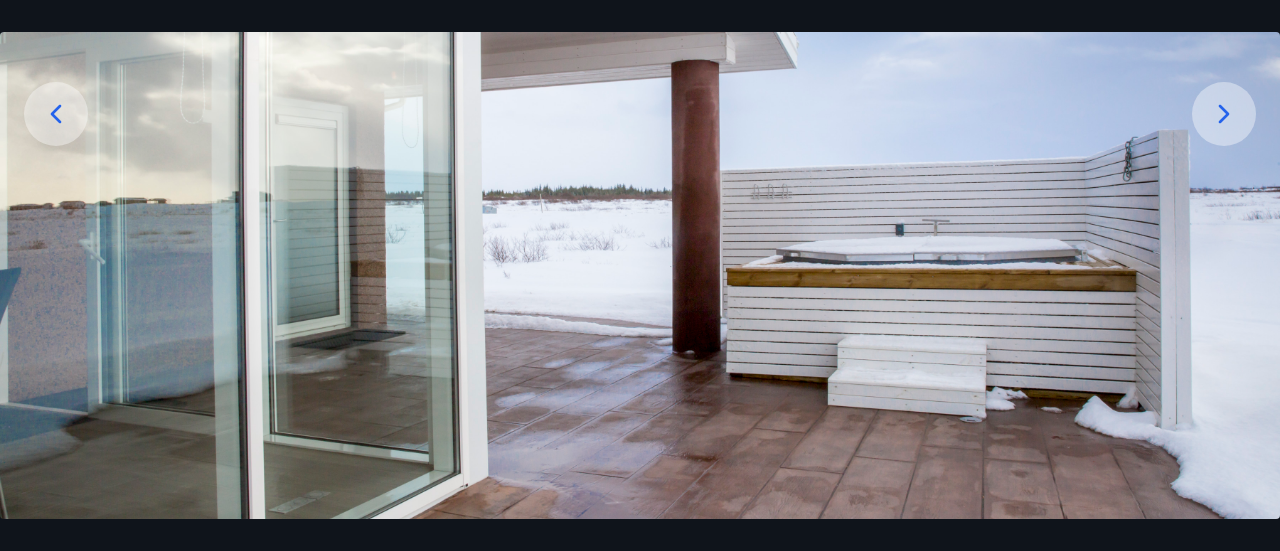 click 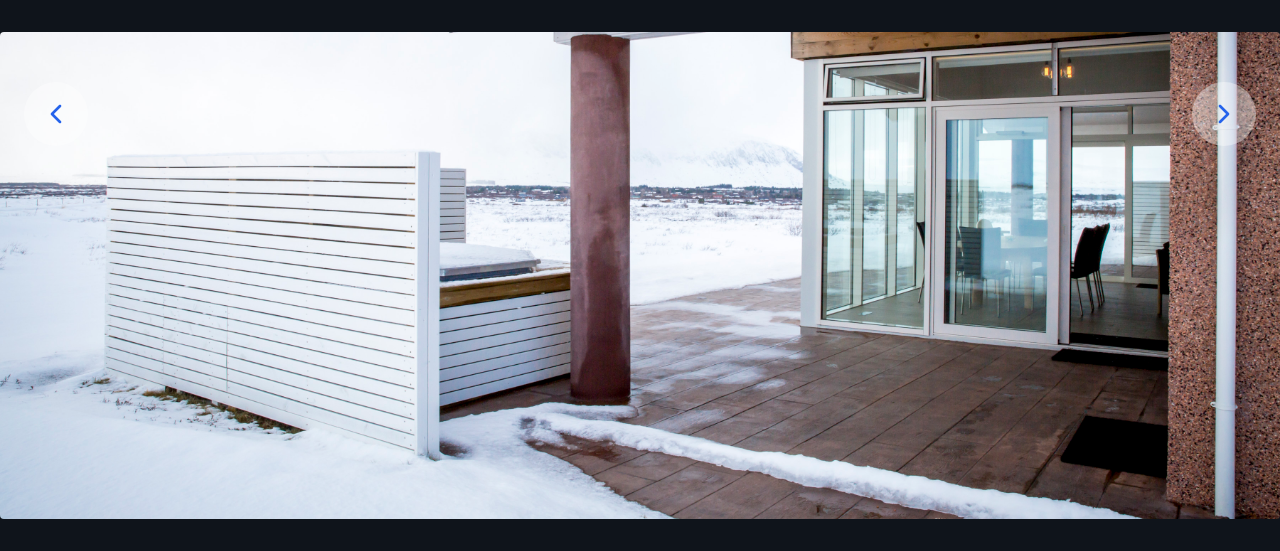 click at bounding box center (1224, 114) 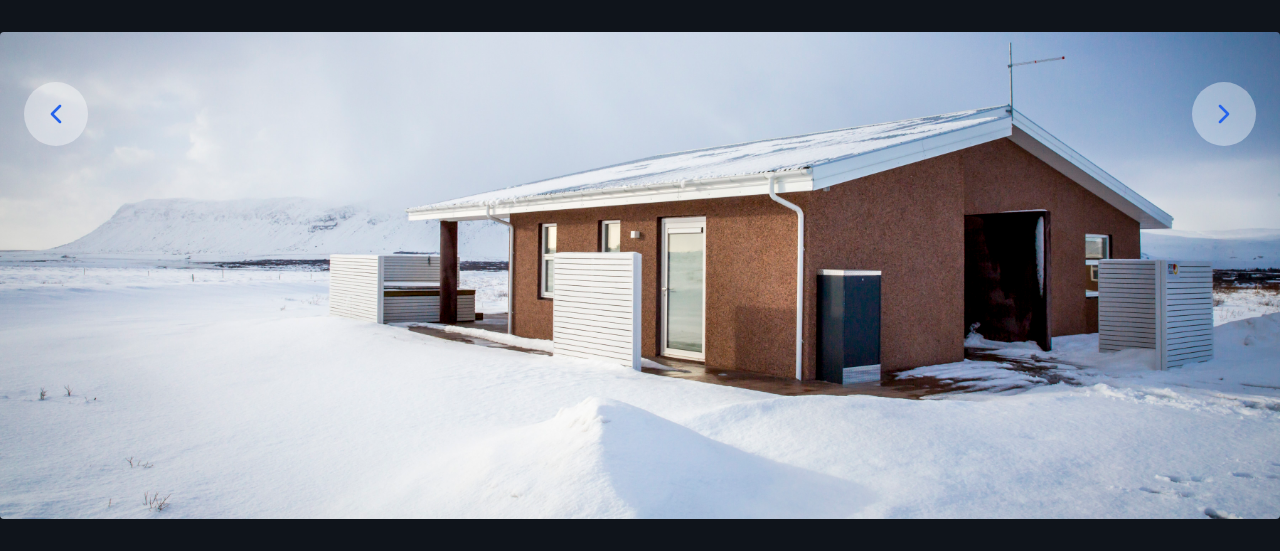 click at bounding box center (1224, 114) 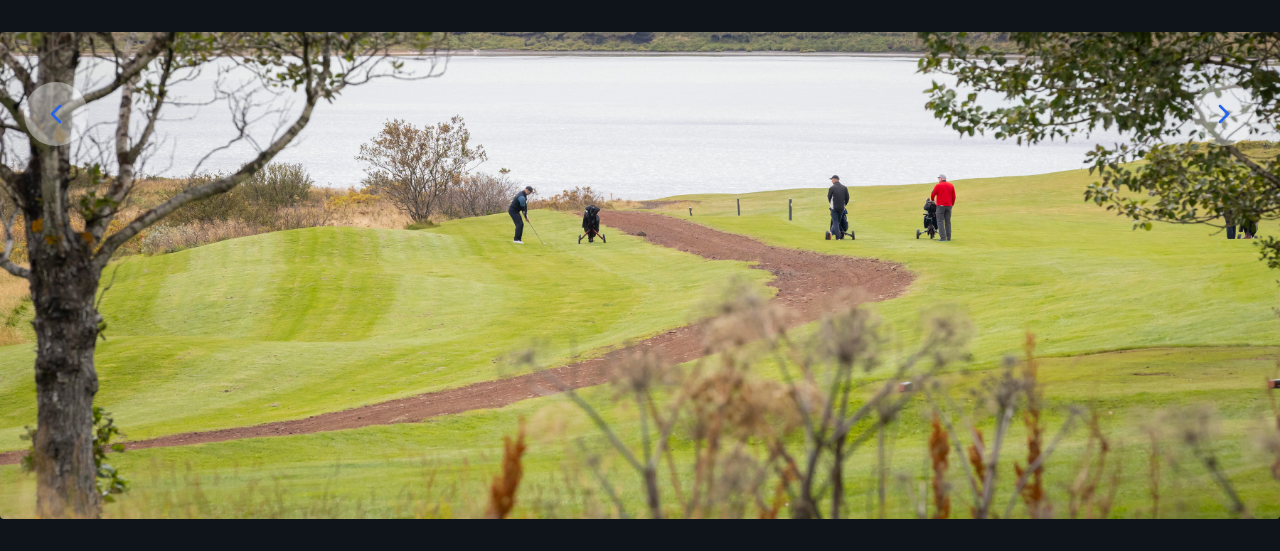 click 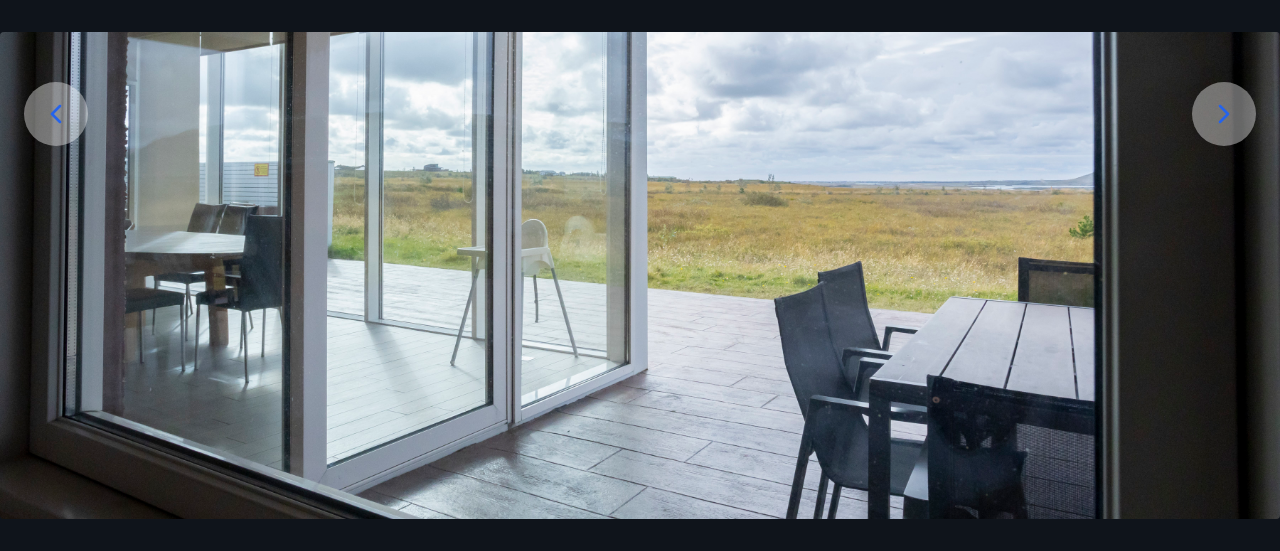 click 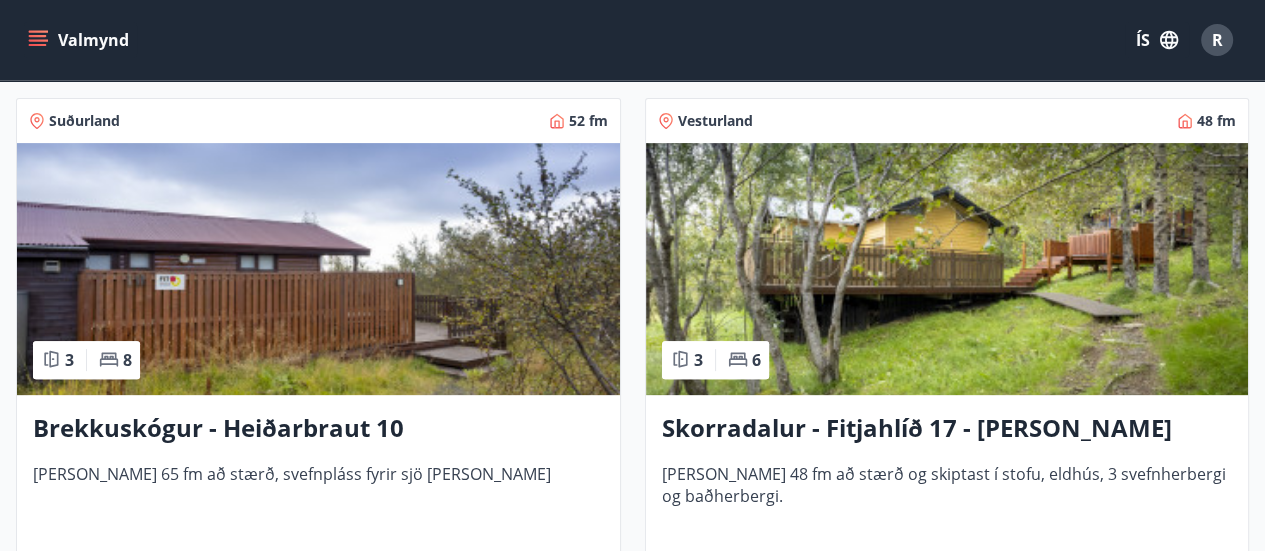 scroll, scrollTop: 6844, scrollLeft: 0, axis: vertical 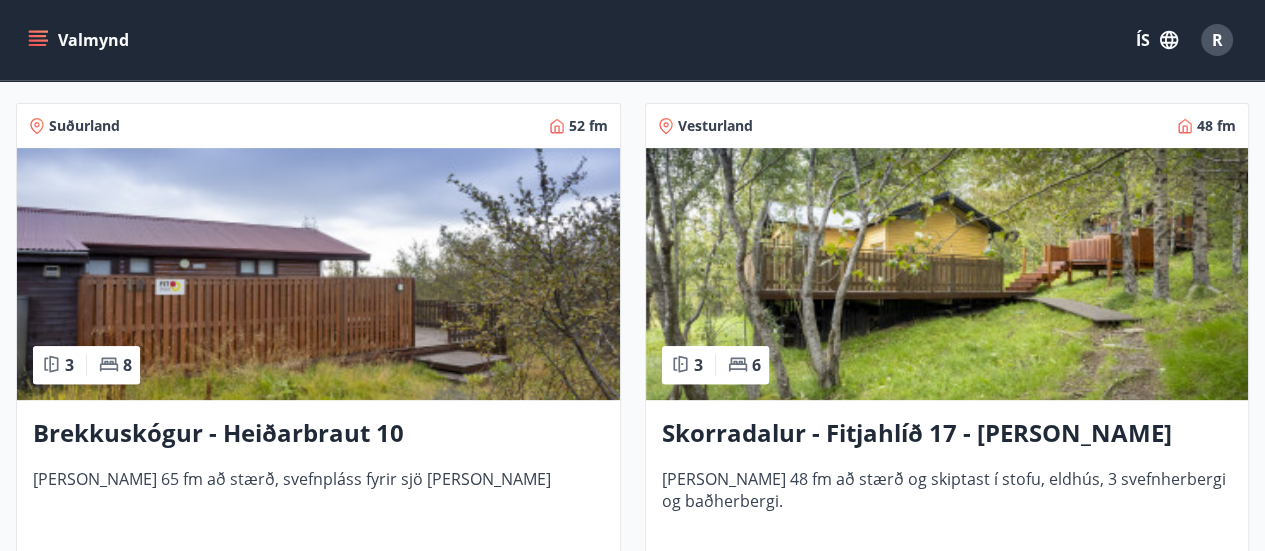 click at bounding box center (318, 274) 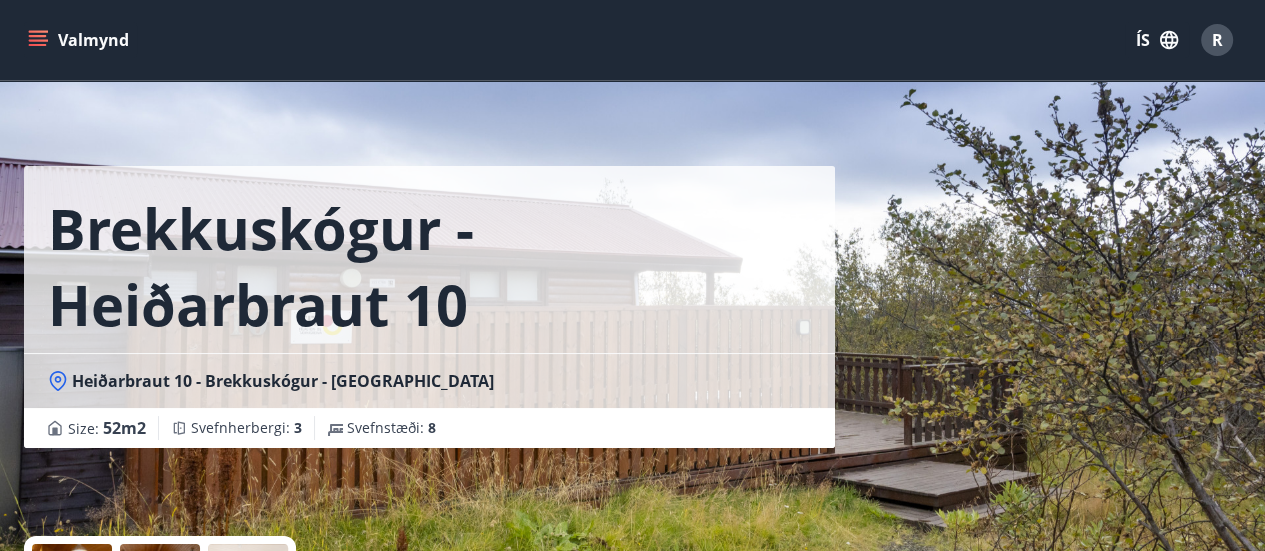 scroll, scrollTop: 0, scrollLeft: 0, axis: both 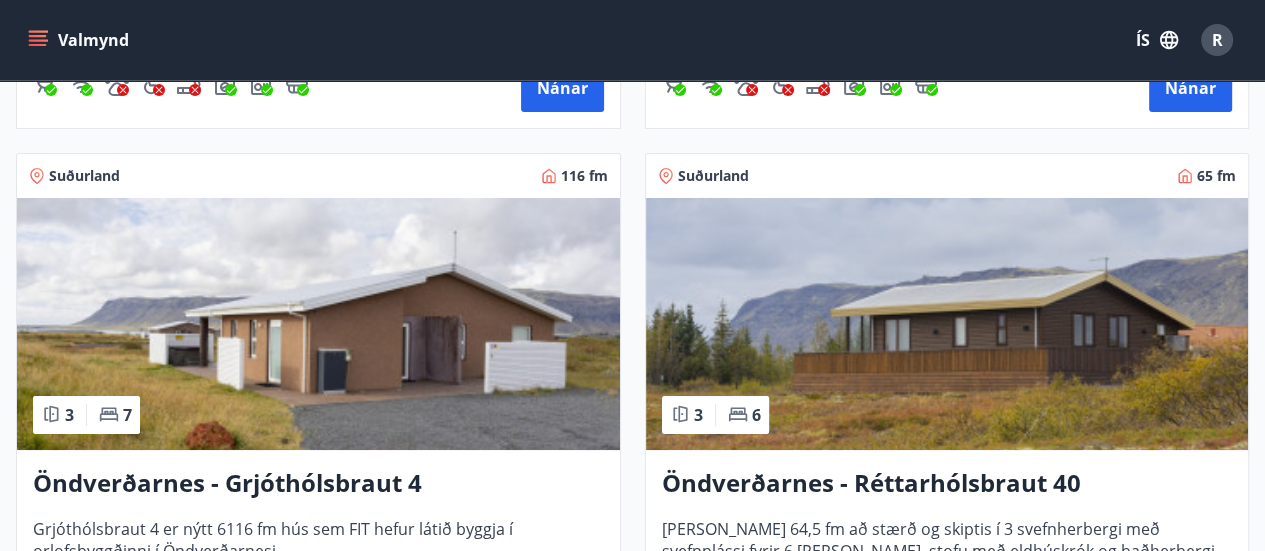 click on "Öndverðarnes - Réttarhólsbraut 40" at bounding box center [947, 484] 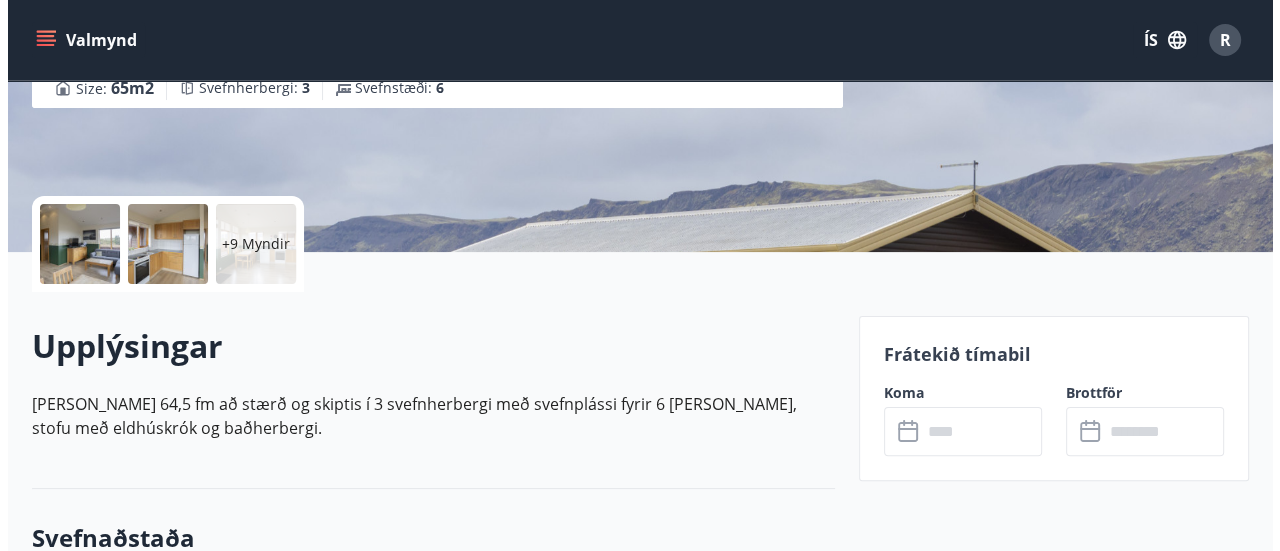 scroll, scrollTop: 340, scrollLeft: 0, axis: vertical 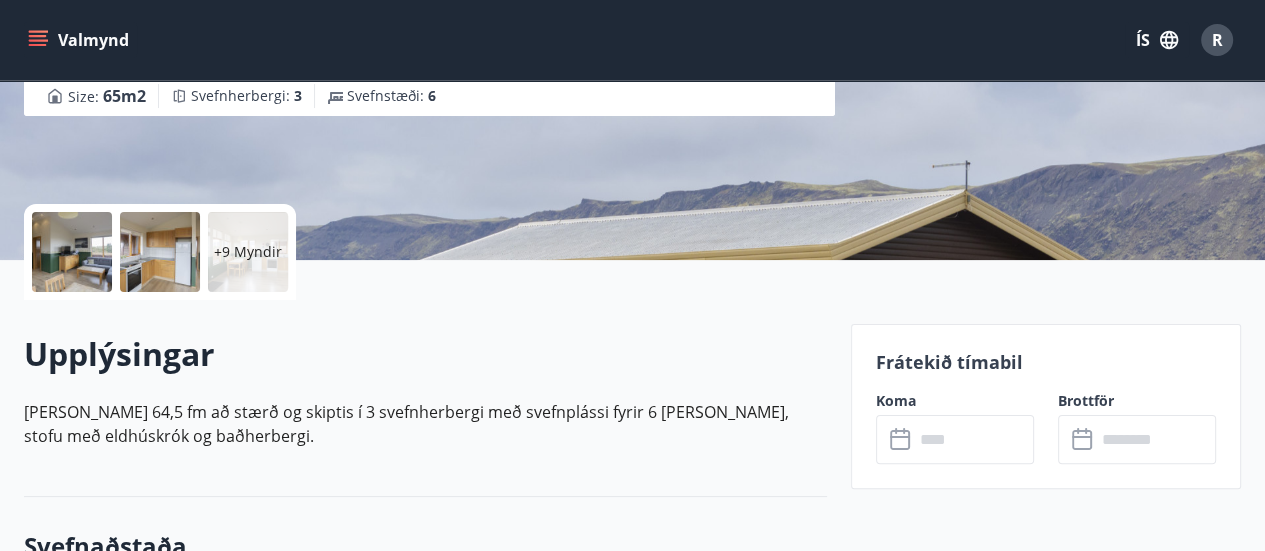 click on "+9 Myndir" at bounding box center (248, 252) 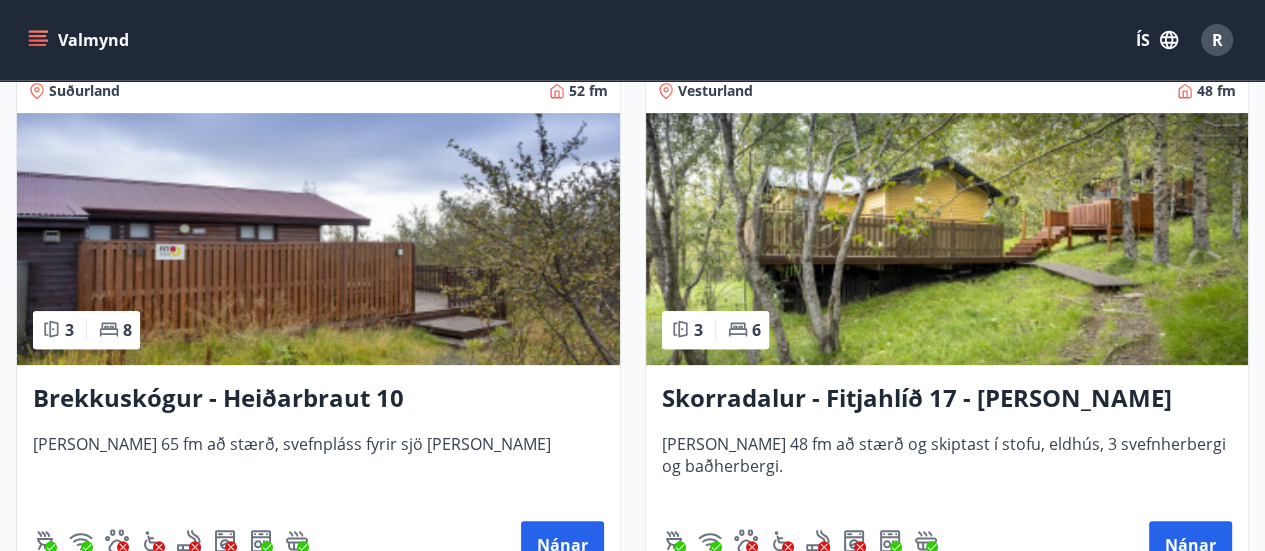 scroll, scrollTop: 6888, scrollLeft: 0, axis: vertical 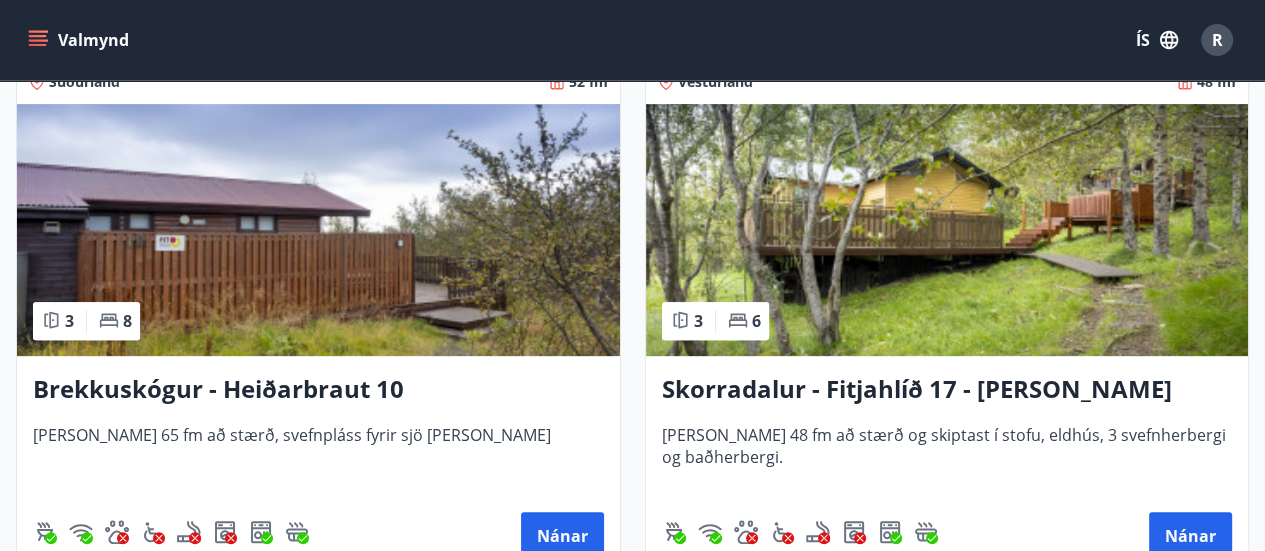 click on "Skorradalur - Fitjahlíð 17 - [PERSON_NAME]" at bounding box center [947, 390] 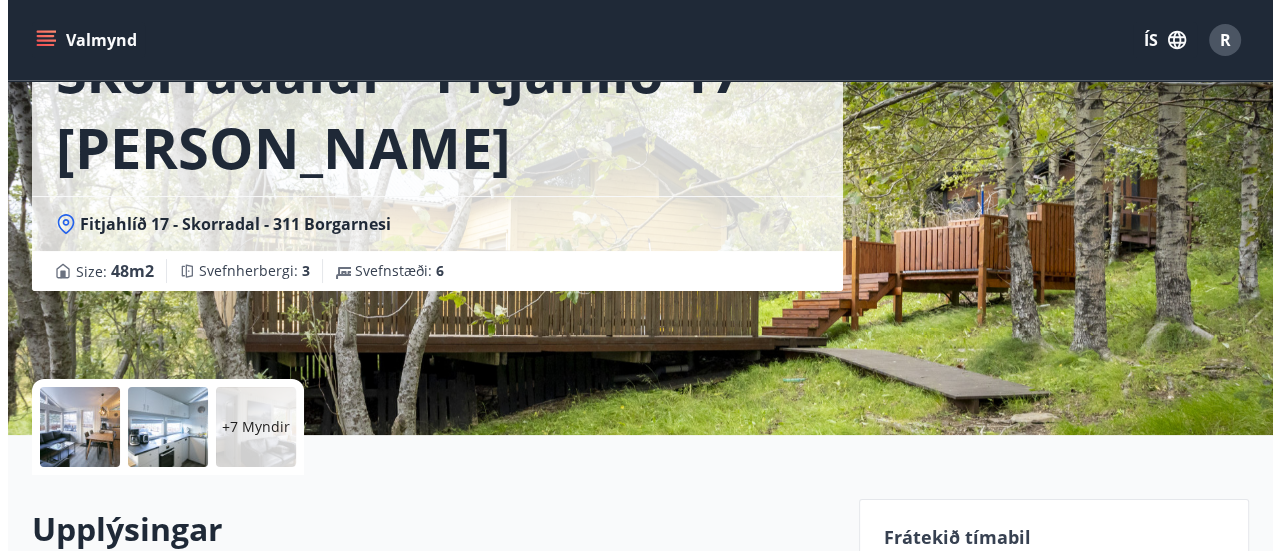 scroll, scrollTop: 175, scrollLeft: 0, axis: vertical 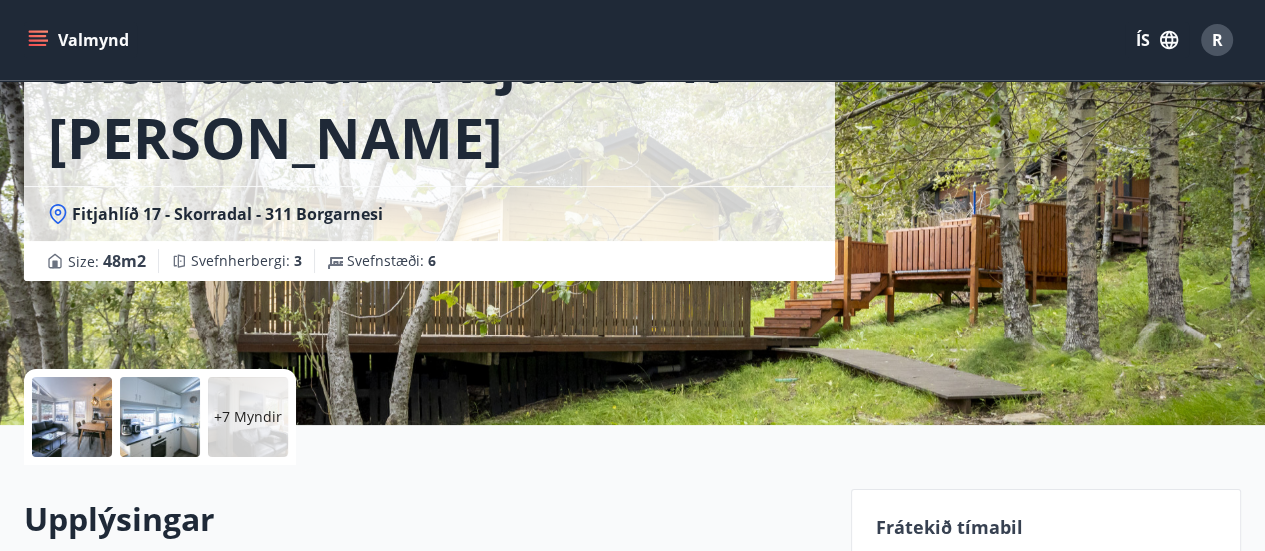 click on "+7 Myndir" at bounding box center [248, 417] 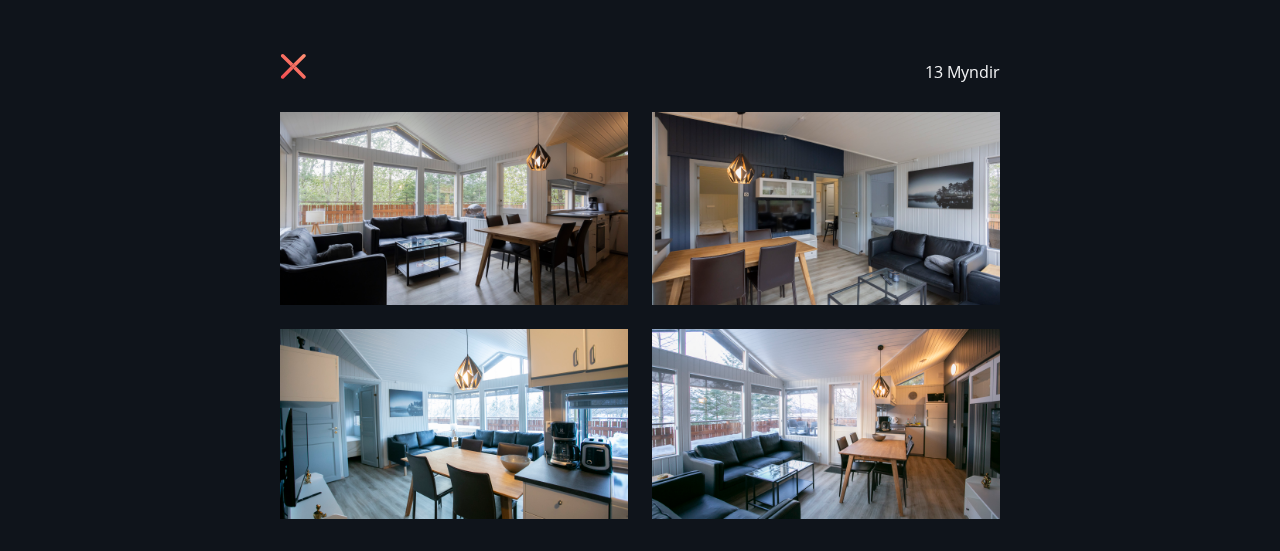 click at bounding box center (454, 208) 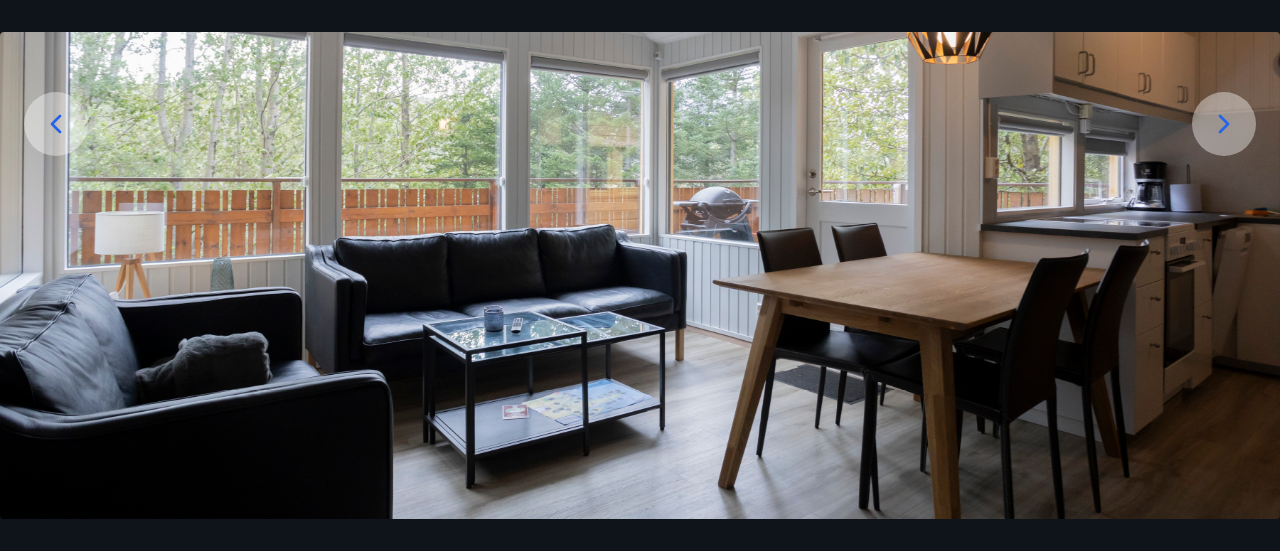 scroll, scrollTop: 271, scrollLeft: 0, axis: vertical 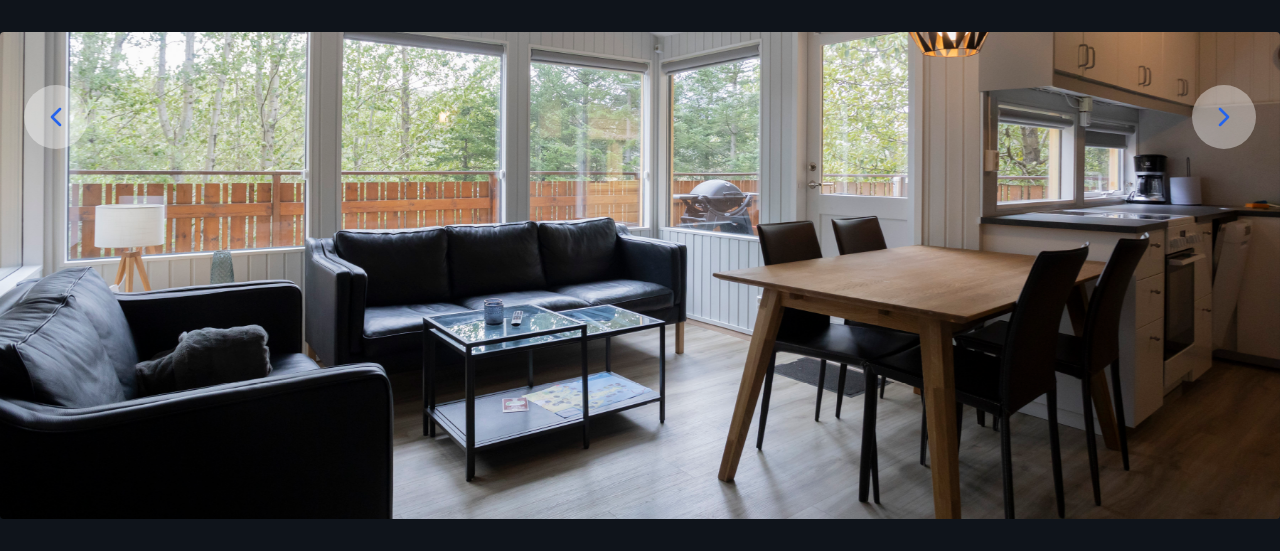 click 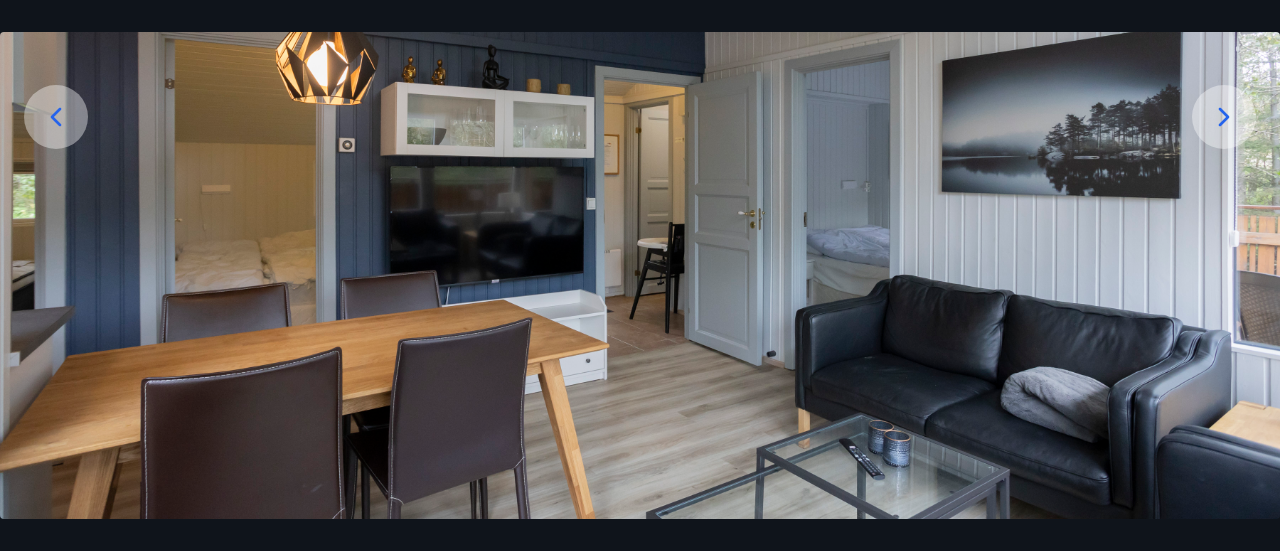 click 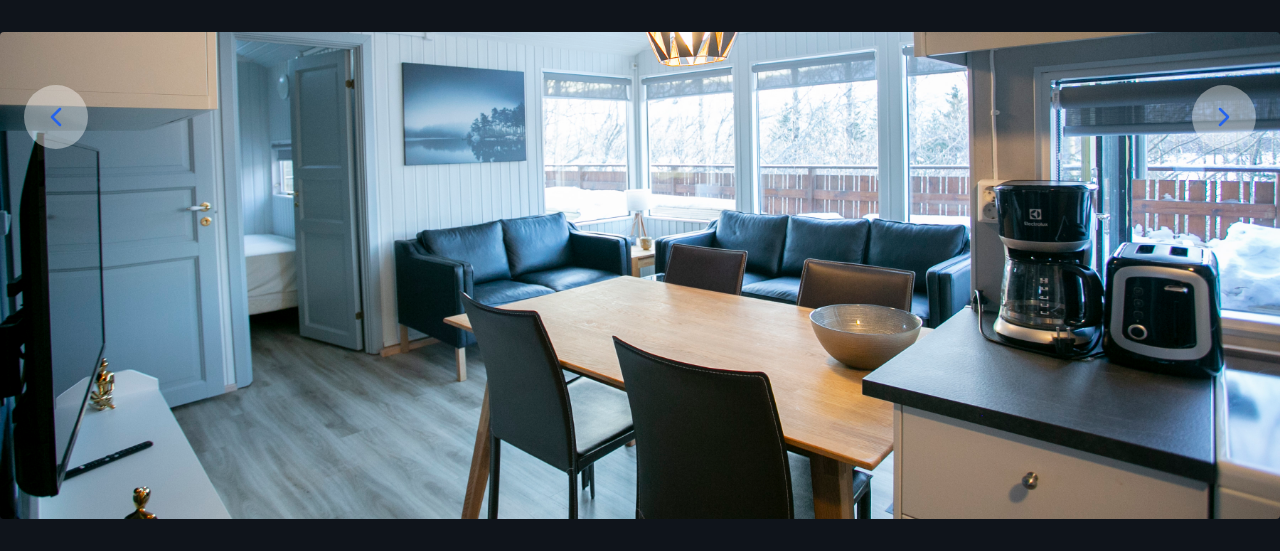 click 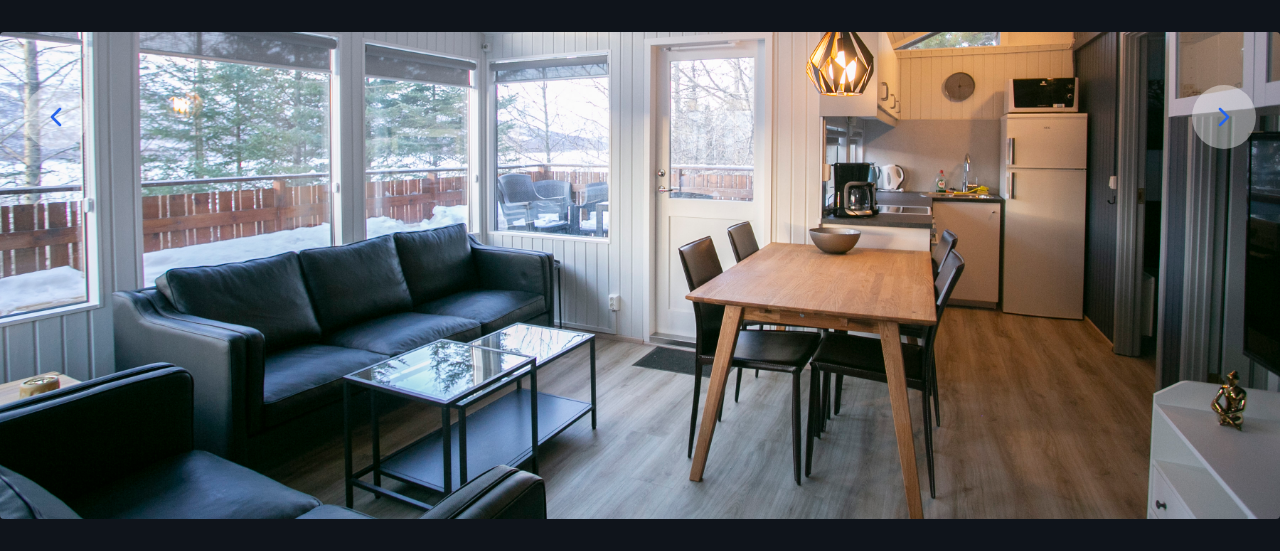 click 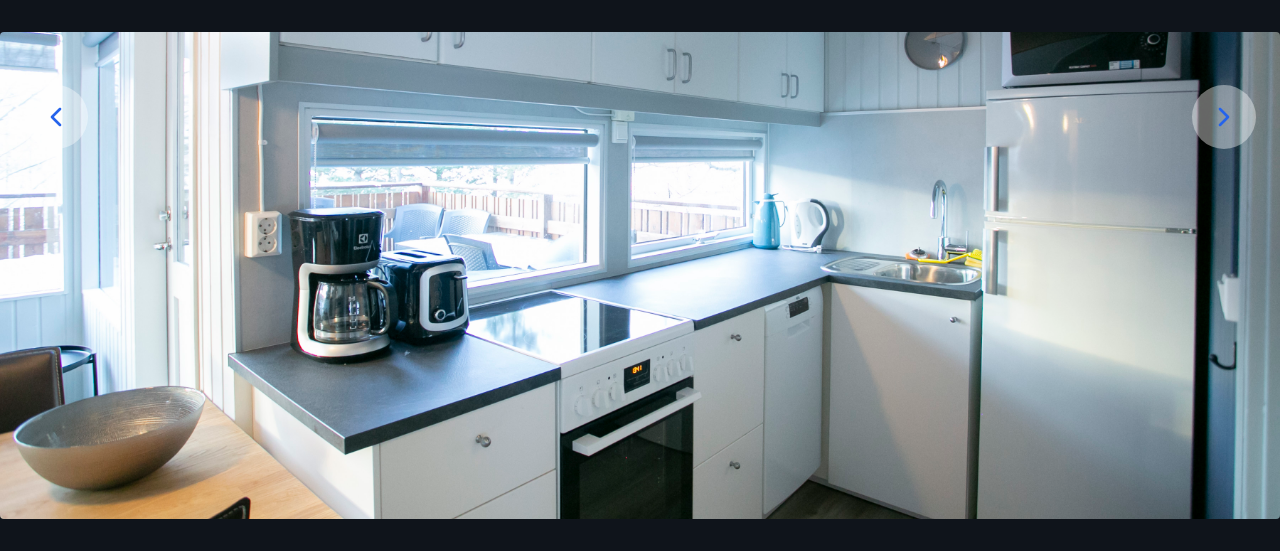 click 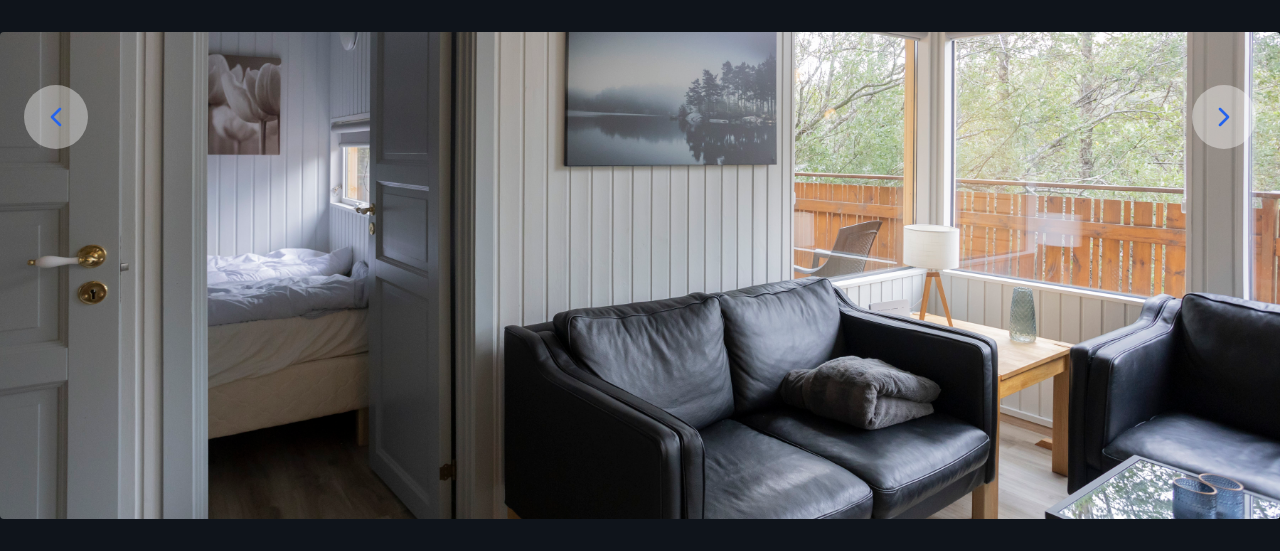 click 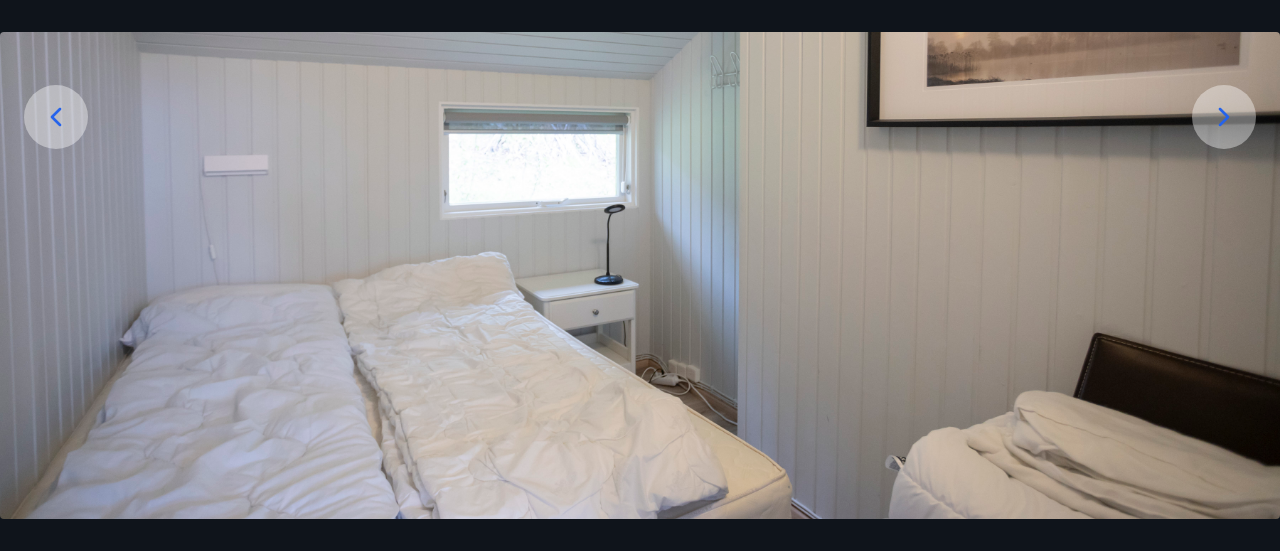click at bounding box center (56, 117) 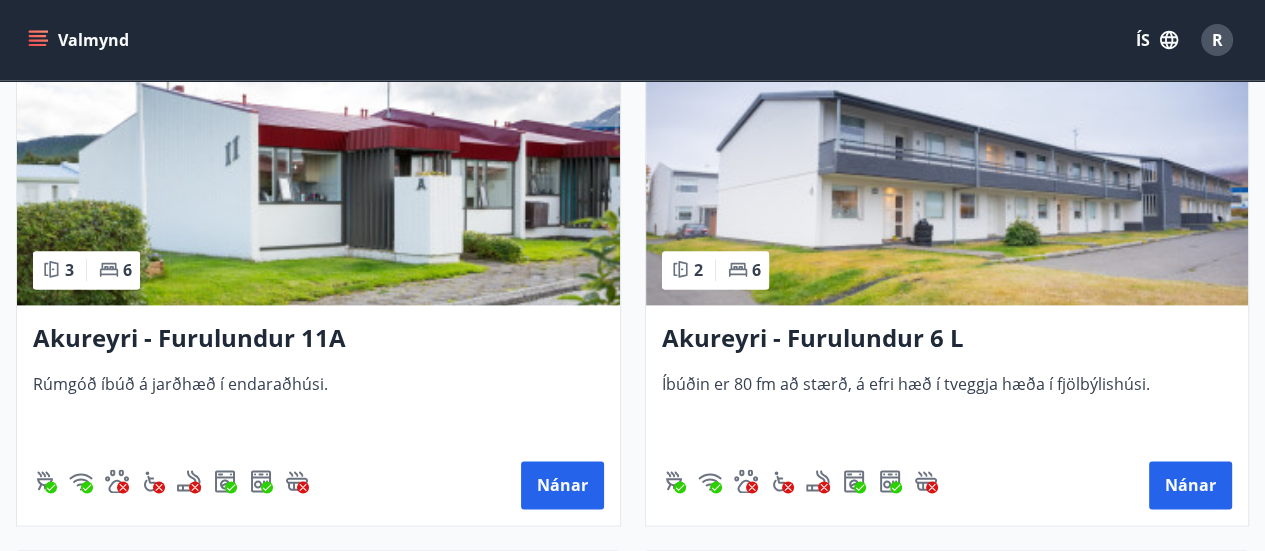 scroll, scrollTop: 8588, scrollLeft: 0, axis: vertical 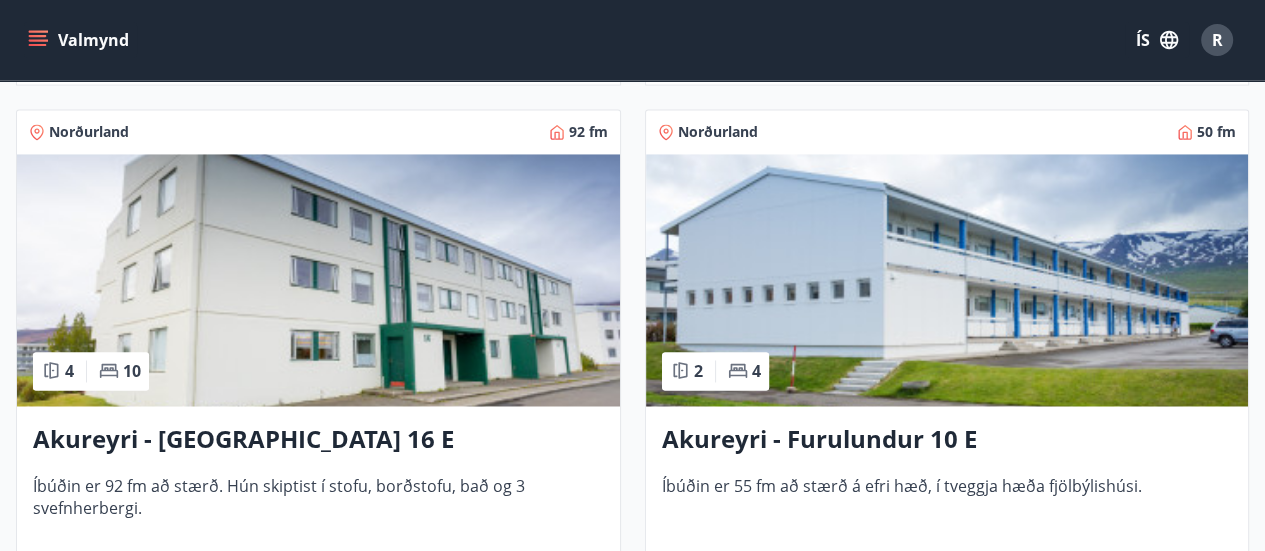 click at bounding box center [318, 280] 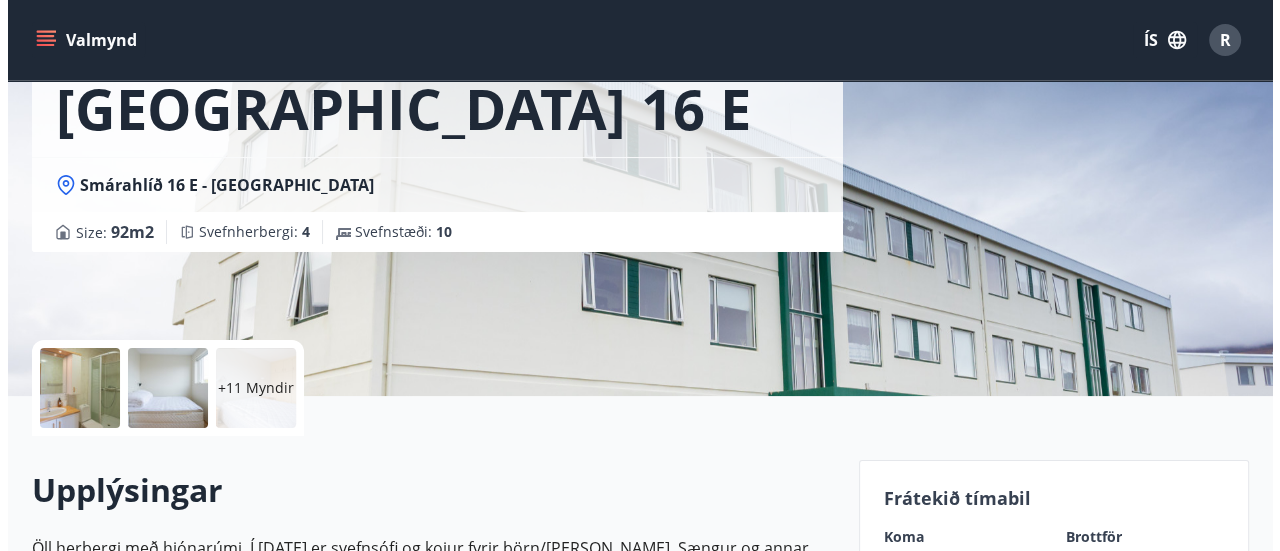 scroll, scrollTop: 215, scrollLeft: 0, axis: vertical 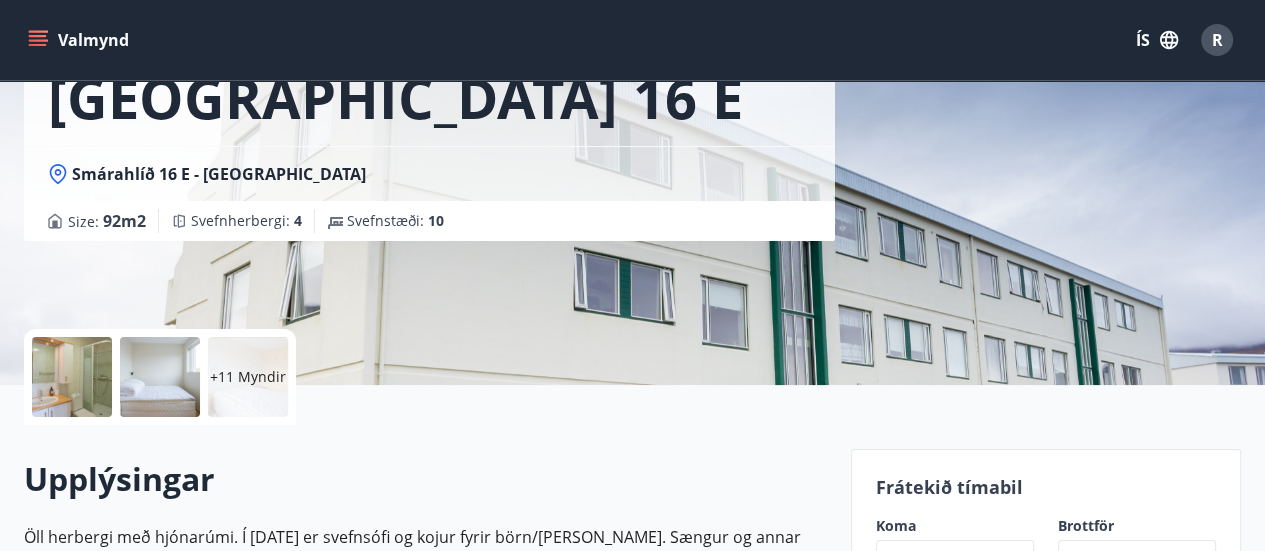click on "+11 Myndir" at bounding box center [248, 377] 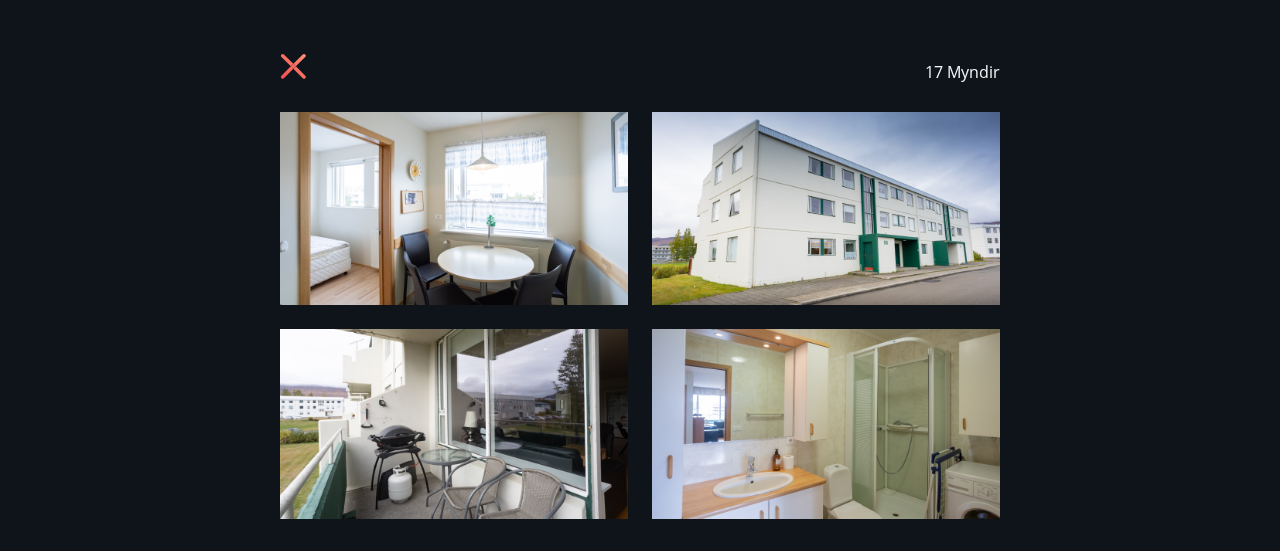 click at bounding box center (454, 208) 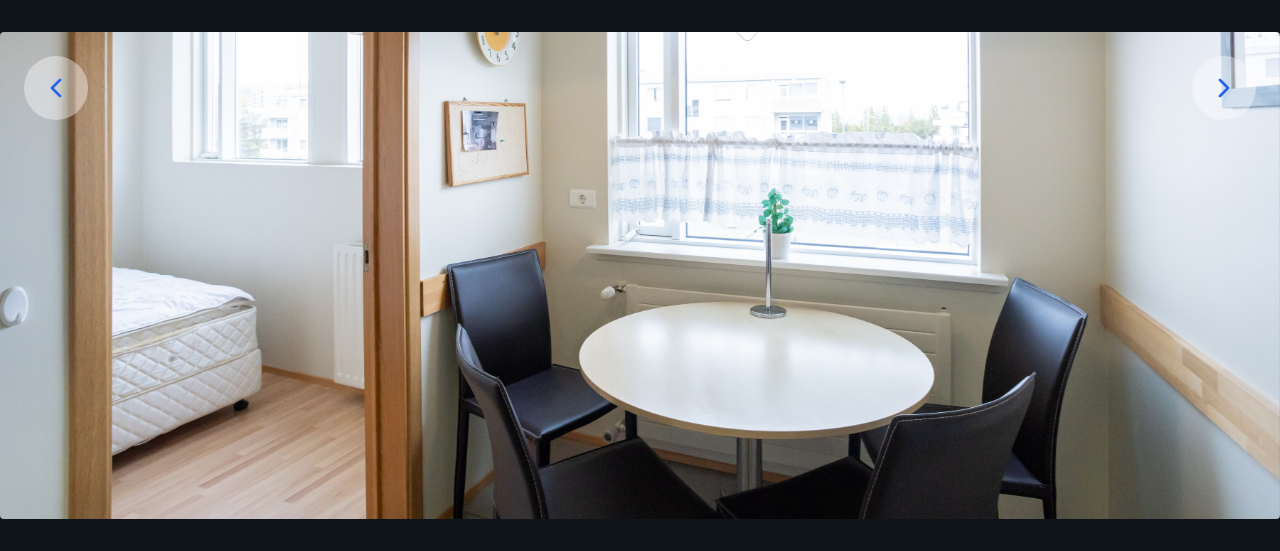 scroll, scrollTop: 304, scrollLeft: 0, axis: vertical 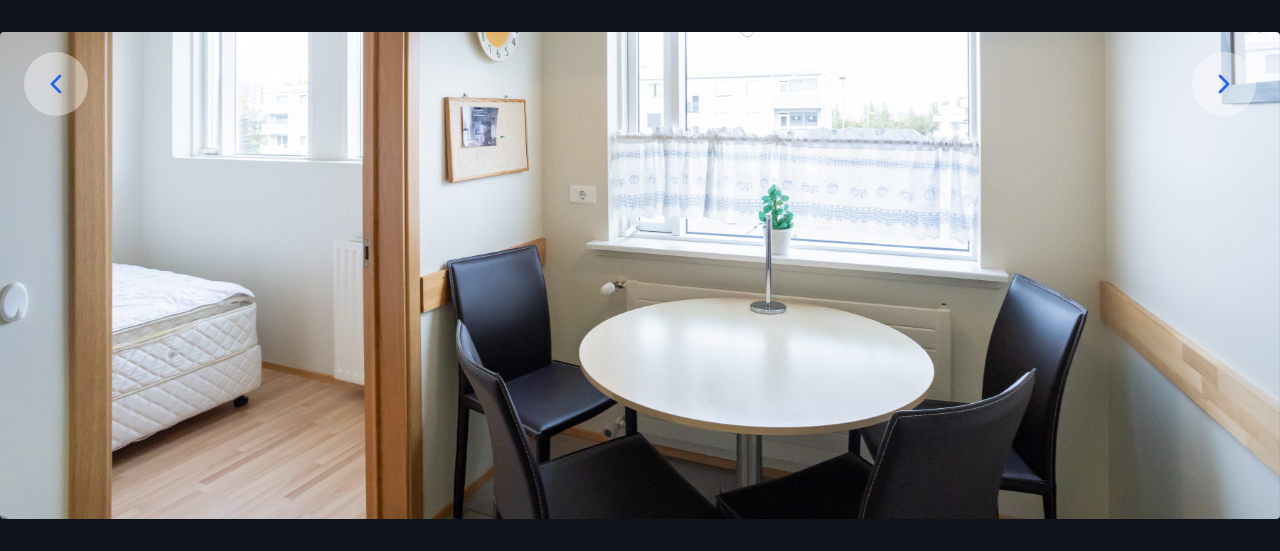 click 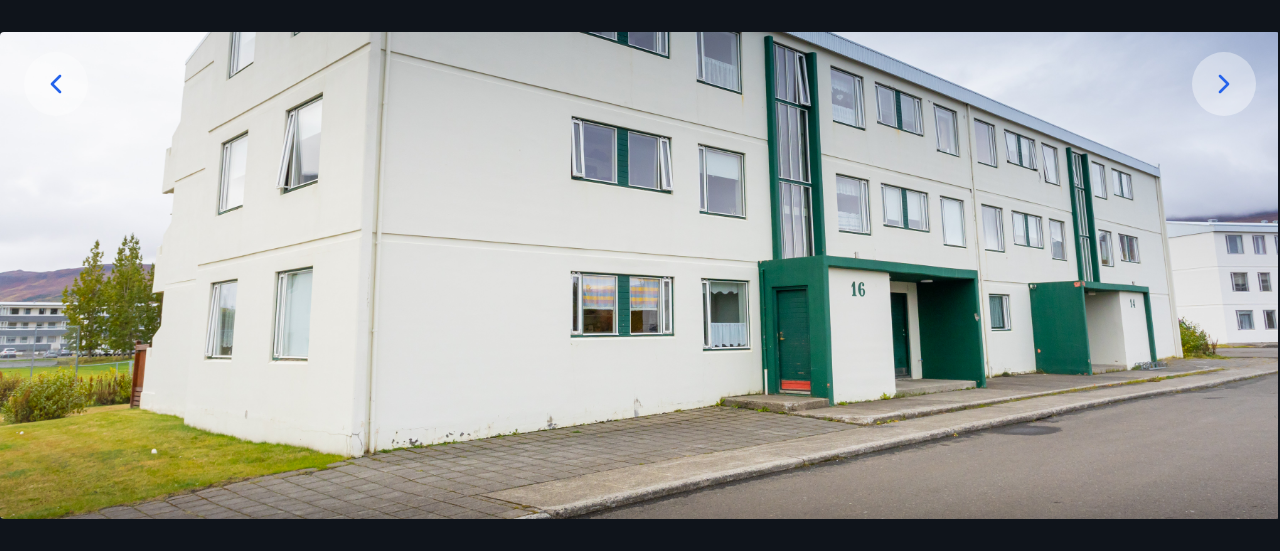 click 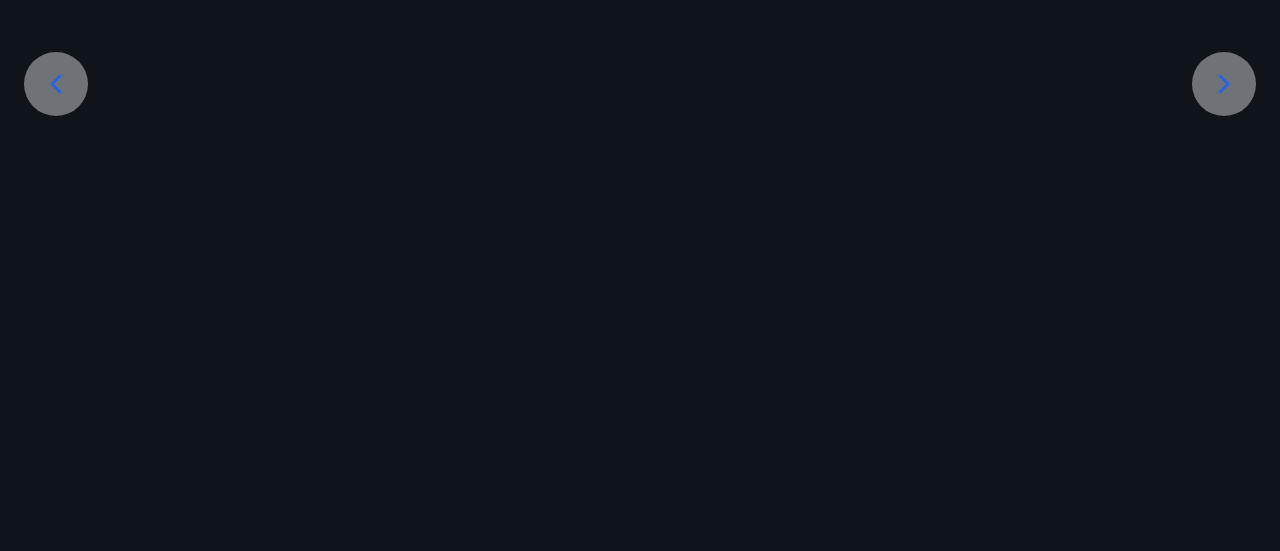 click 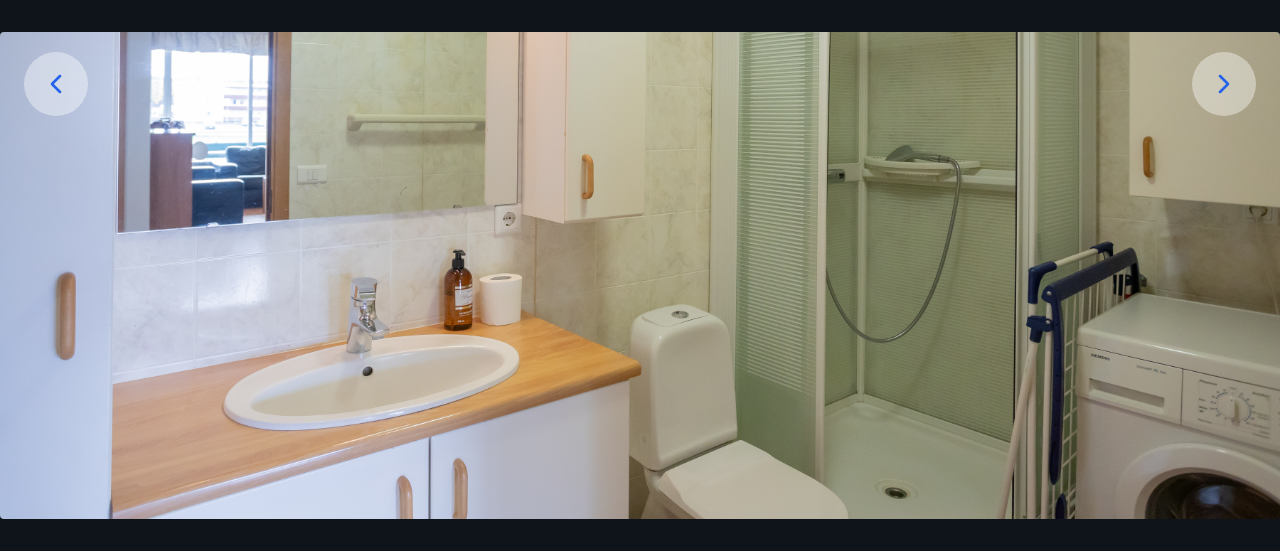 click 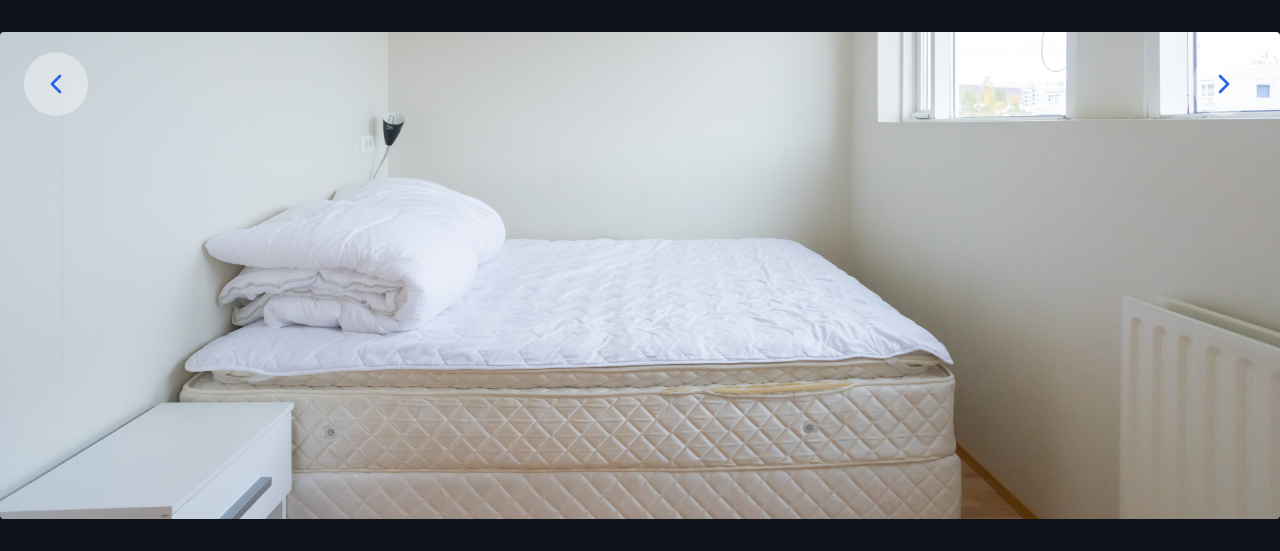 click 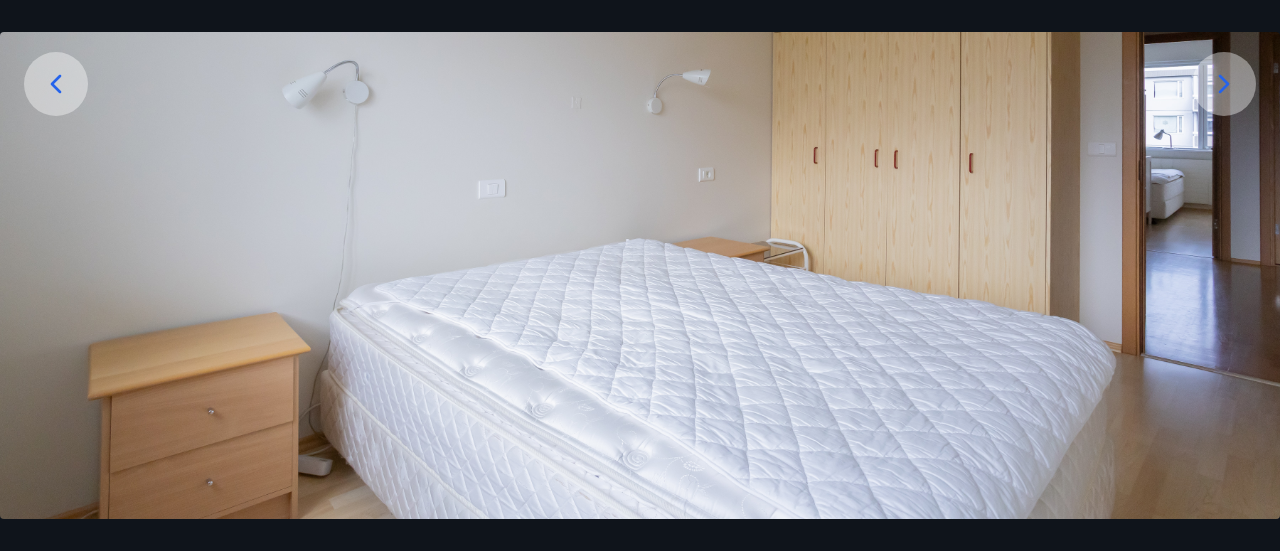 click 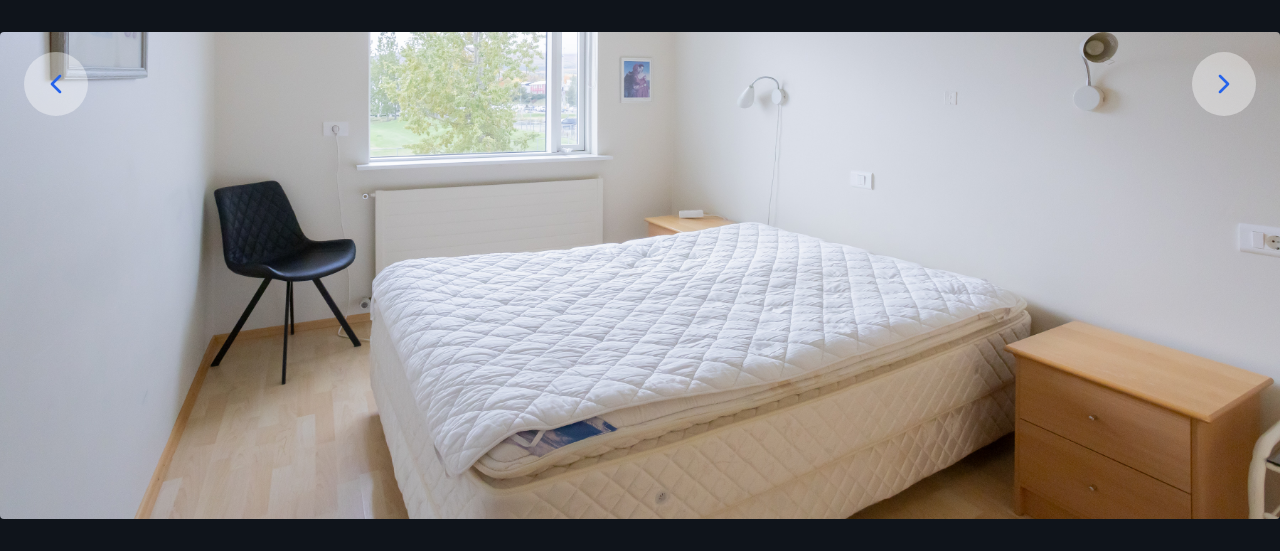 click 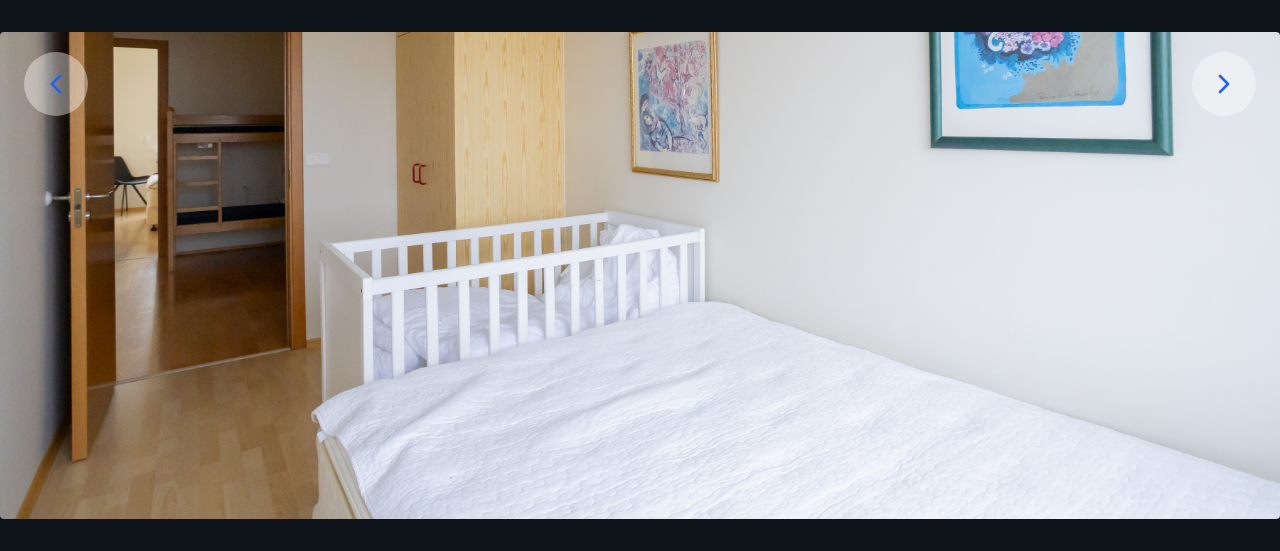 click 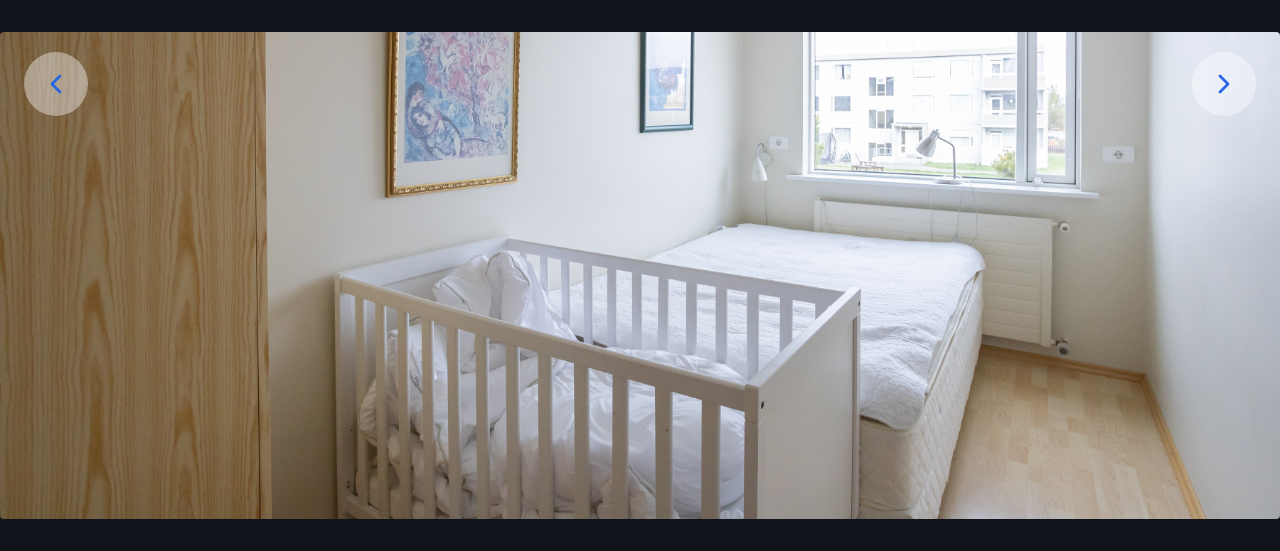 click 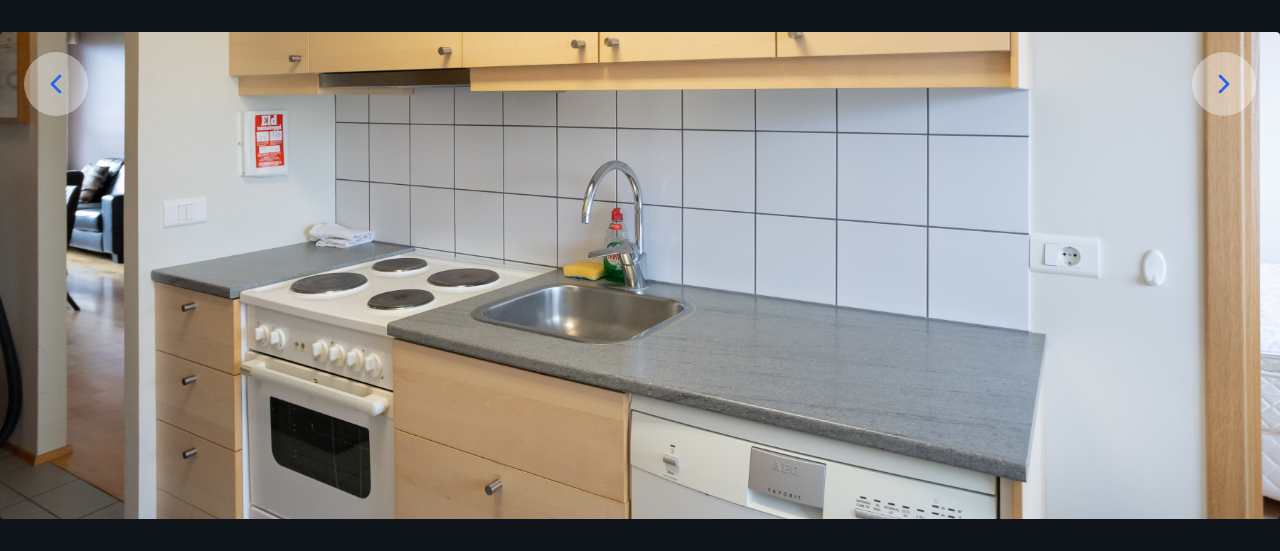 click 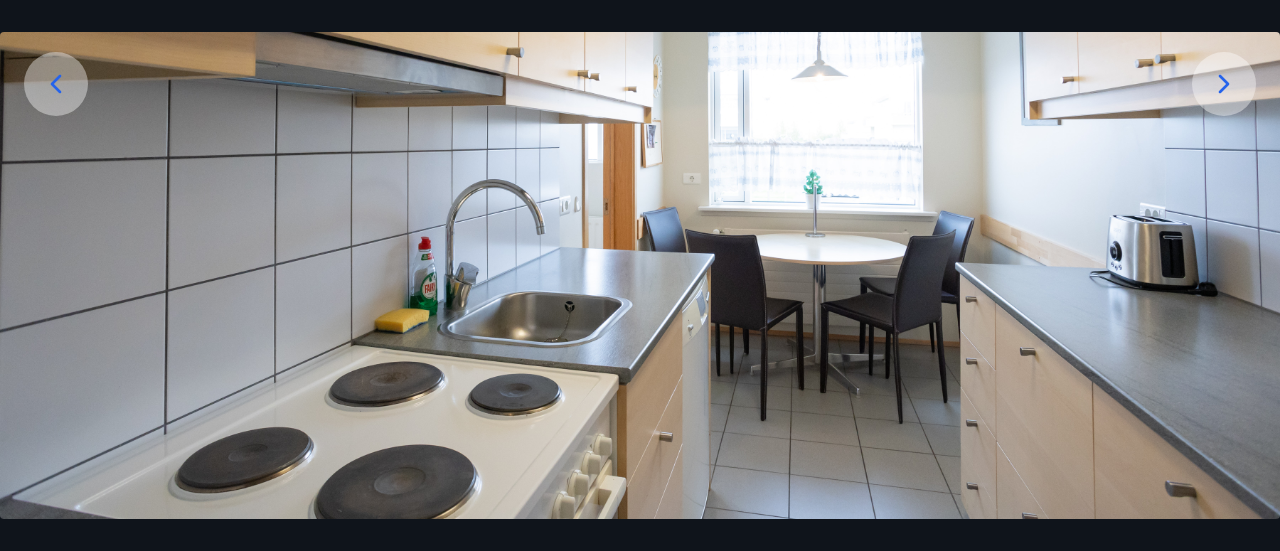 click 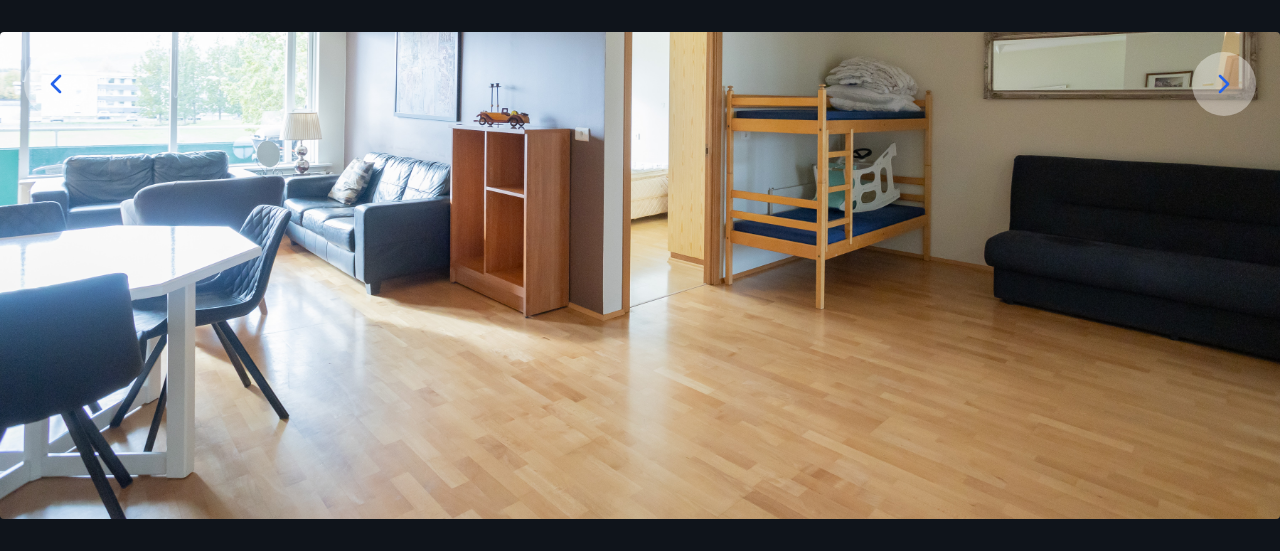 click 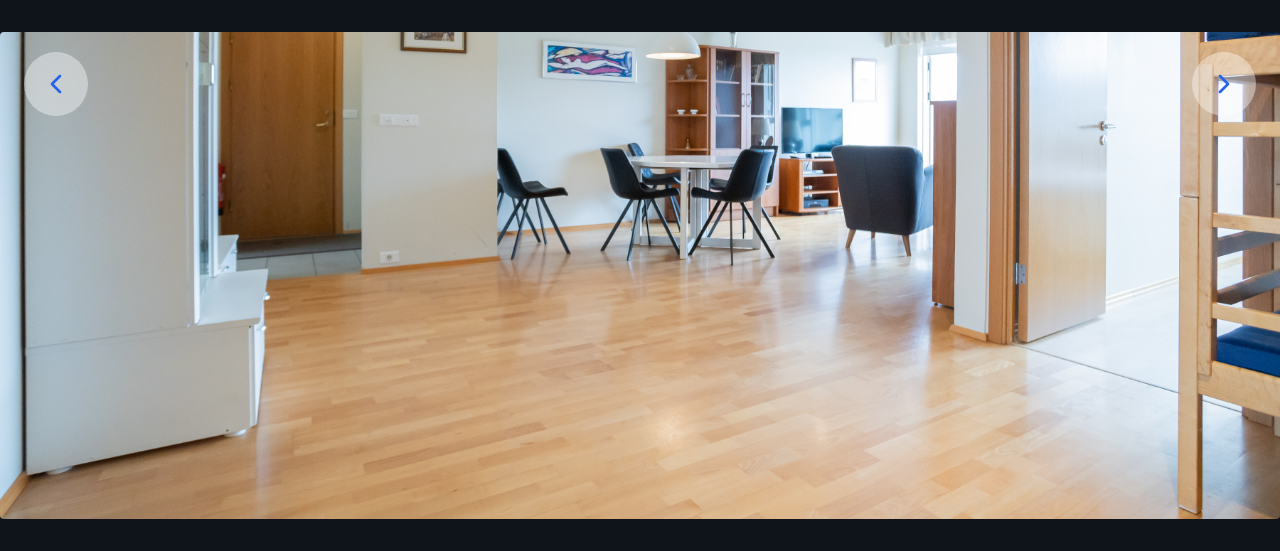 click 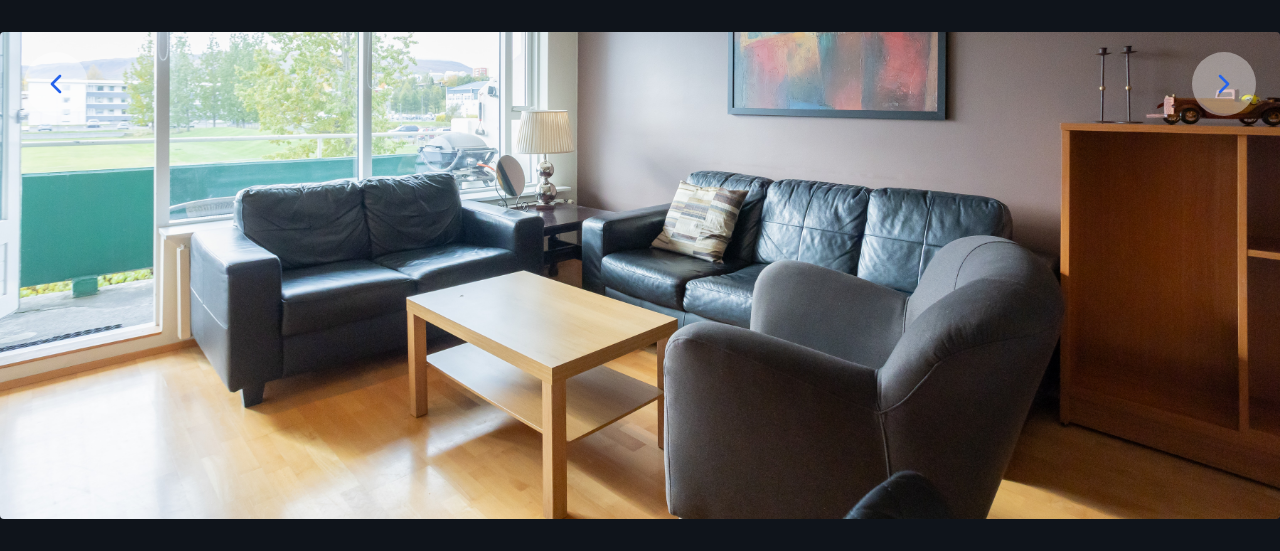 click 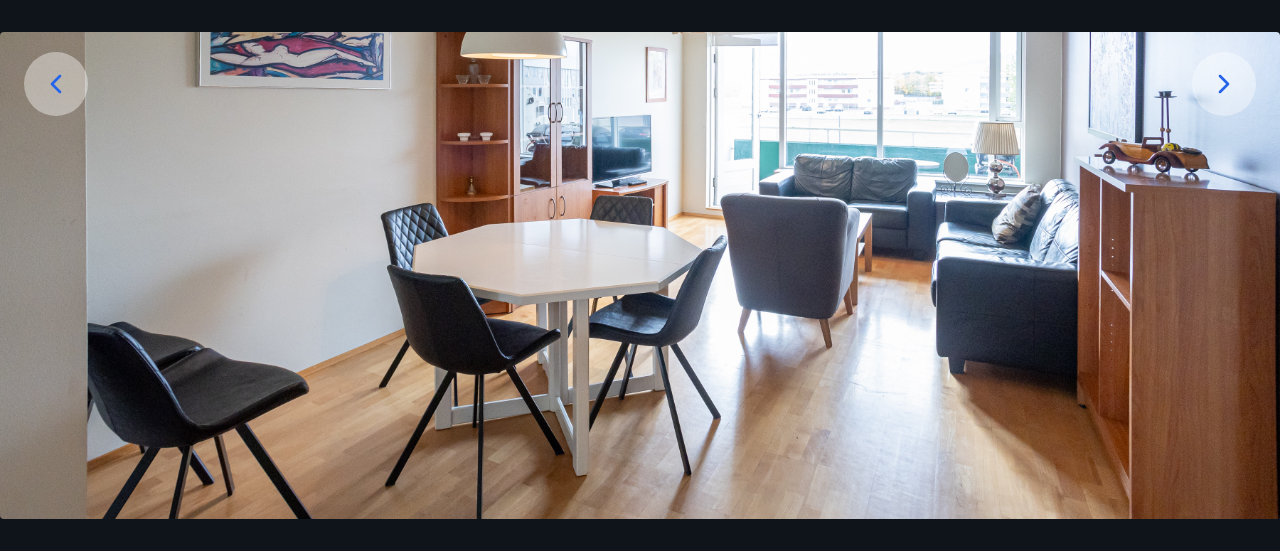 click 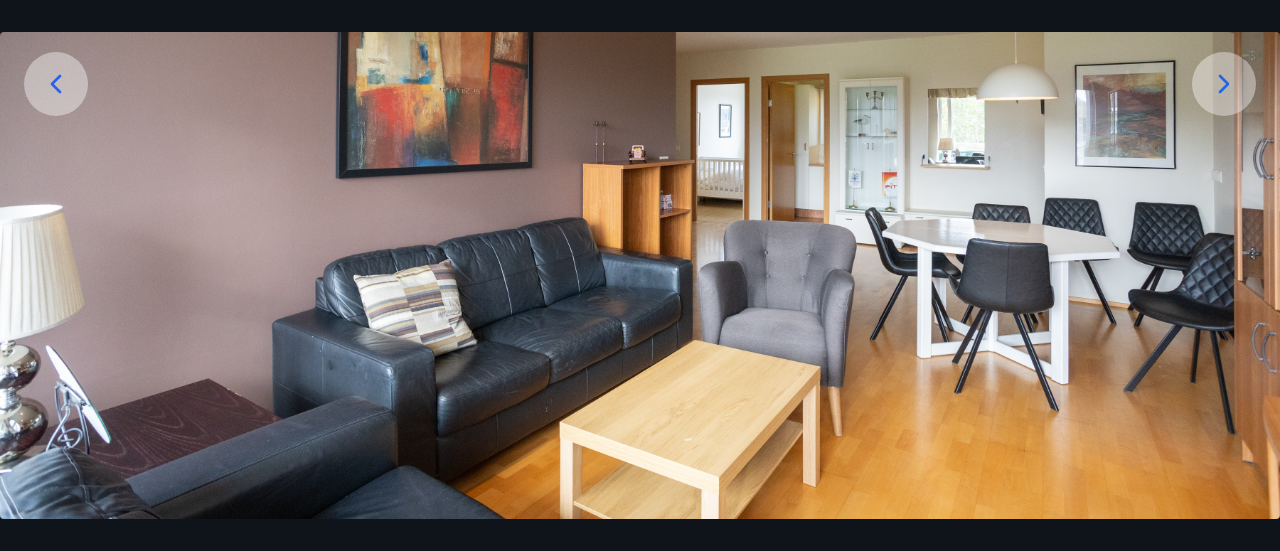 click 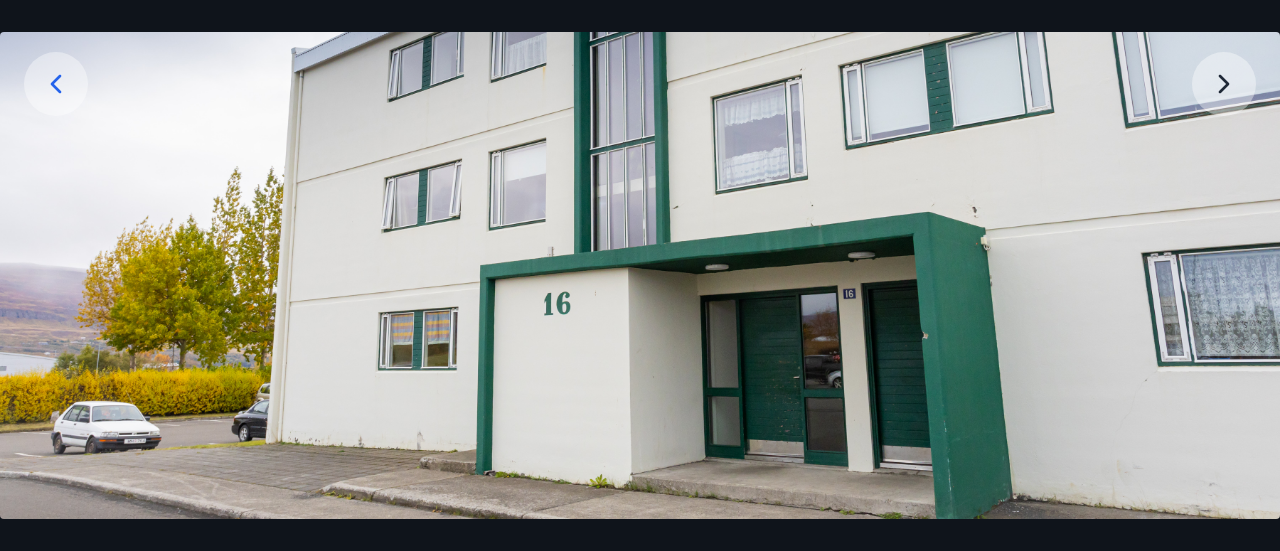 click 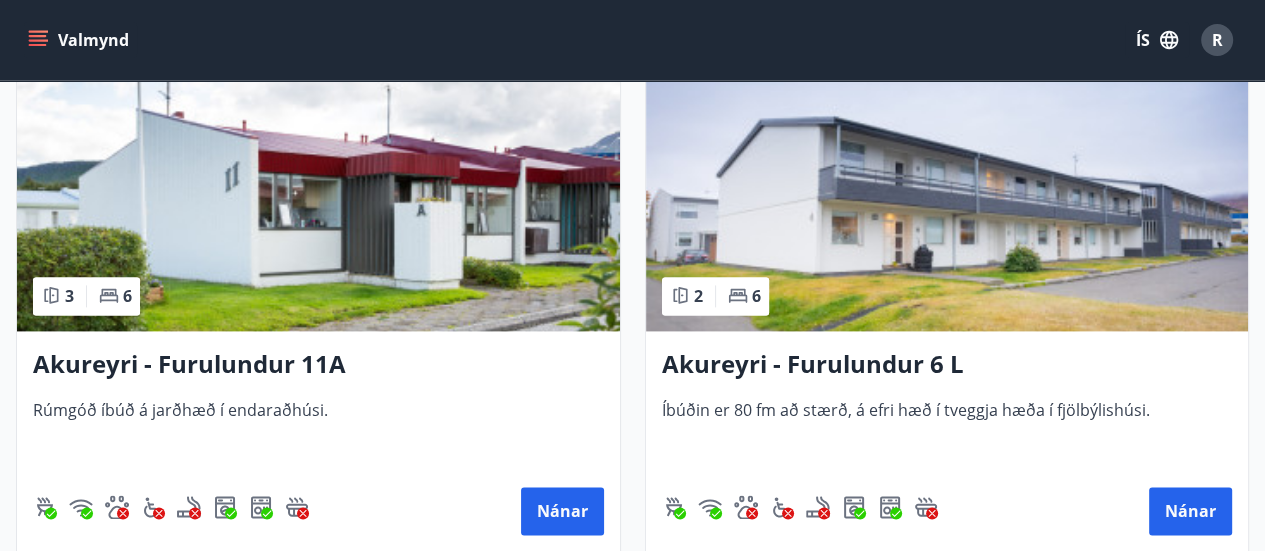scroll, scrollTop: 8534, scrollLeft: 0, axis: vertical 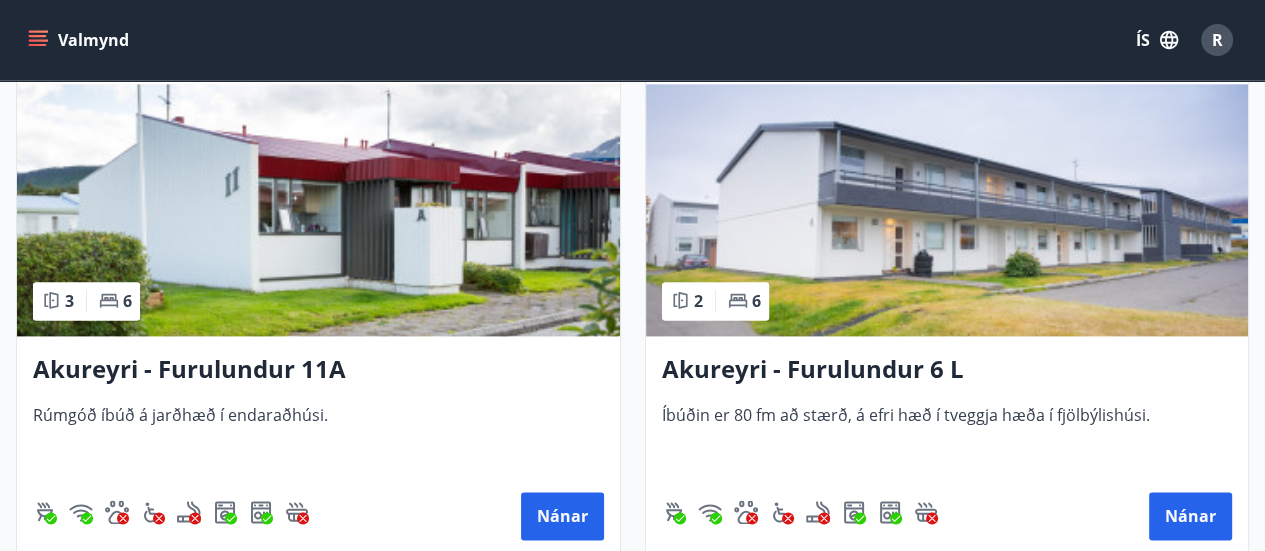 click at bounding box center (947, 210) 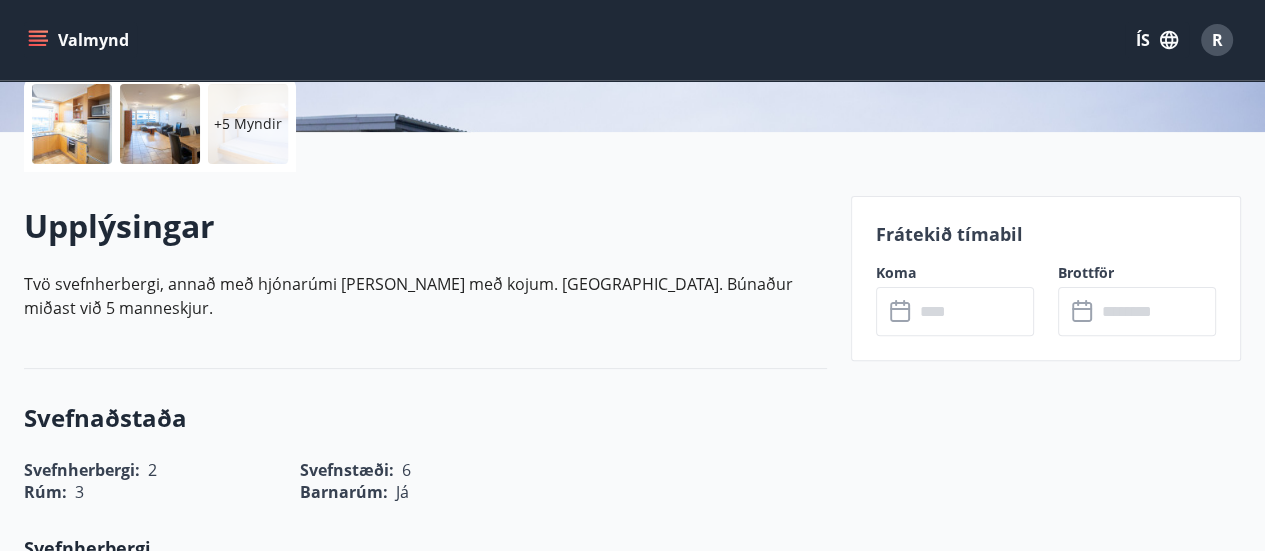scroll, scrollTop: 469, scrollLeft: 0, axis: vertical 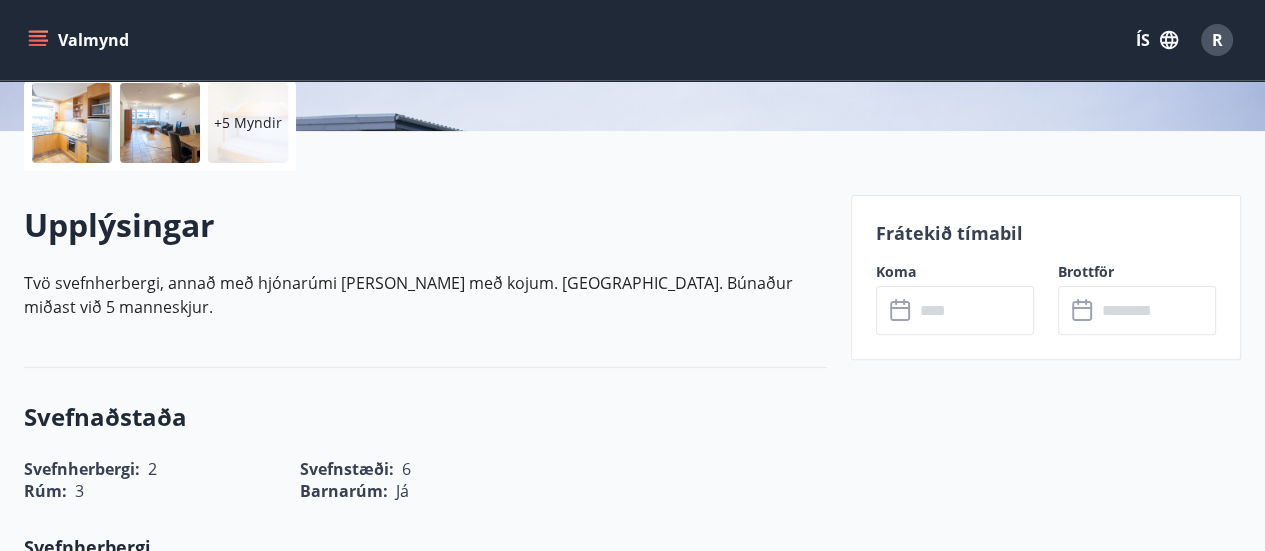 click at bounding box center (974, 310) 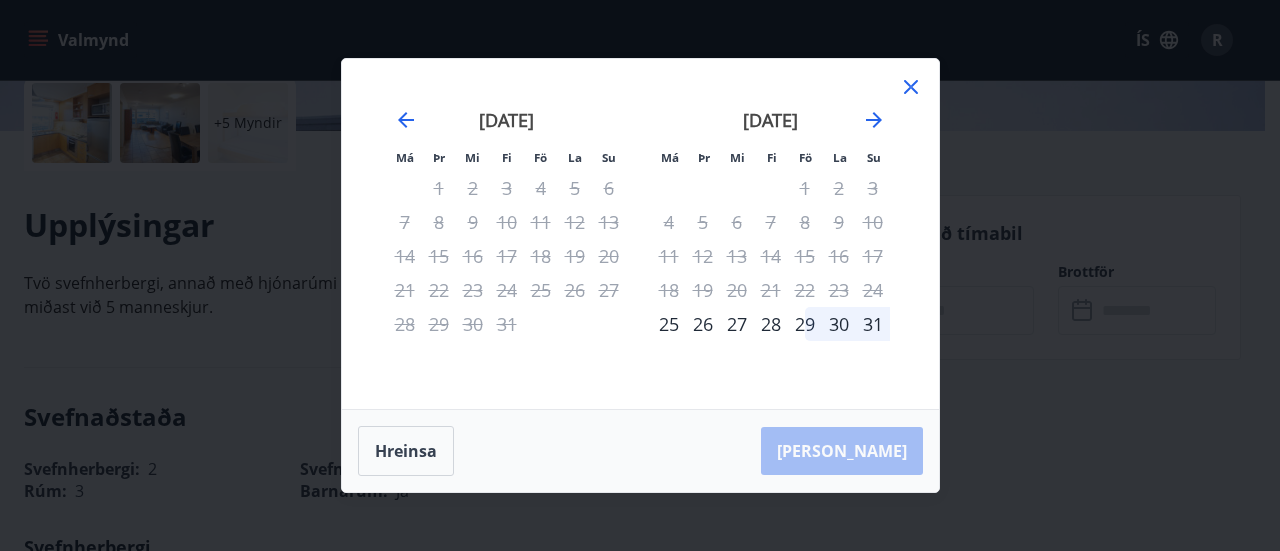click on "25" at bounding box center (669, 324) 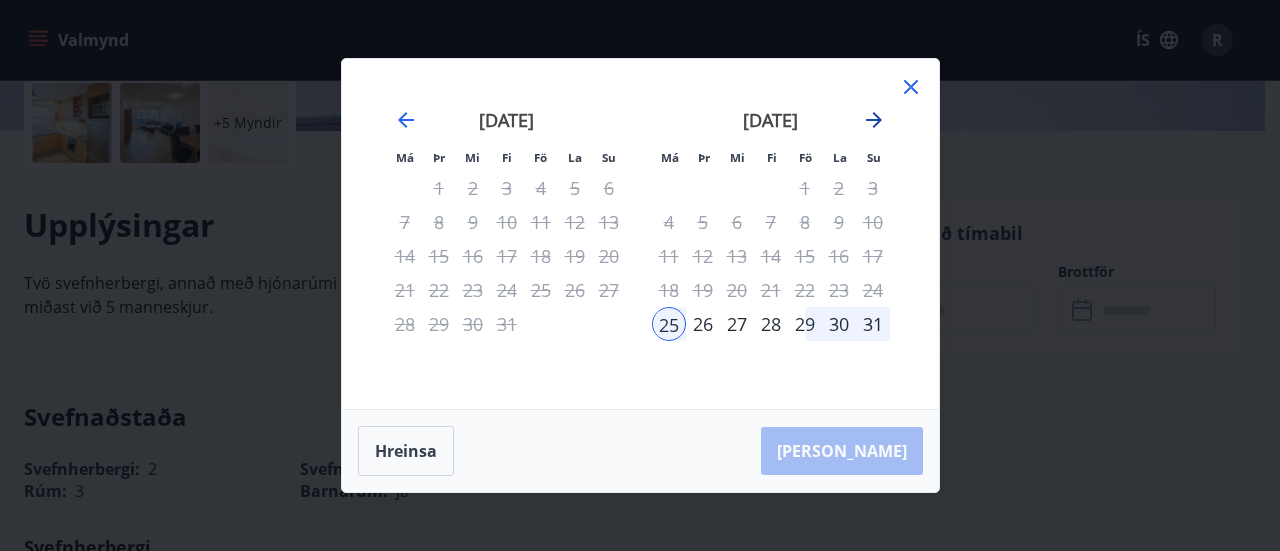 click 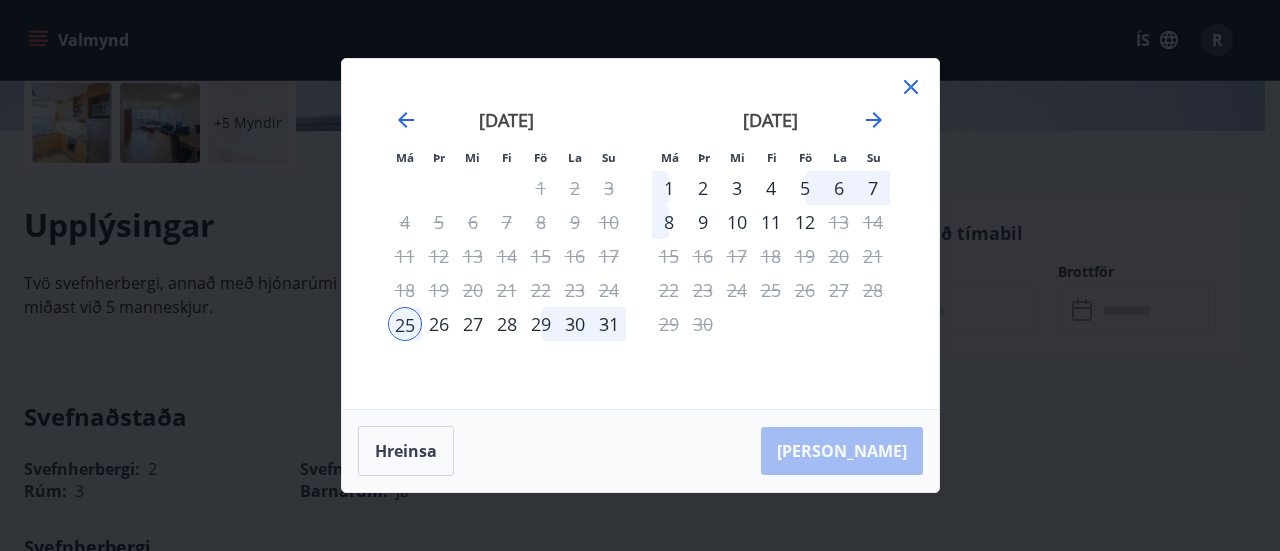 click on "1" at bounding box center (669, 188) 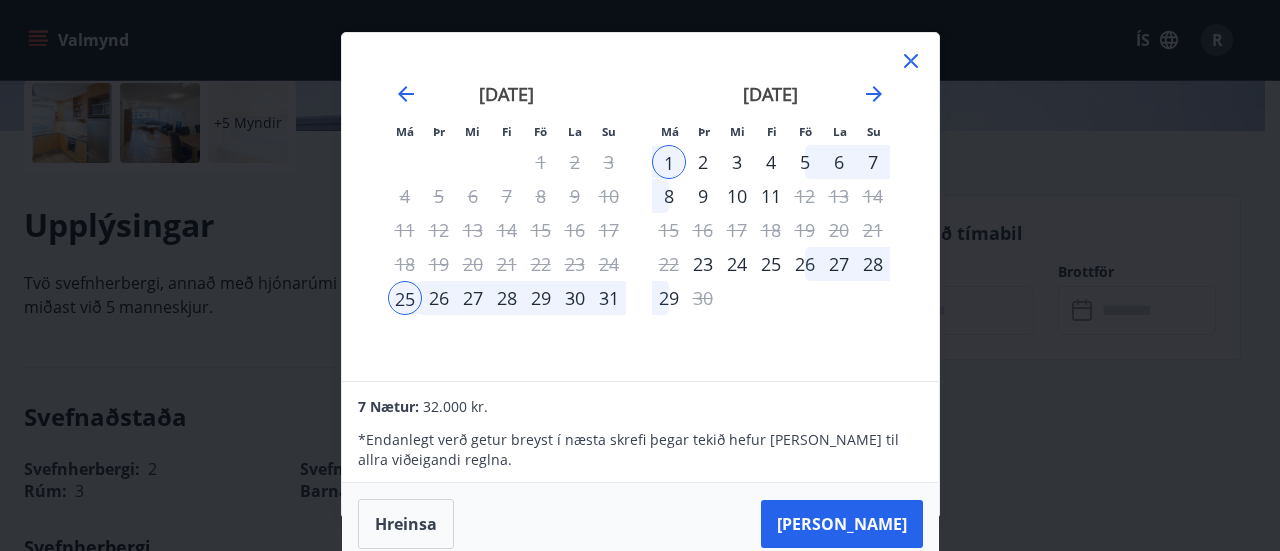 click on "31" at bounding box center (609, 298) 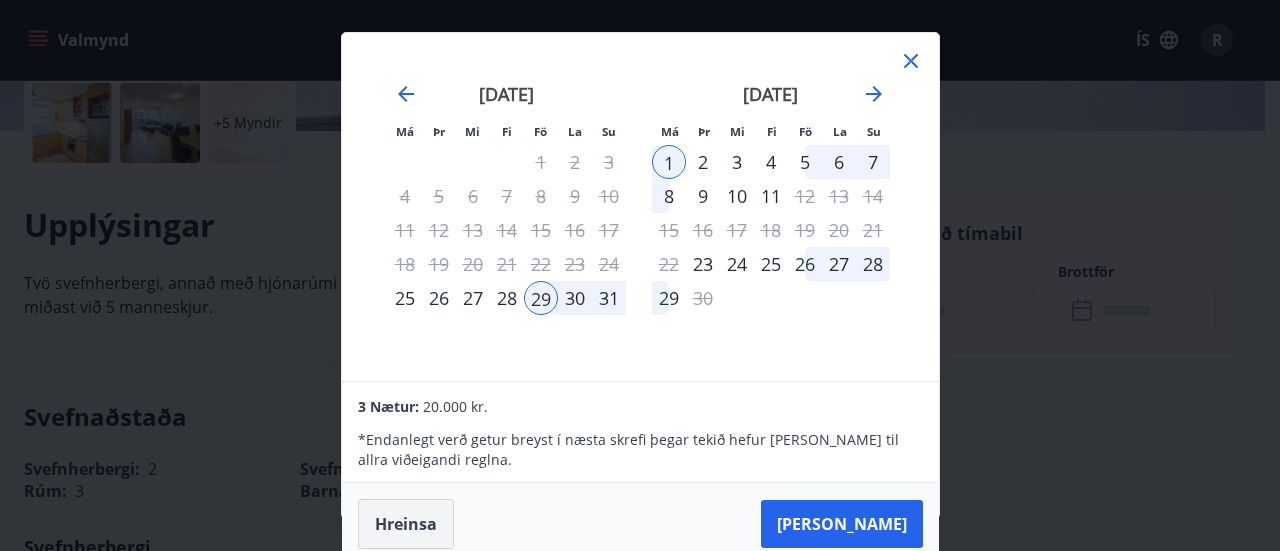 click on "Hreinsa" at bounding box center (406, 524) 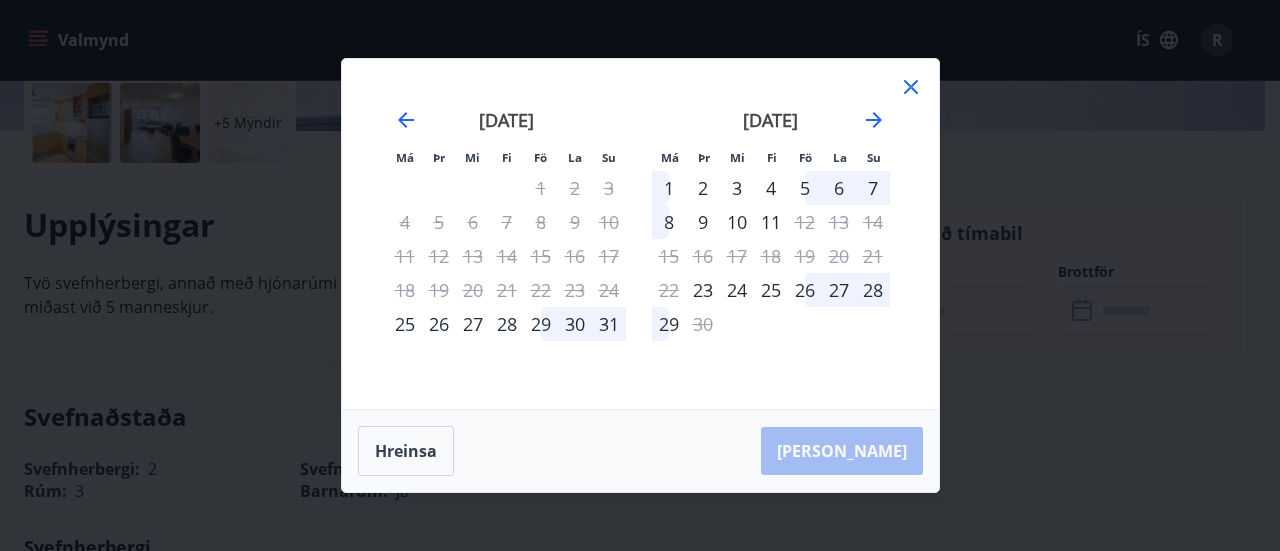 click on "25" at bounding box center [405, 324] 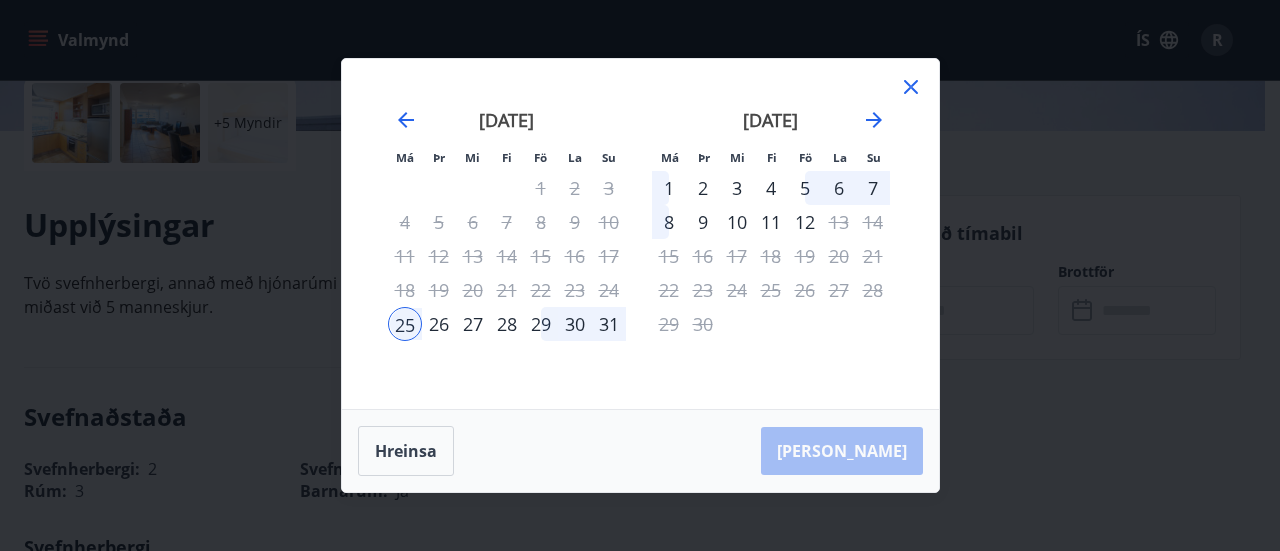 click on "29" at bounding box center (541, 324) 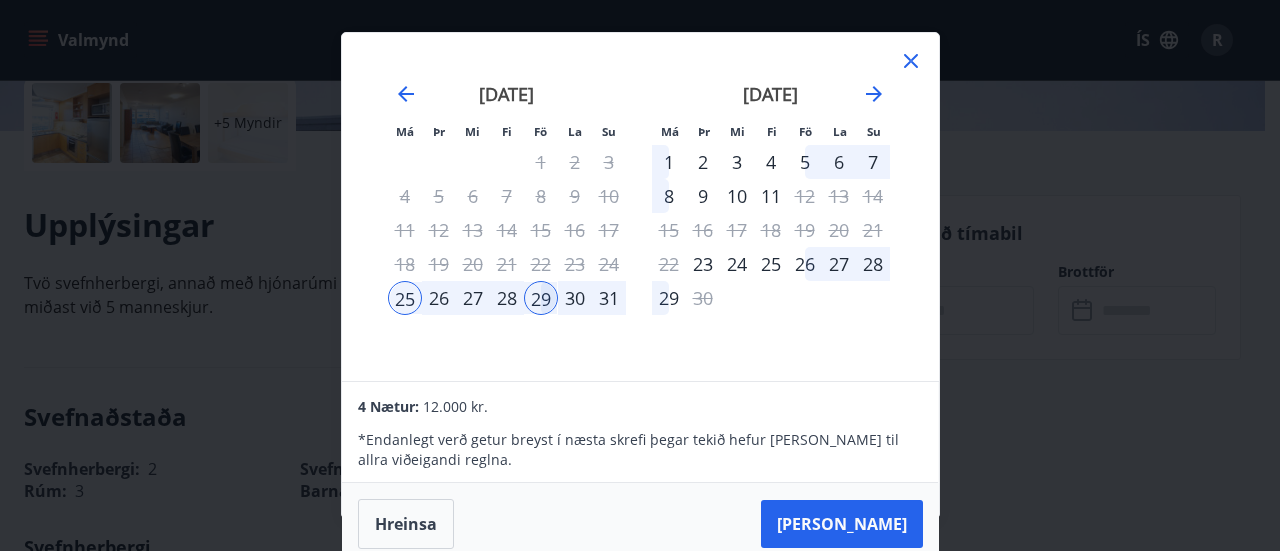click on "30" at bounding box center (575, 298) 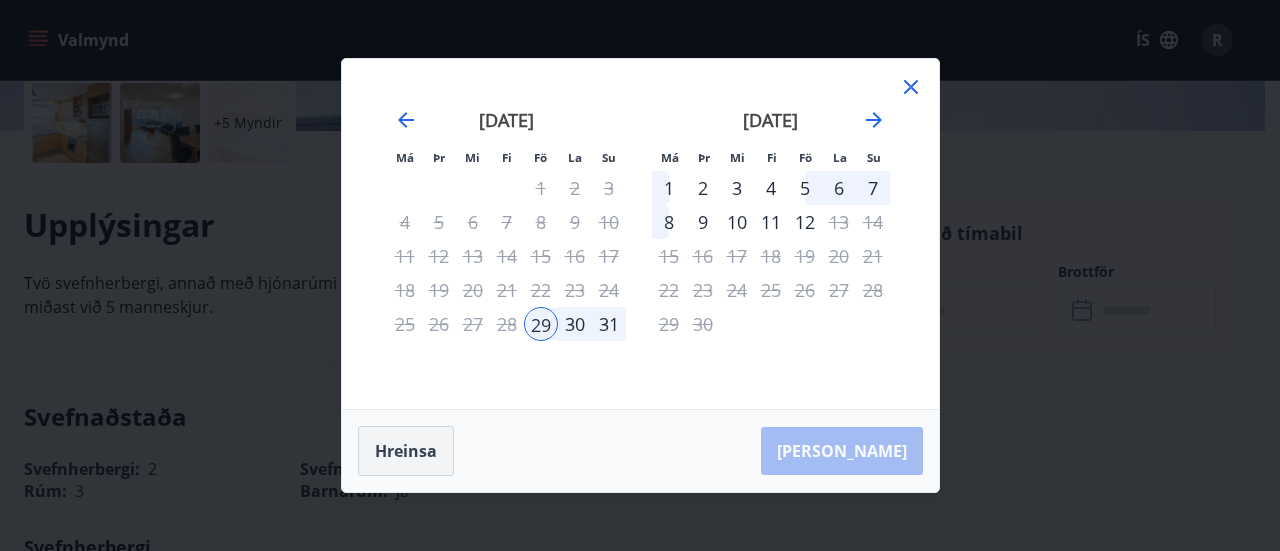 click on "Hreinsa" at bounding box center [406, 451] 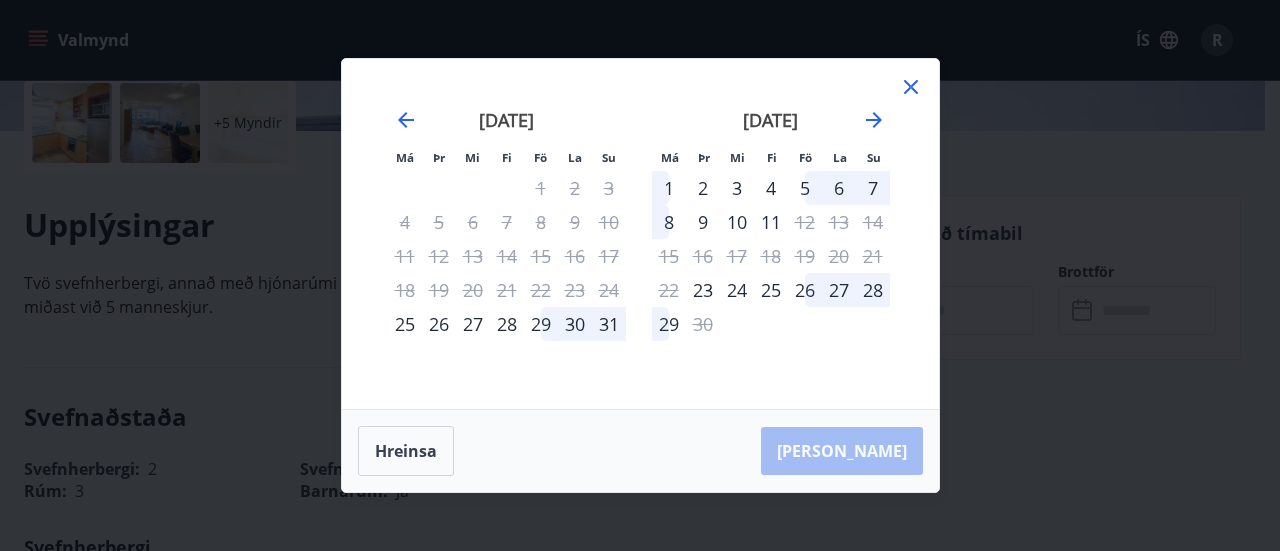 click on "25" at bounding box center [405, 324] 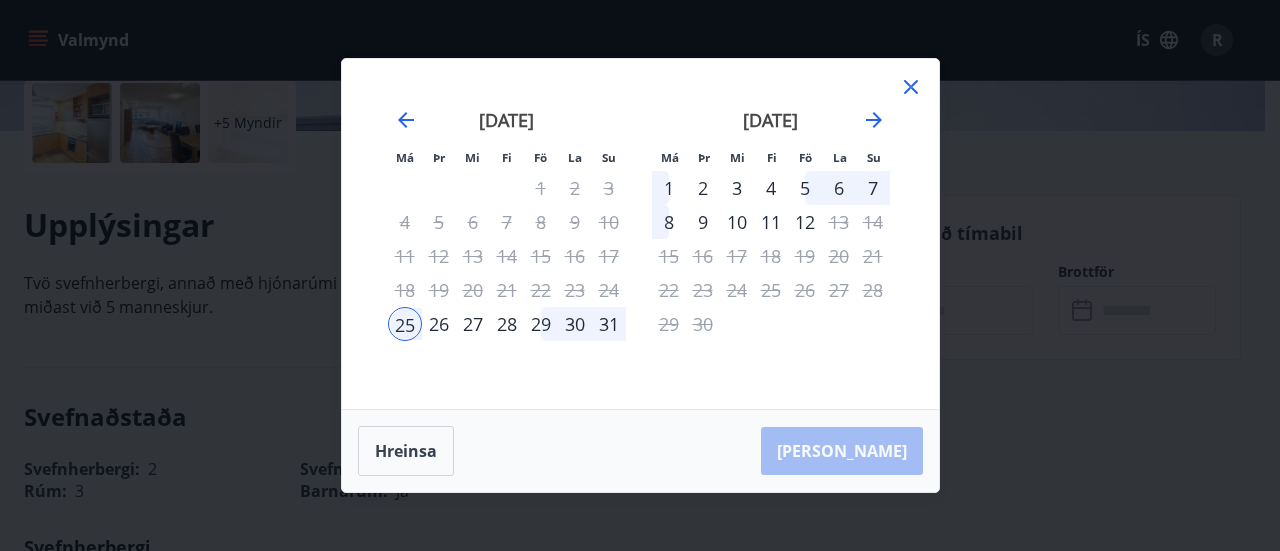 click on "30" at bounding box center [575, 324] 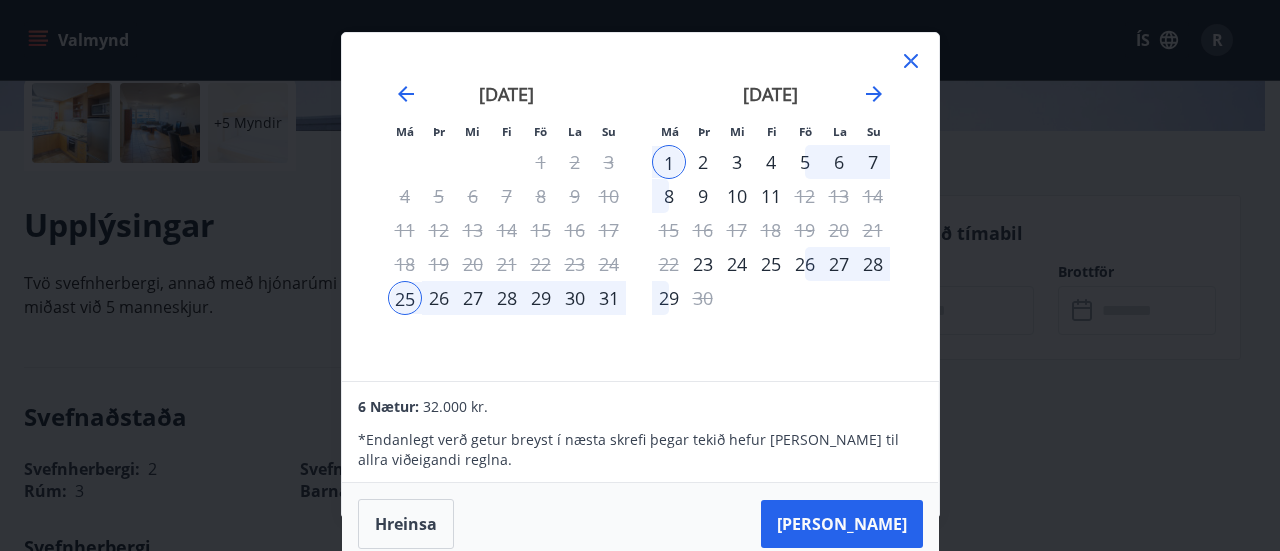 click on "29" at bounding box center (541, 298) 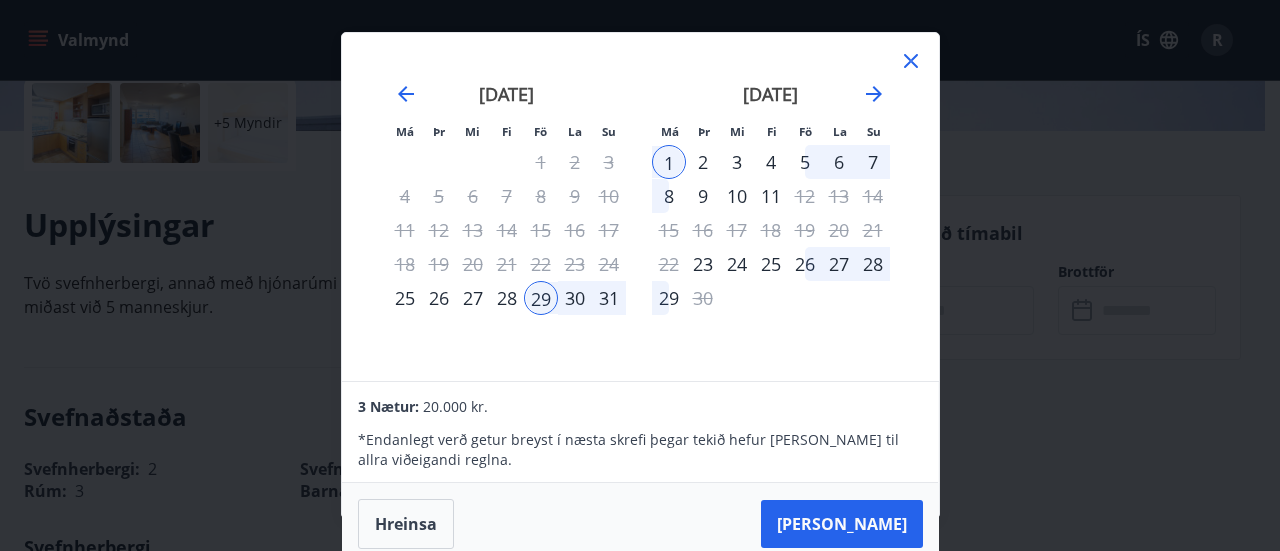 click on "25" at bounding box center [405, 298] 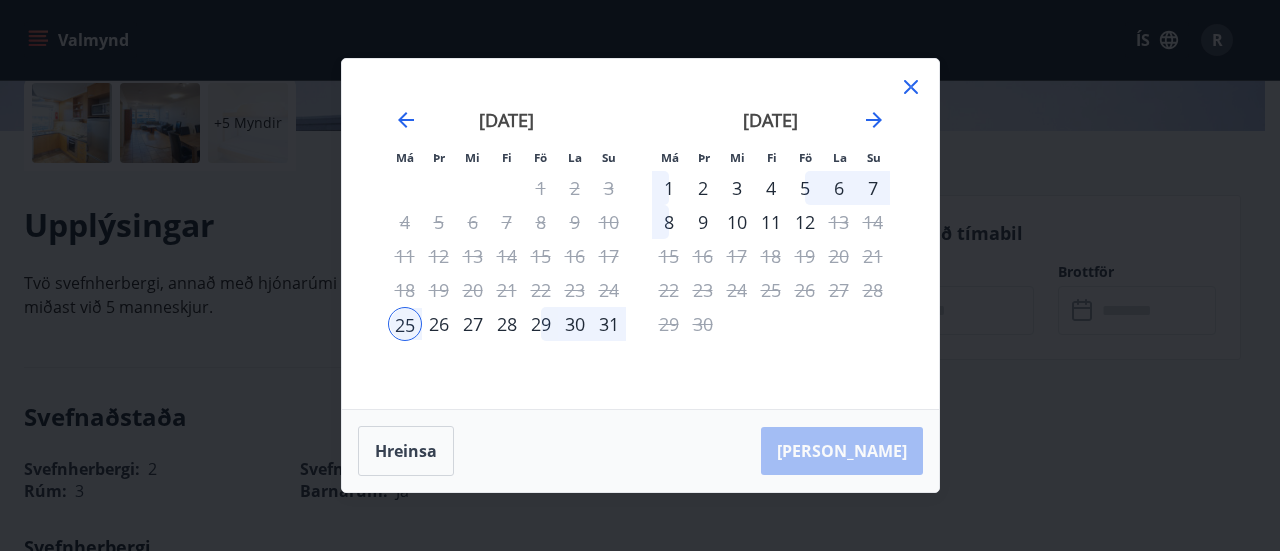 click on "29" at bounding box center (541, 324) 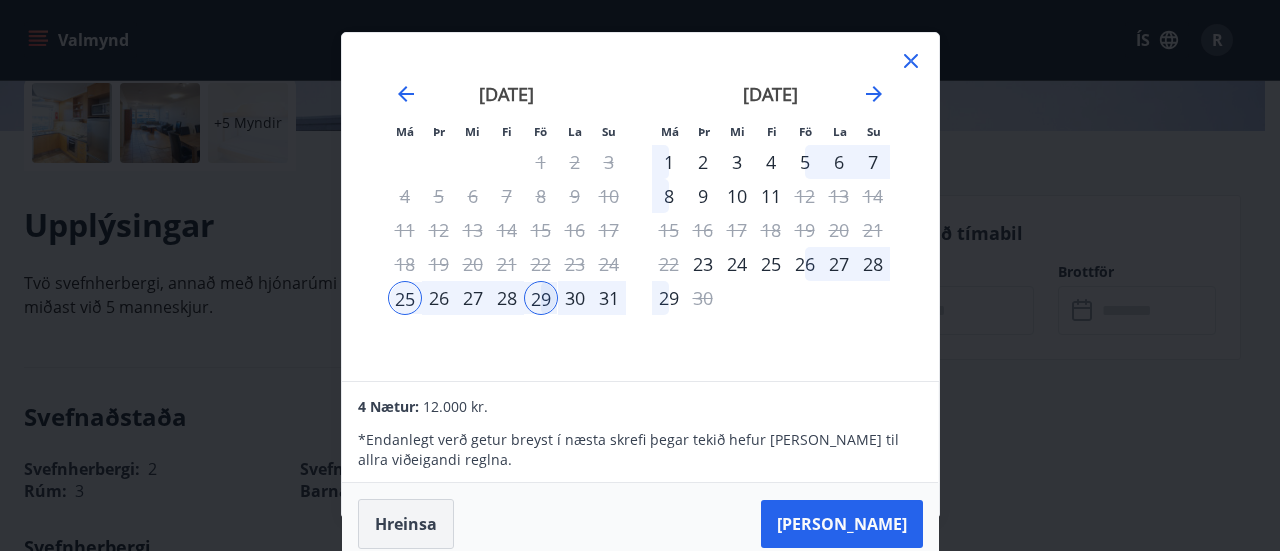 click on "Hreinsa" at bounding box center [406, 524] 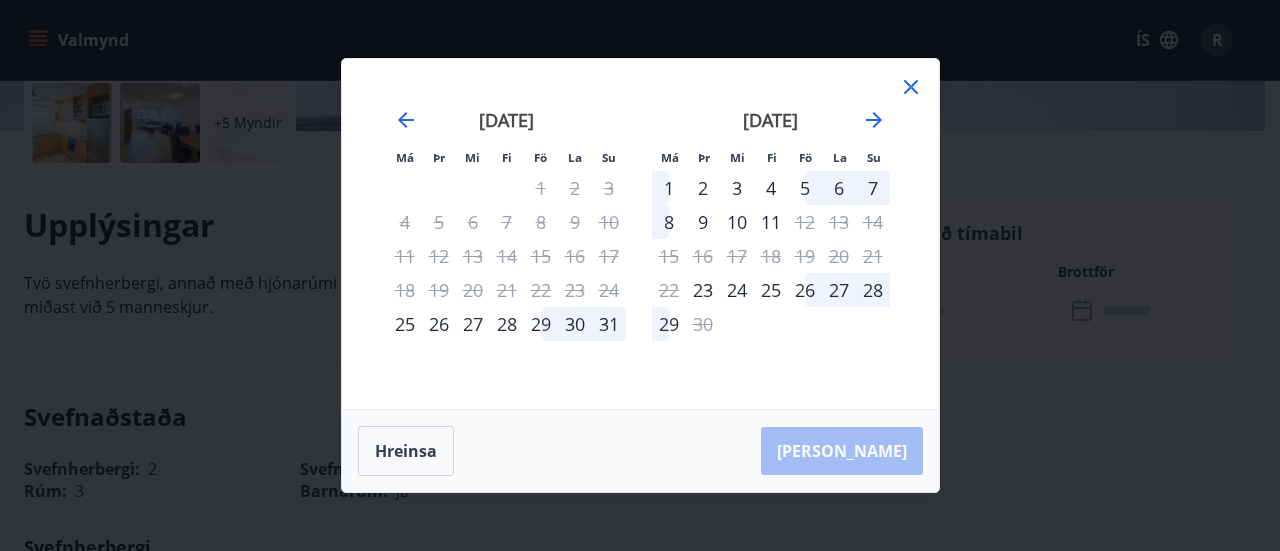 click on "29" at bounding box center [541, 324] 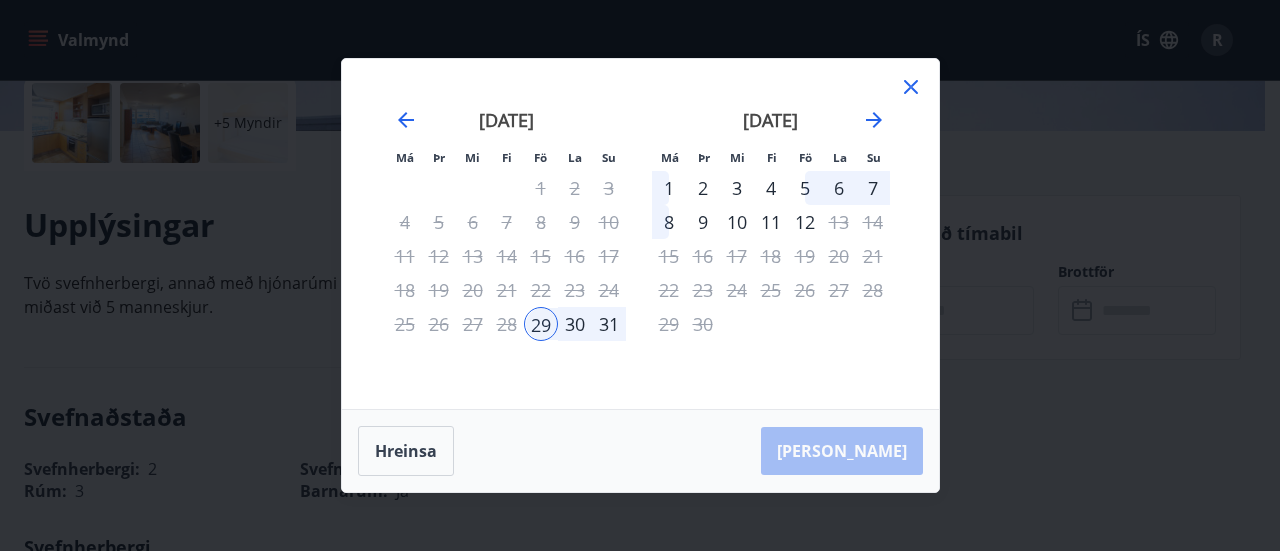 click on "1" at bounding box center (669, 188) 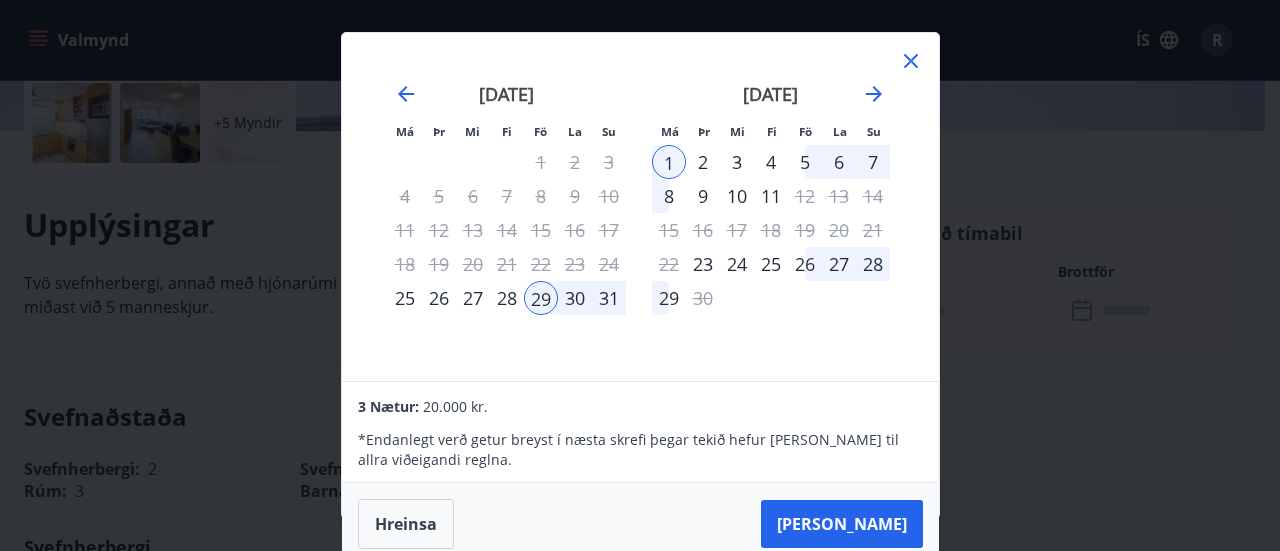 click on "25" at bounding box center (405, 298) 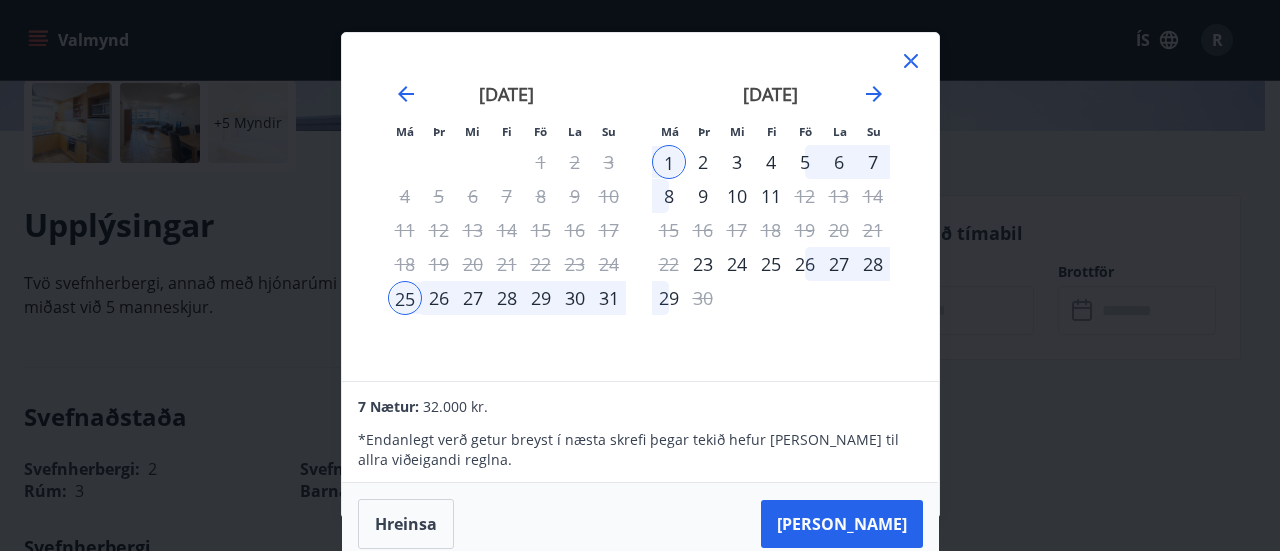 click on "29" at bounding box center [541, 298] 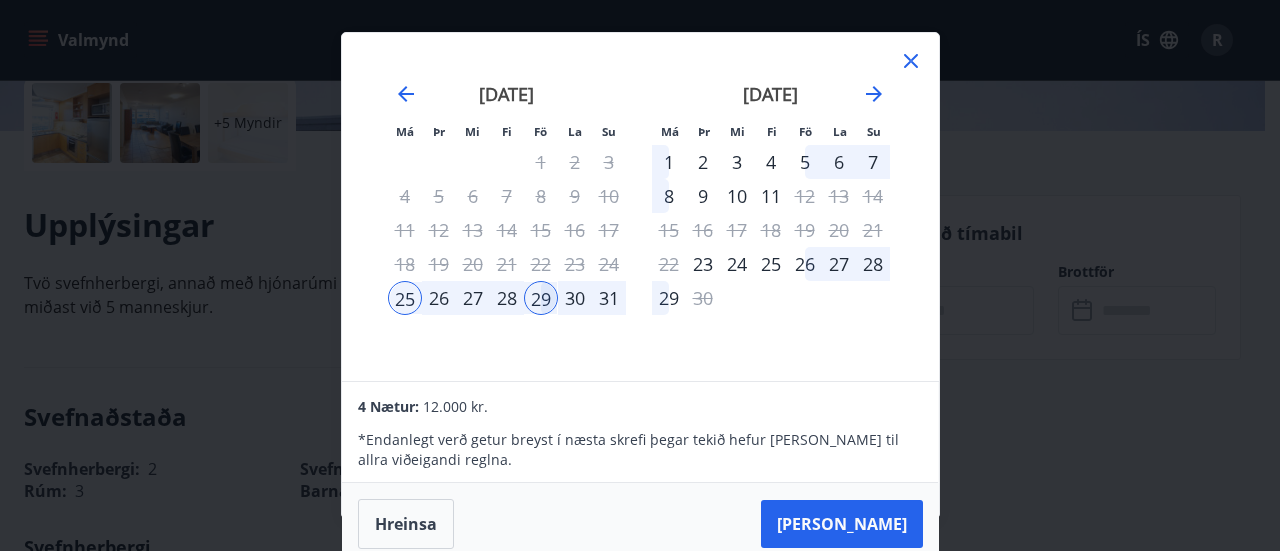 click 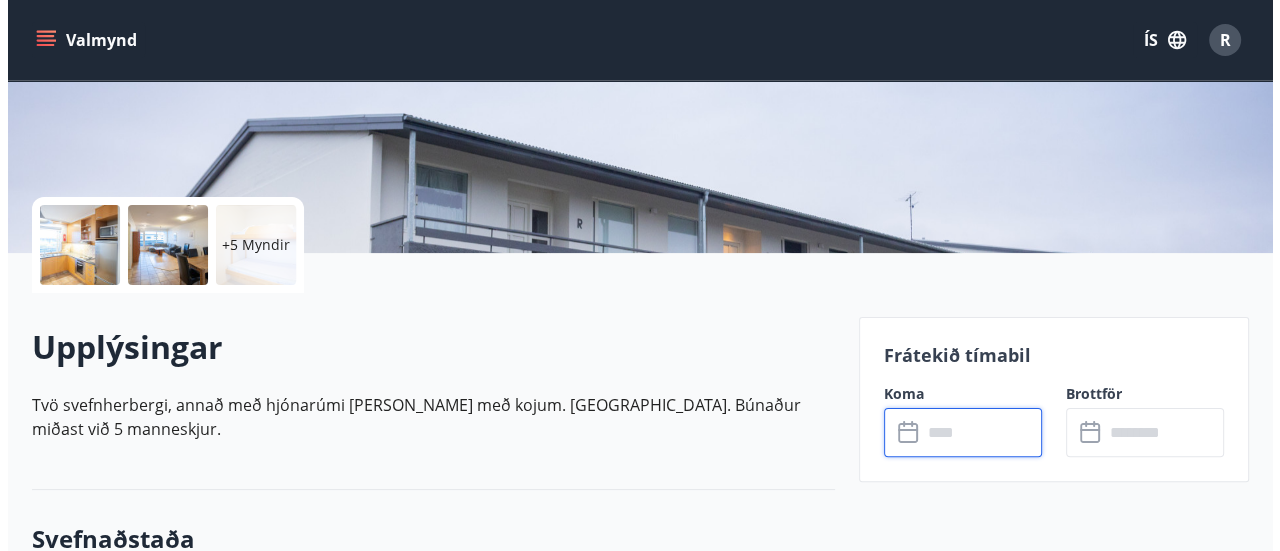 scroll, scrollTop: 351, scrollLeft: 0, axis: vertical 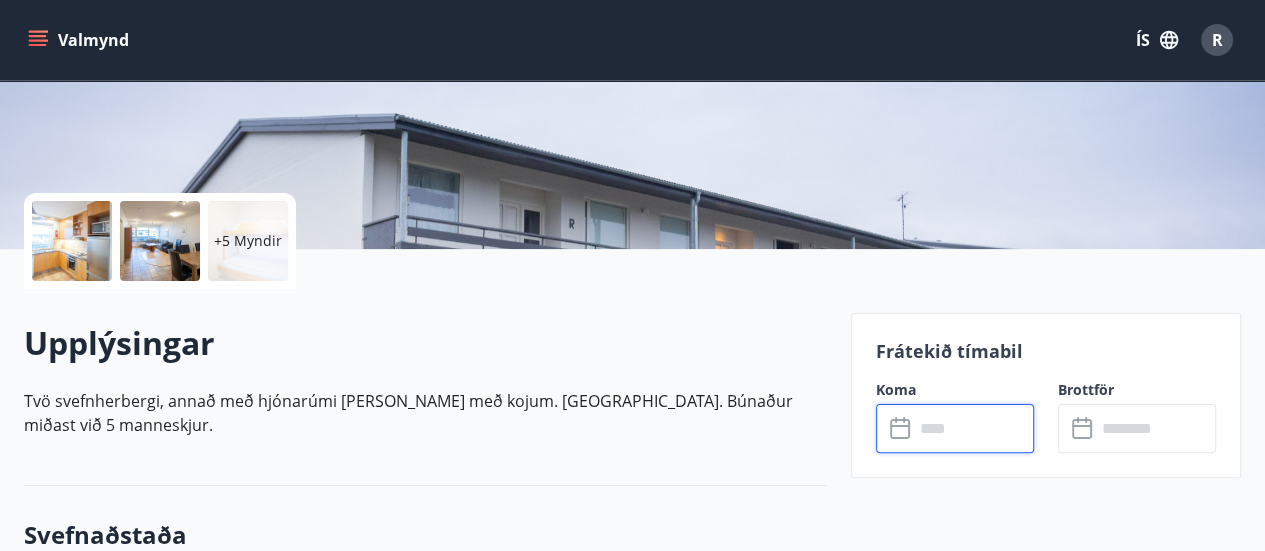 click at bounding box center [72, 241] 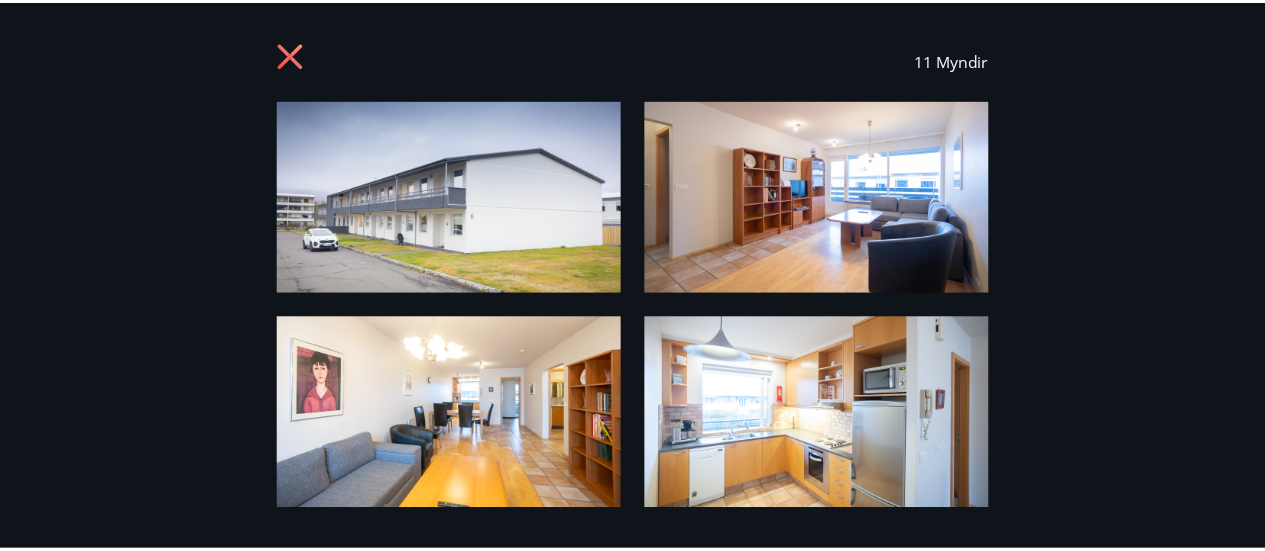 scroll, scrollTop: 0, scrollLeft: 0, axis: both 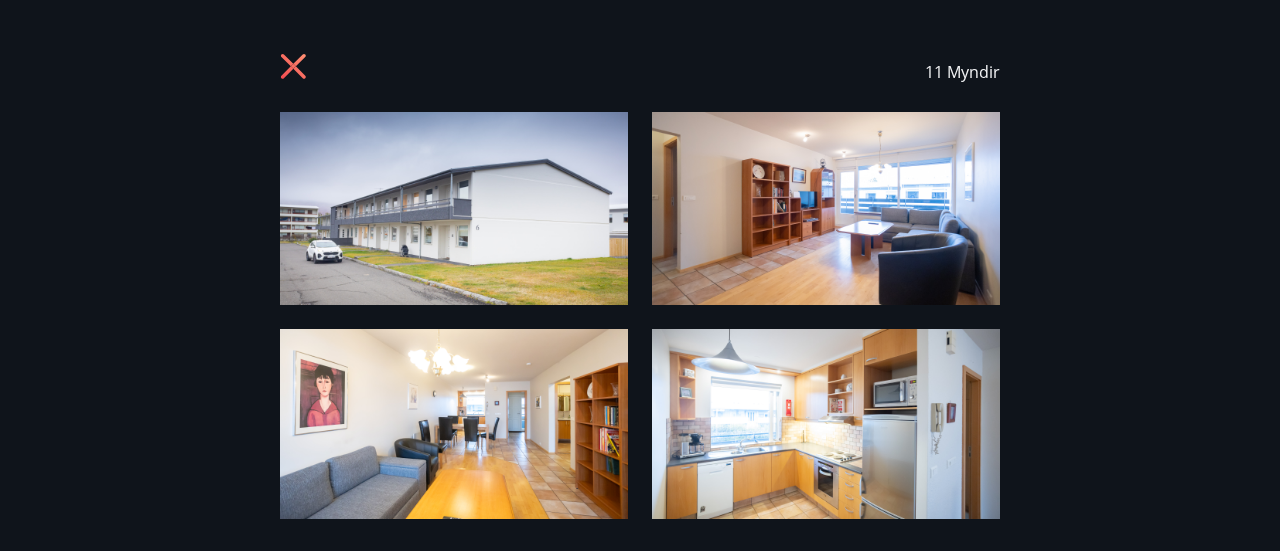 click 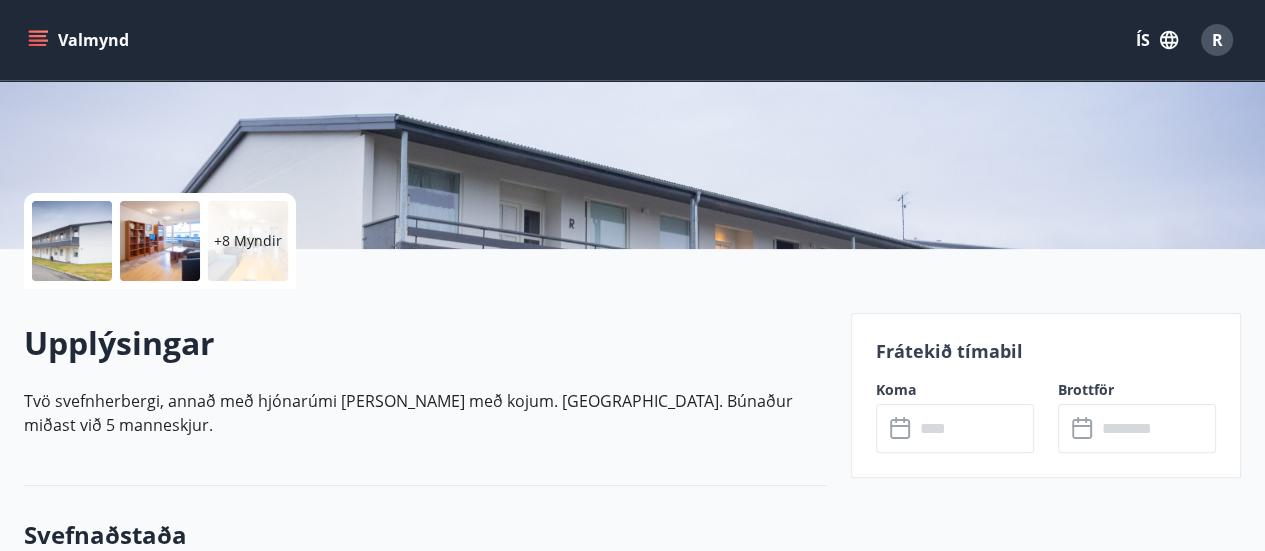 scroll, scrollTop: 0, scrollLeft: 0, axis: both 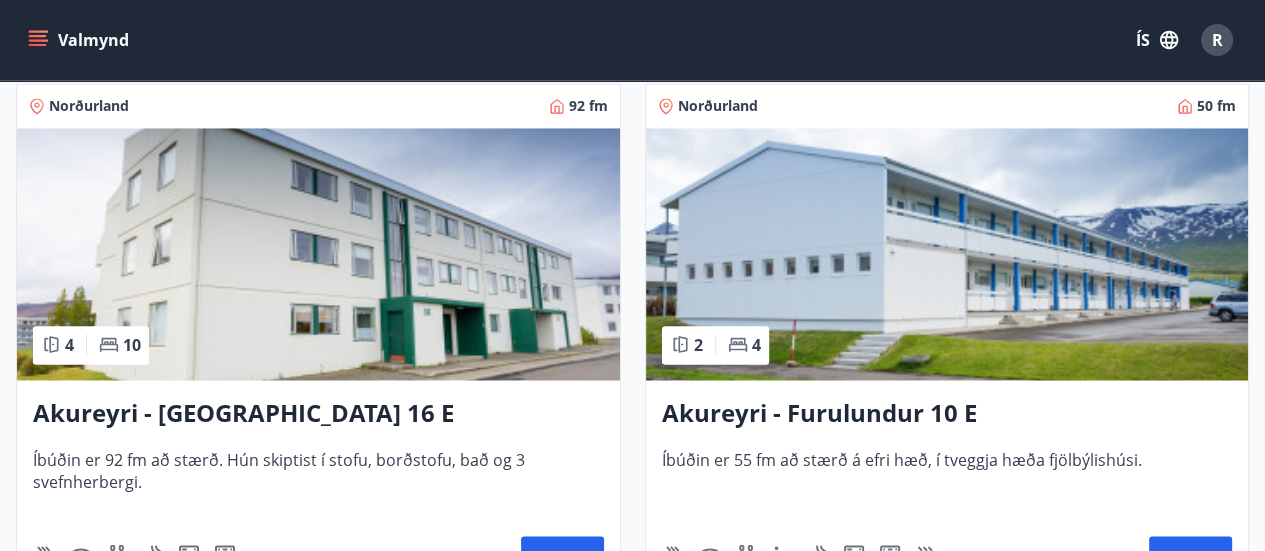 click at bounding box center (318, 254) 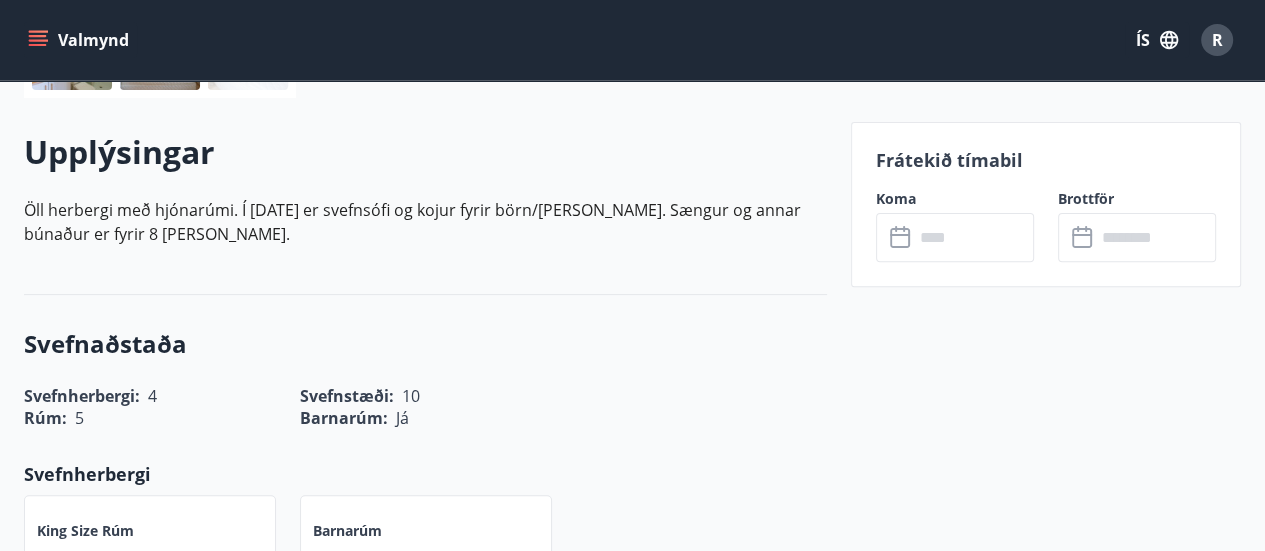 scroll, scrollTop: 545, scrollLeft: 0, axis: vertical 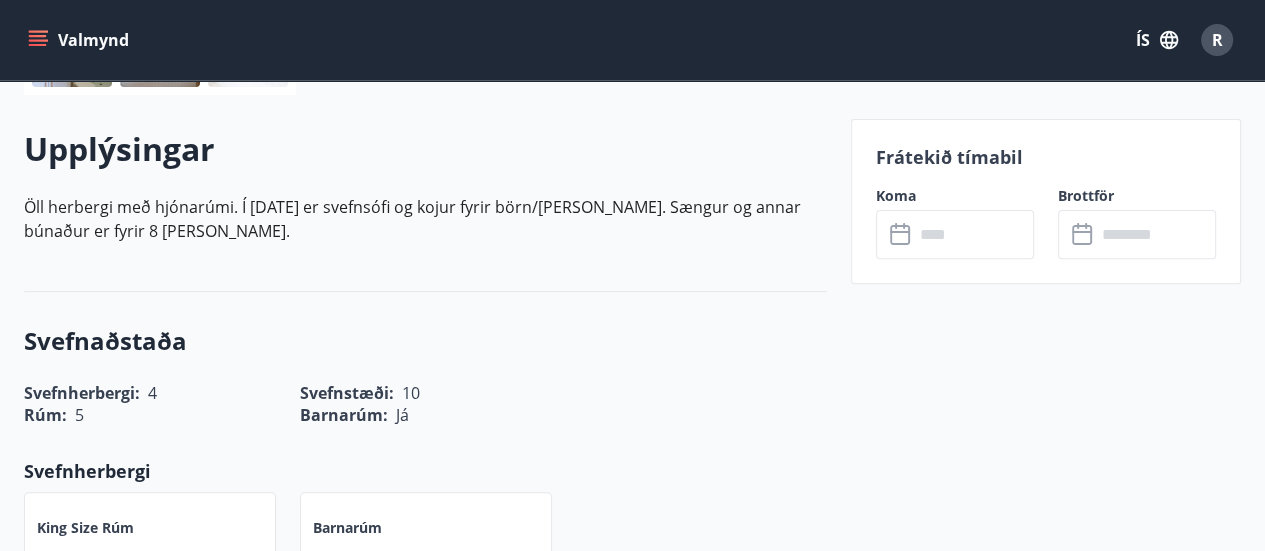 click at bounding box center [974, 234] 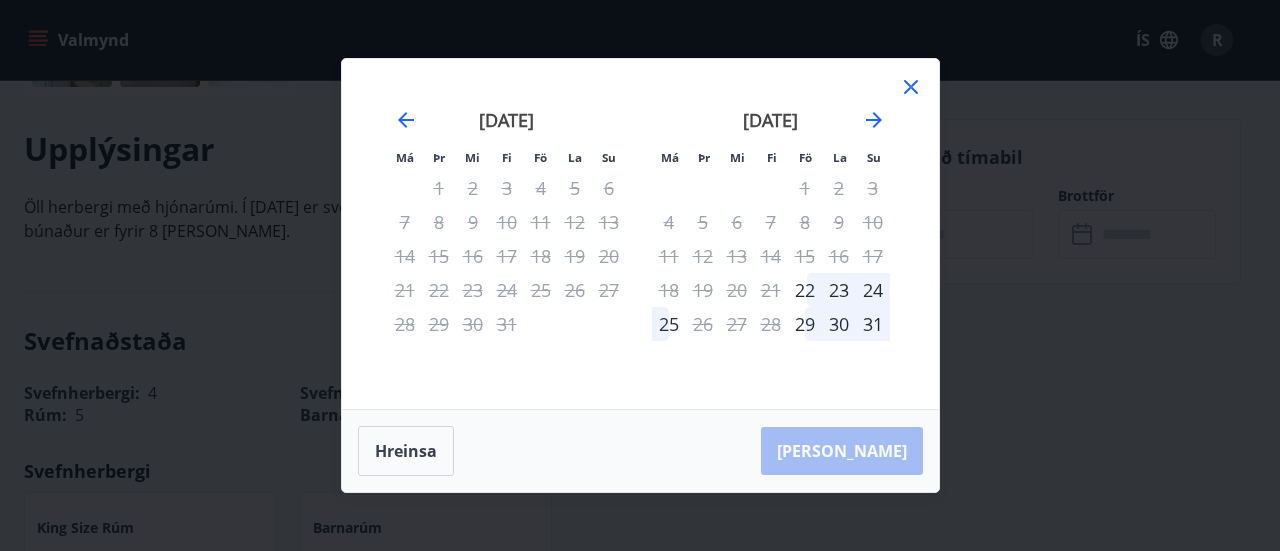 click 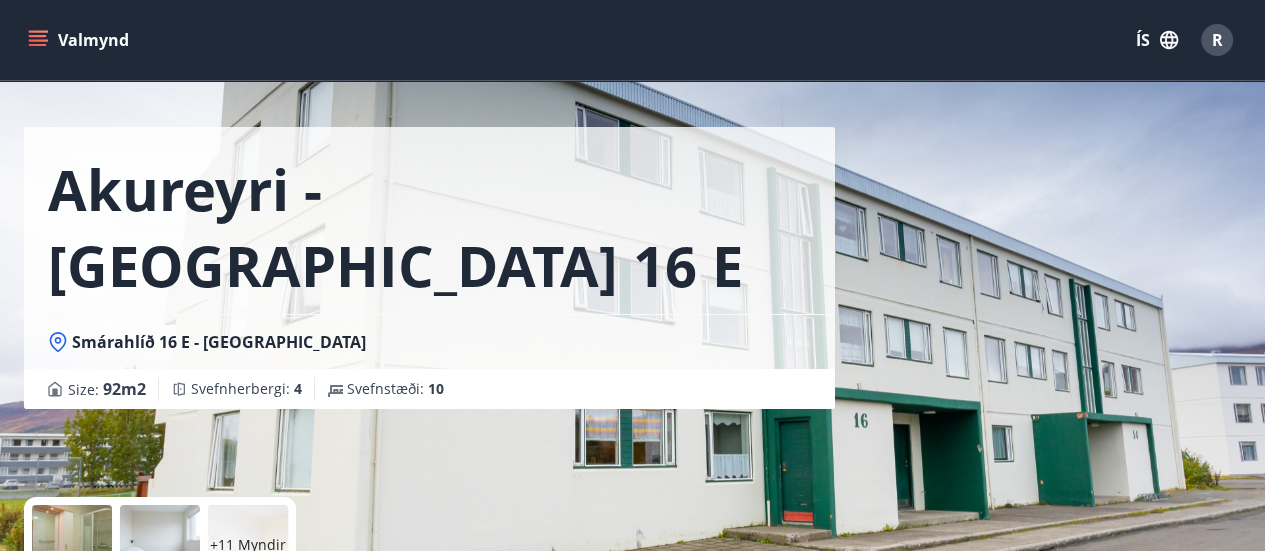 scroll, scrollTop: 0, scrollLeft: 0, axis: both 